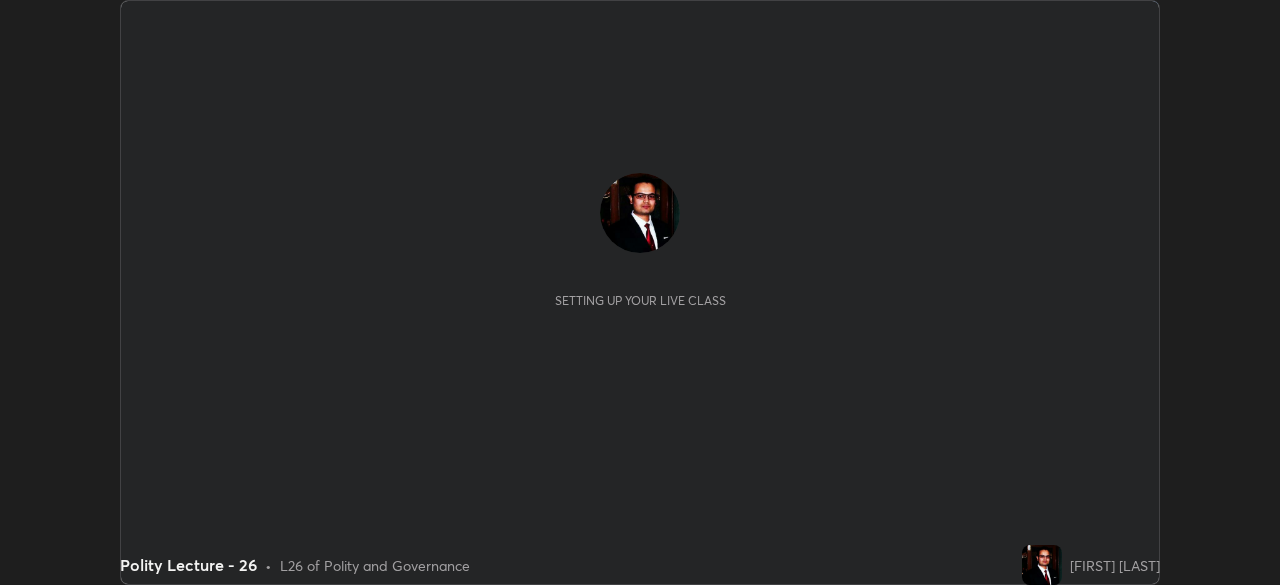 scroll, scrollTop: 0, scrollLeft: 0, axis: both 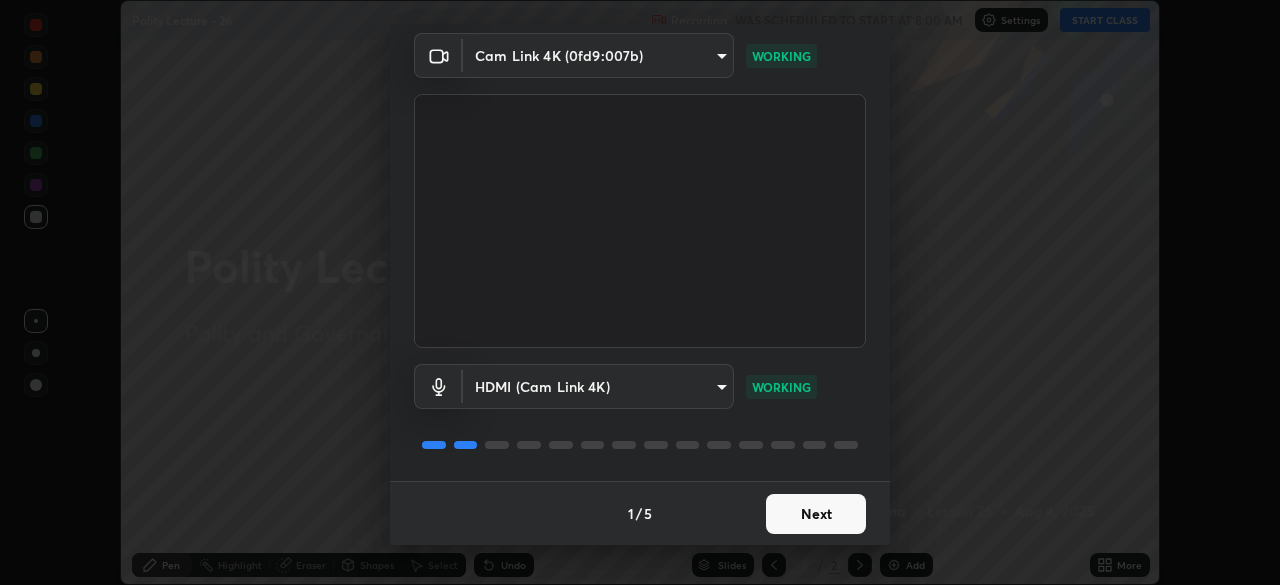 click on "Next" at bounding box center (816, 514) 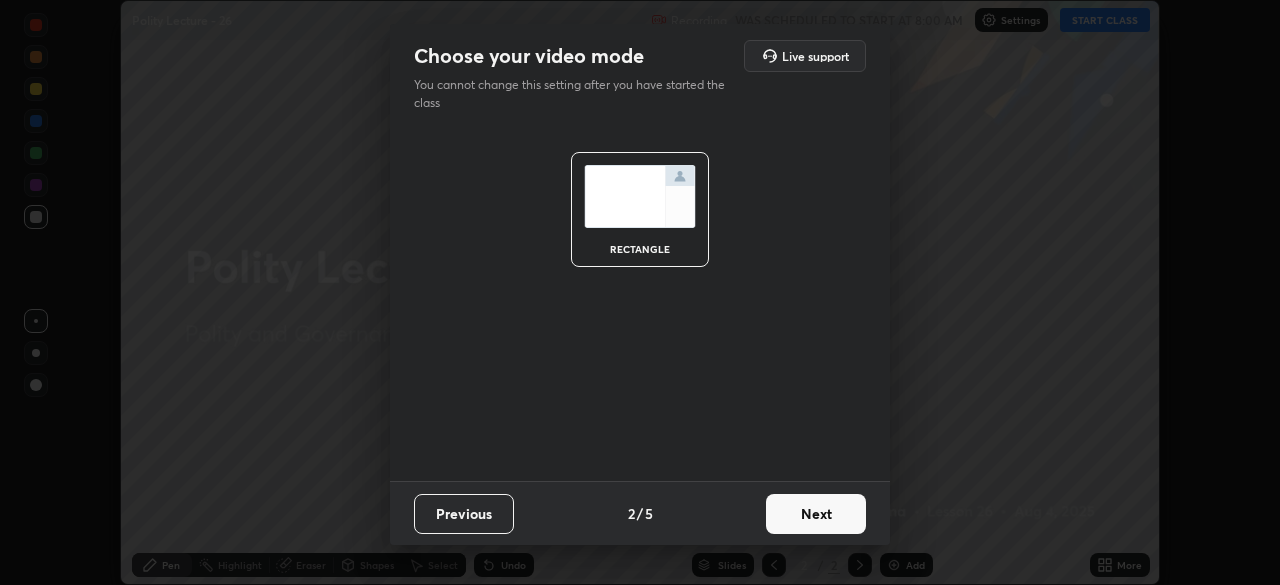 scroll, scrollTop: 0, scrollLeft: 0, axis: both 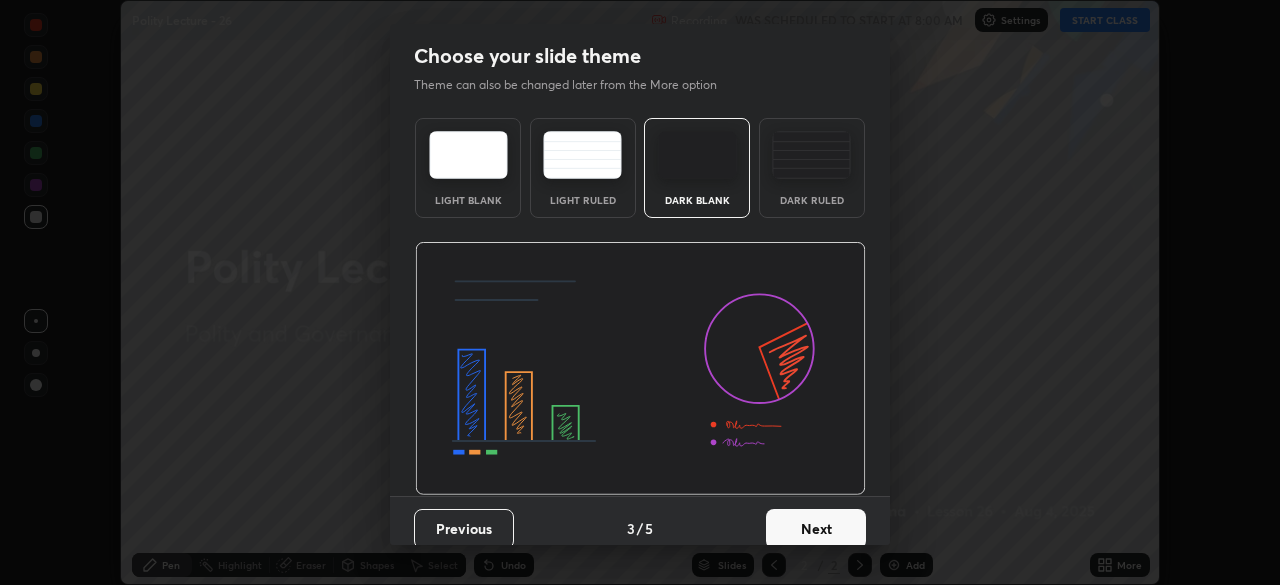 click on "Next" at bounding box center (816, 529) 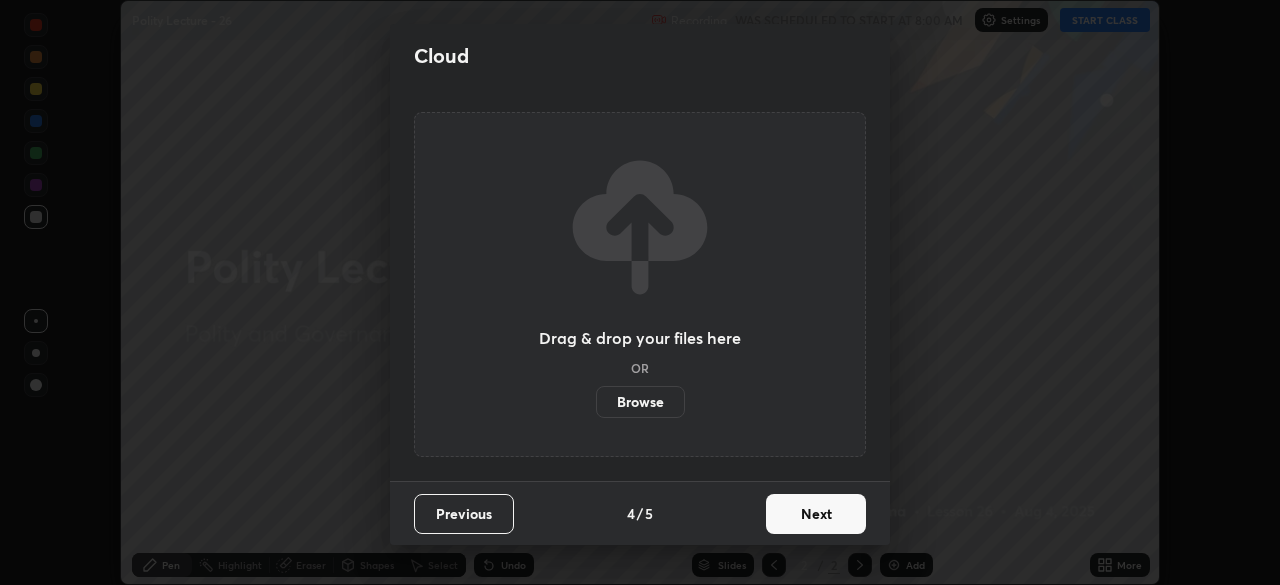 click on "Next" at bounding box center [816, 514] 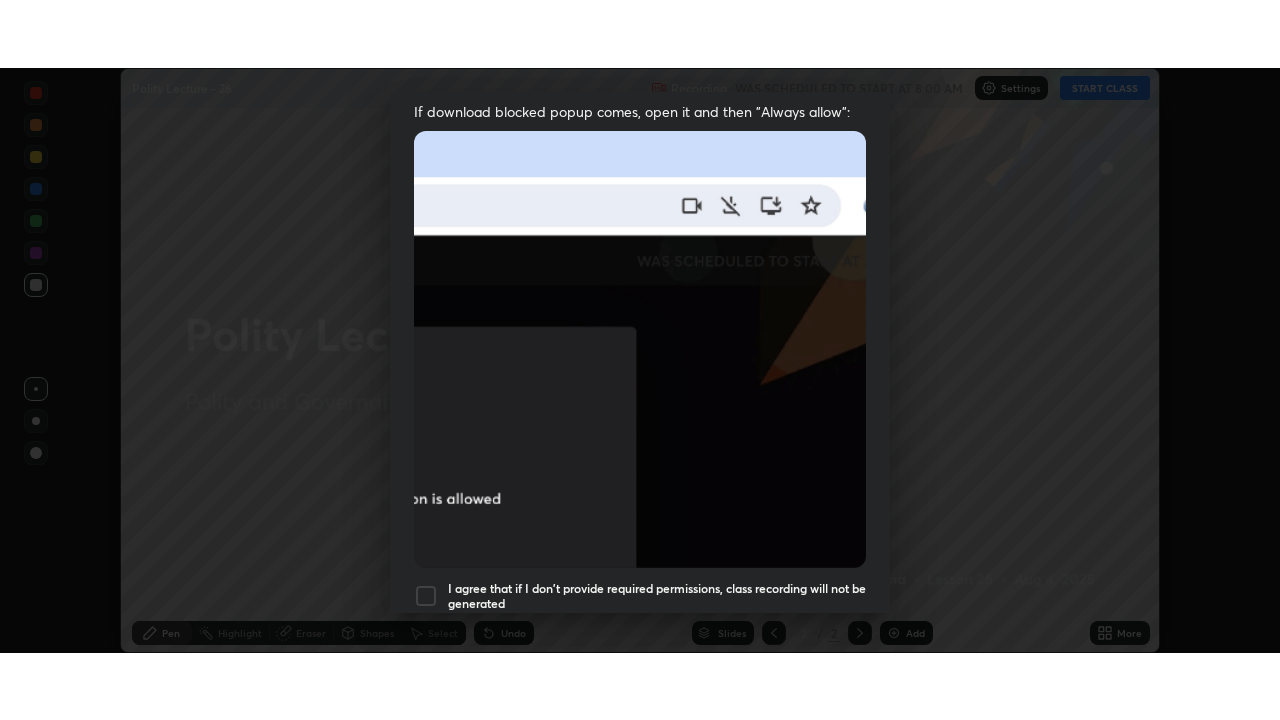 scroll, scrollTop: 479, scrollLeft: 0, axis: vertical 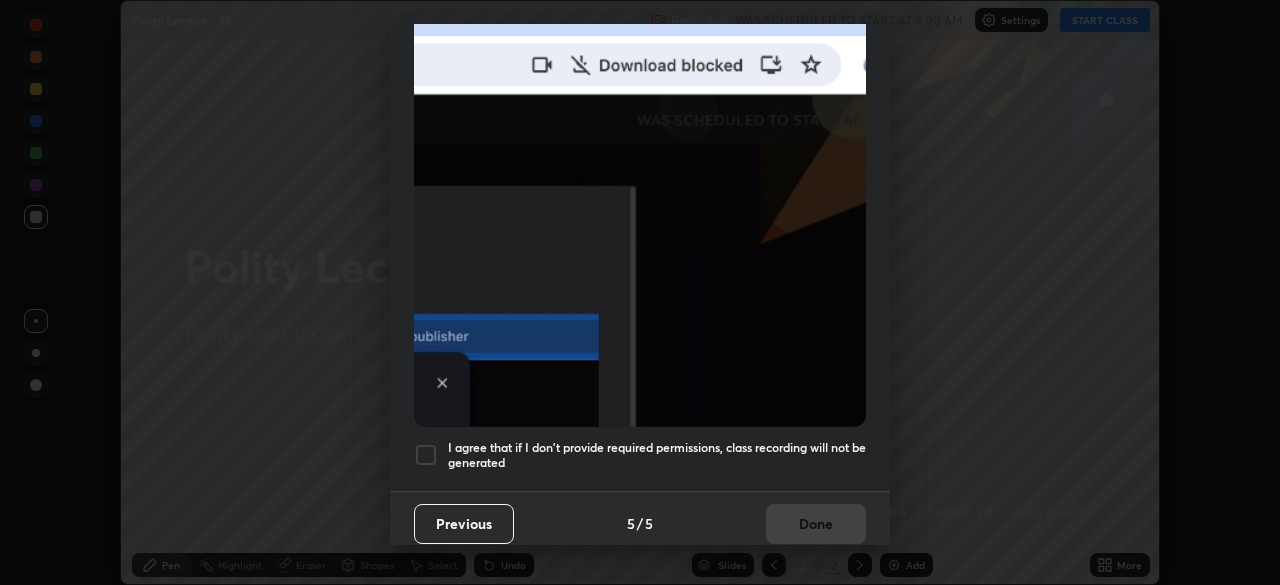 click at bounding box center (426, 455) 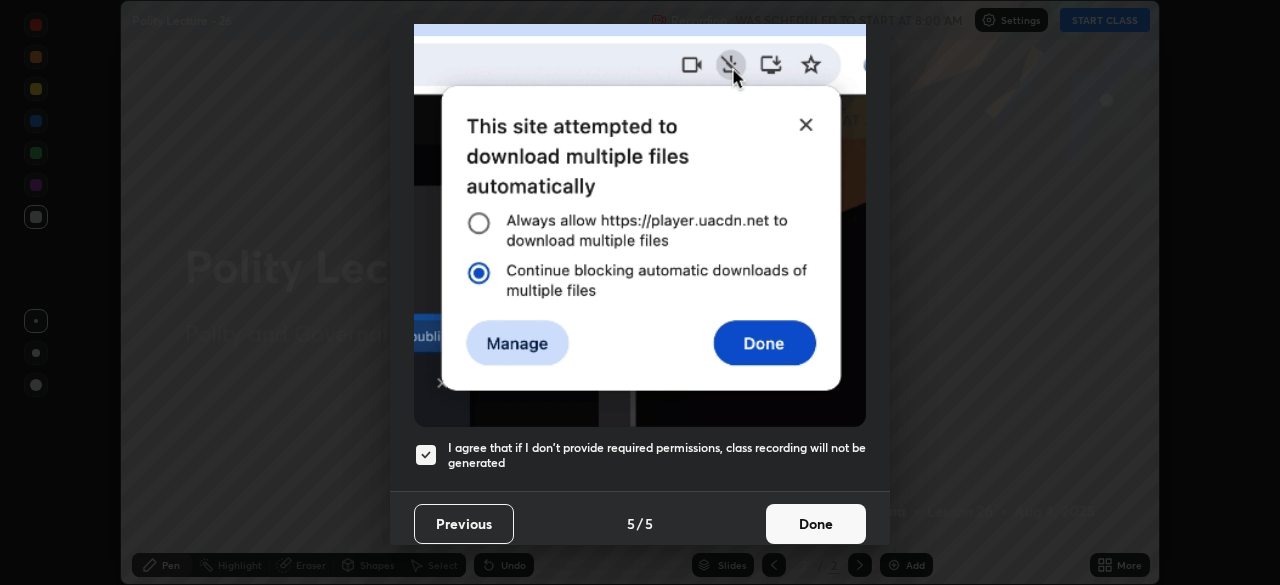 click on "Done" at bounding box center [816, 524] 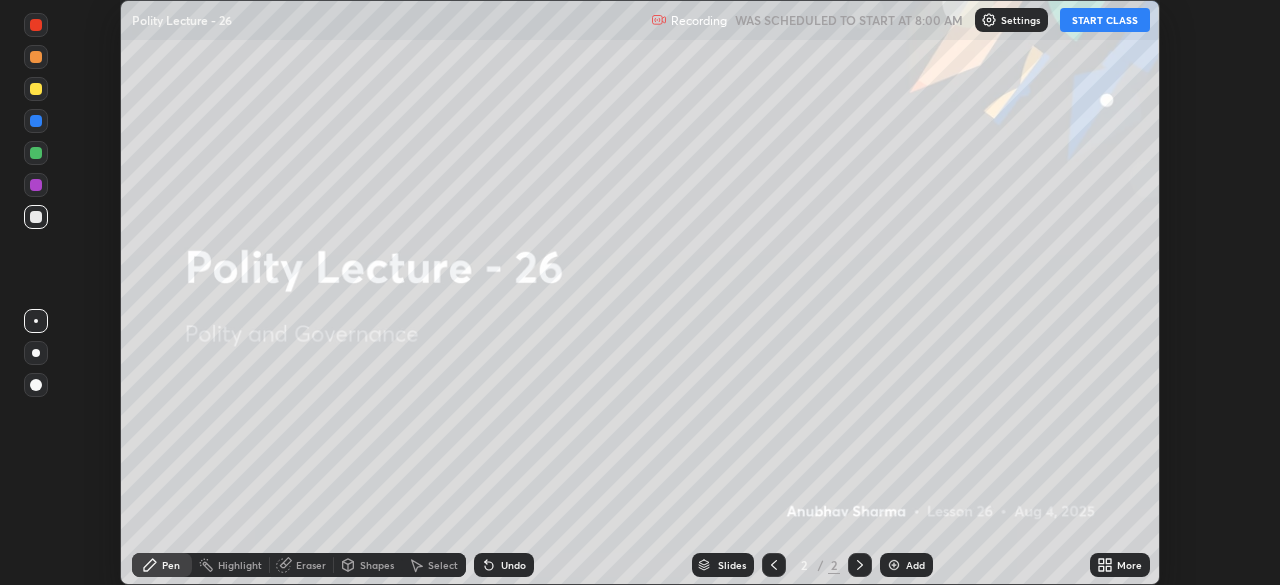 click on "More" at bounding box center [1129, 565] 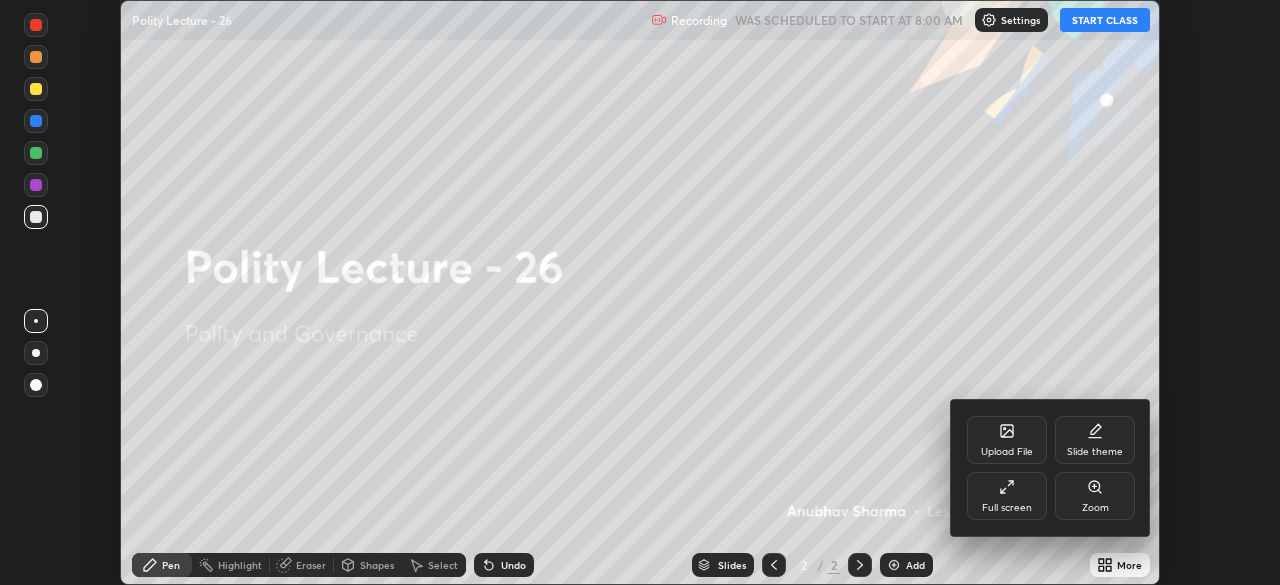 click 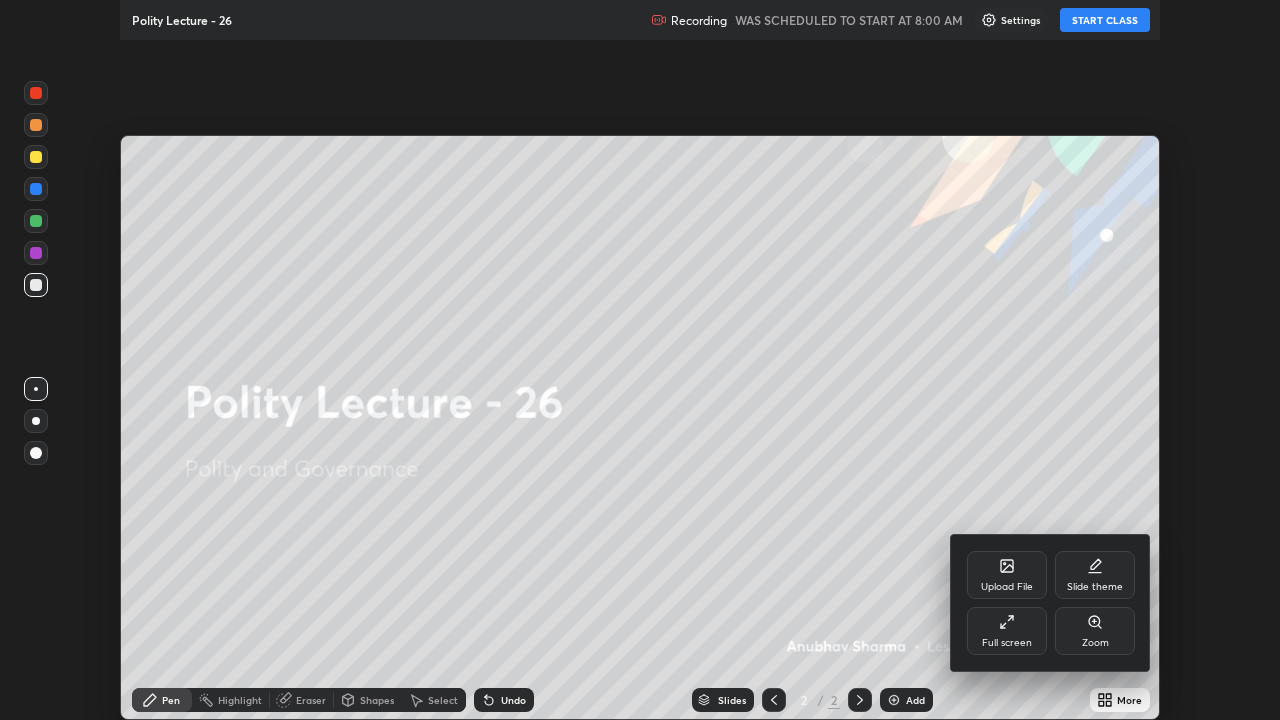 scroll, scrollTop: 99280, scrollLeft: 98720, axis: both 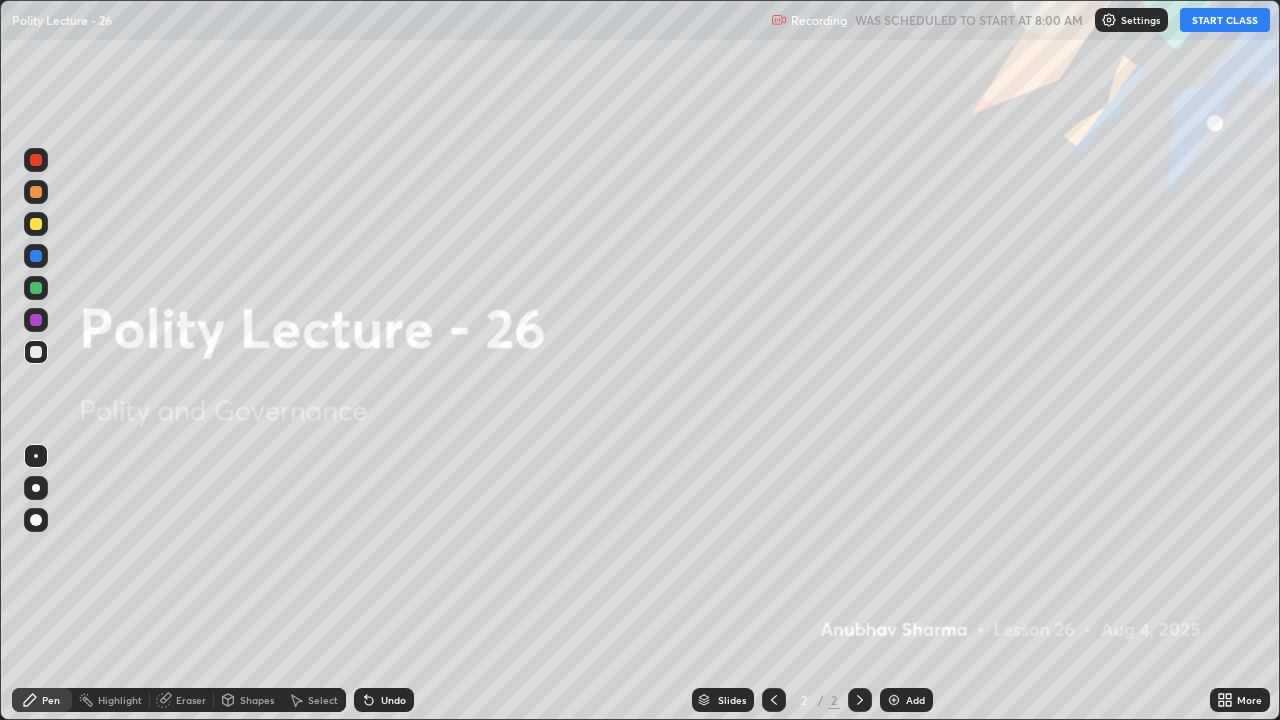 click on "Add" at bounding box center (915, 700) 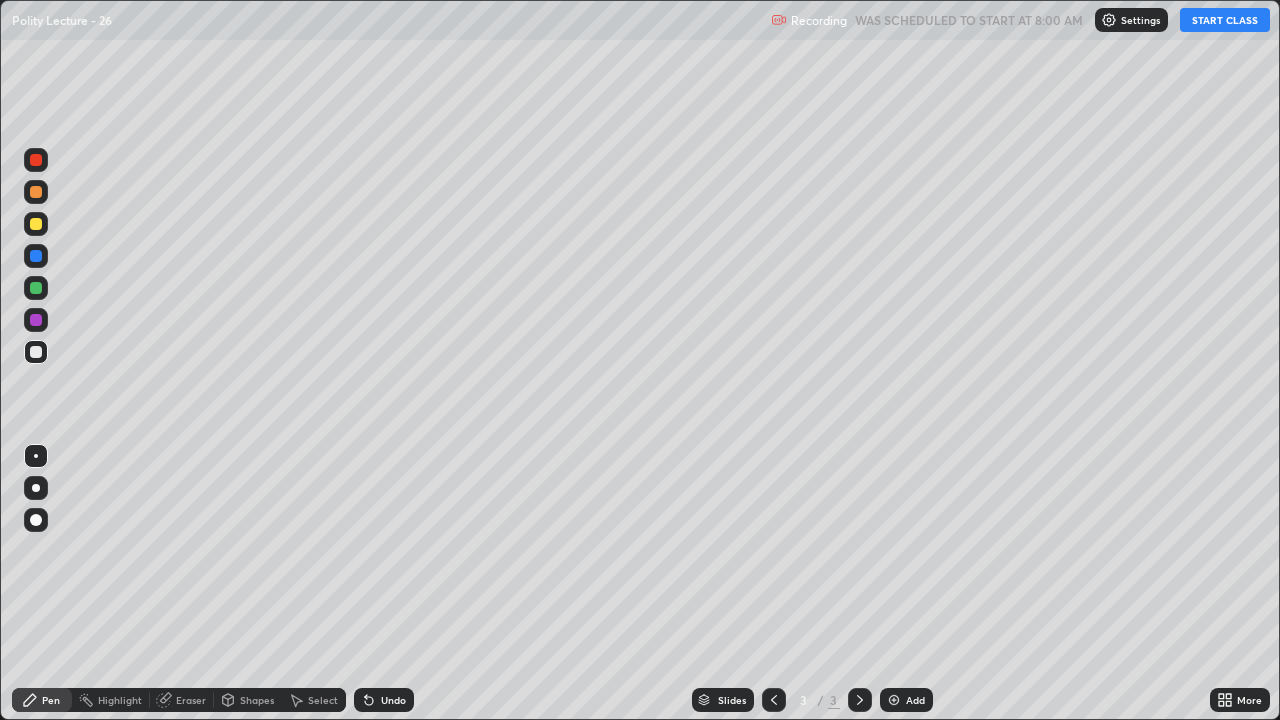 click on "More" at bounding box center [1249, 700] 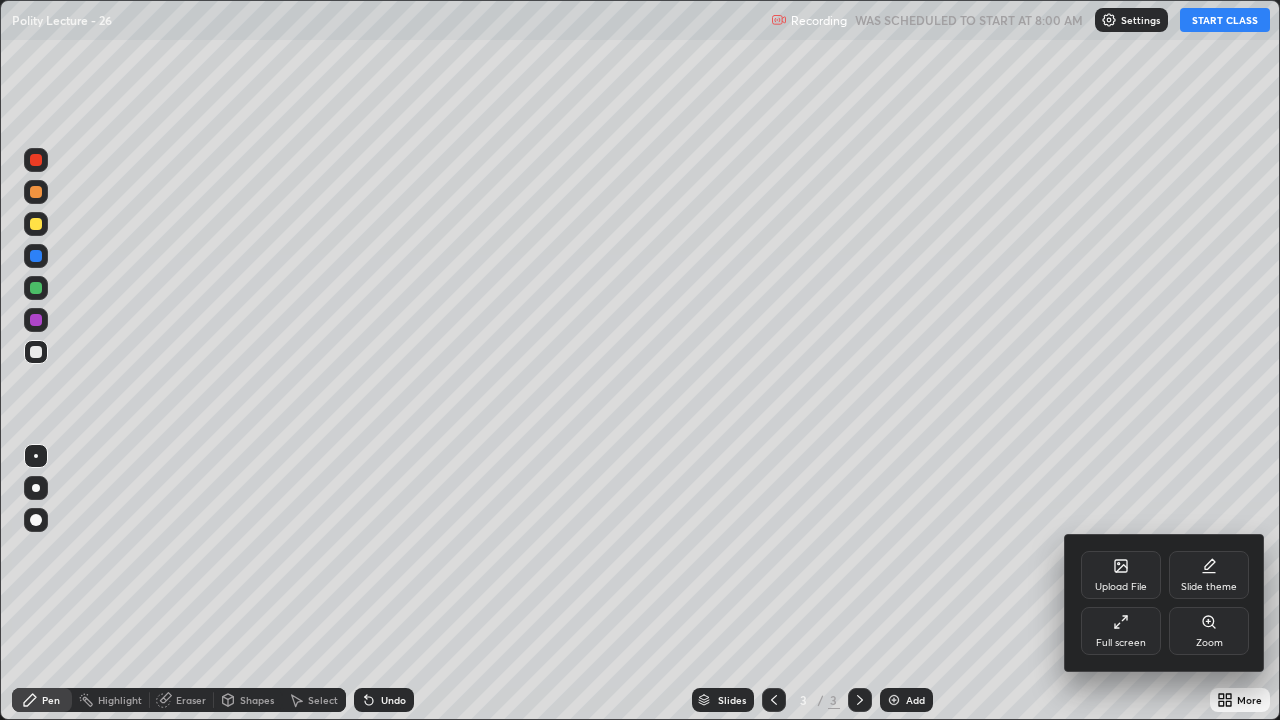 click on "Upload File" at bounding box center (1121, 575) 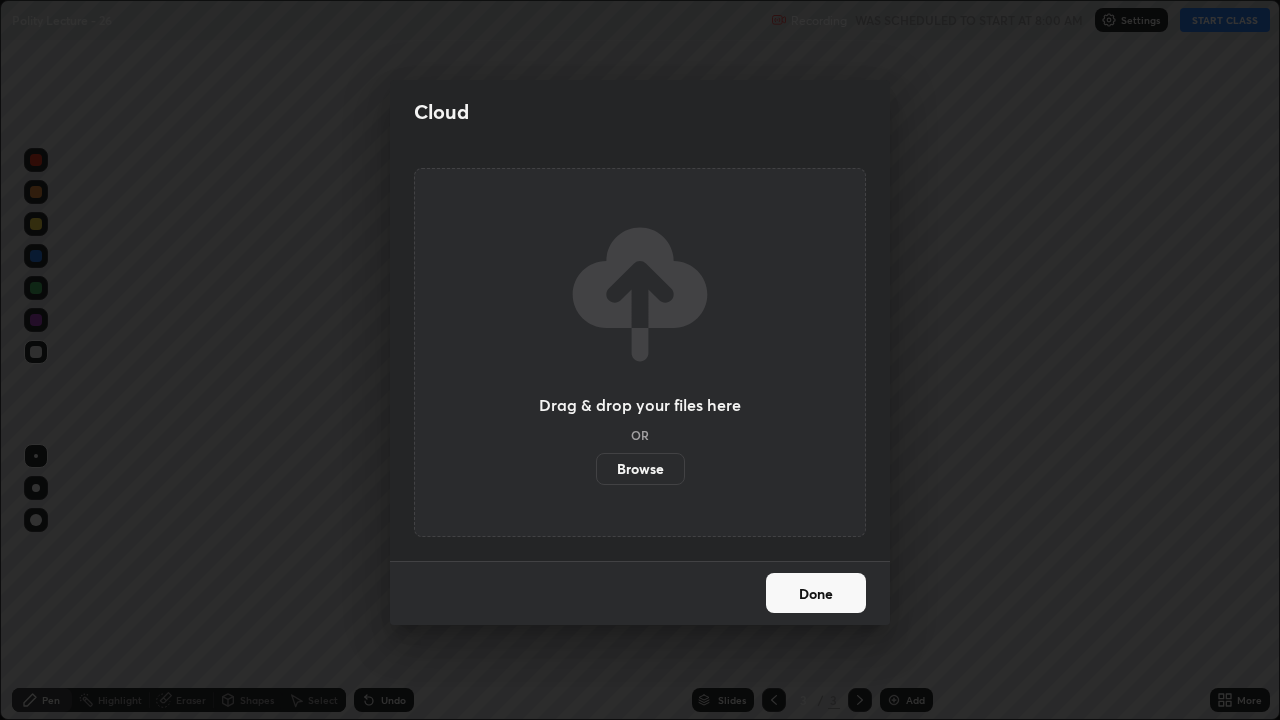 click on "Browse" at bounding box center (640, 469) 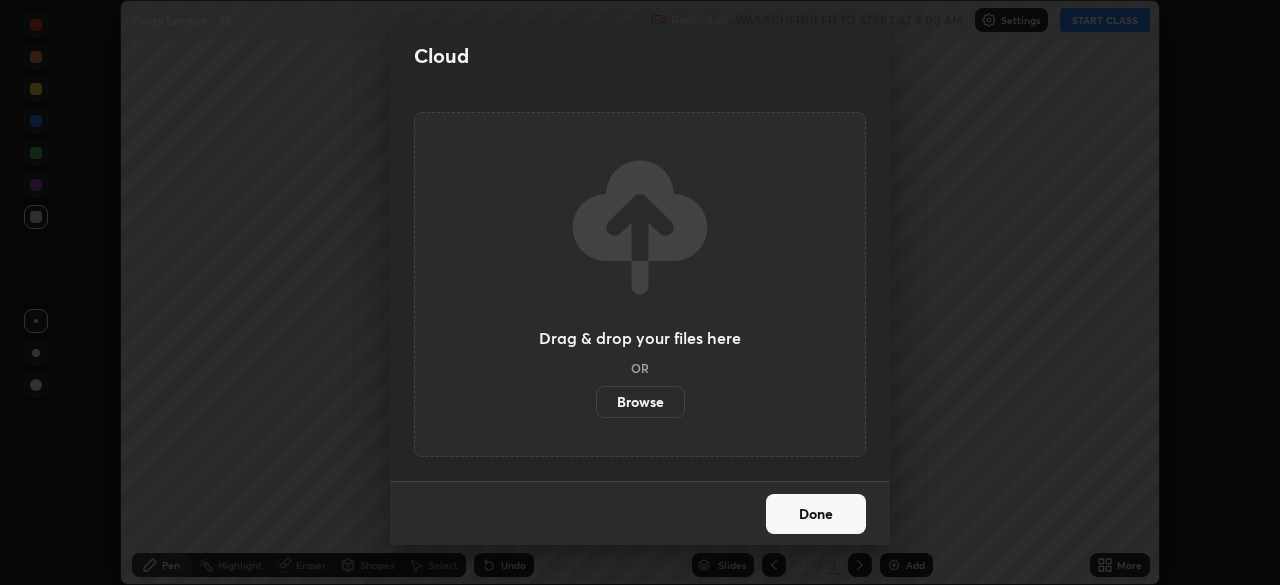 scroll, scrollTop: 585, scrollLeft: 1280, axis: both 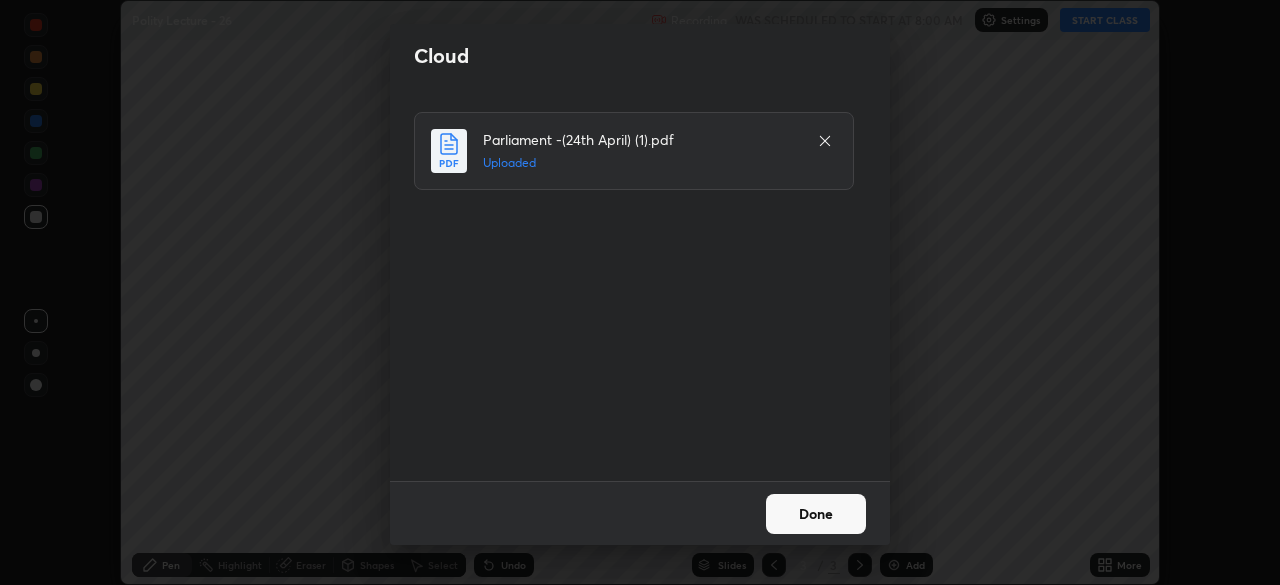click on "Done" at bounding box center (816, 514) 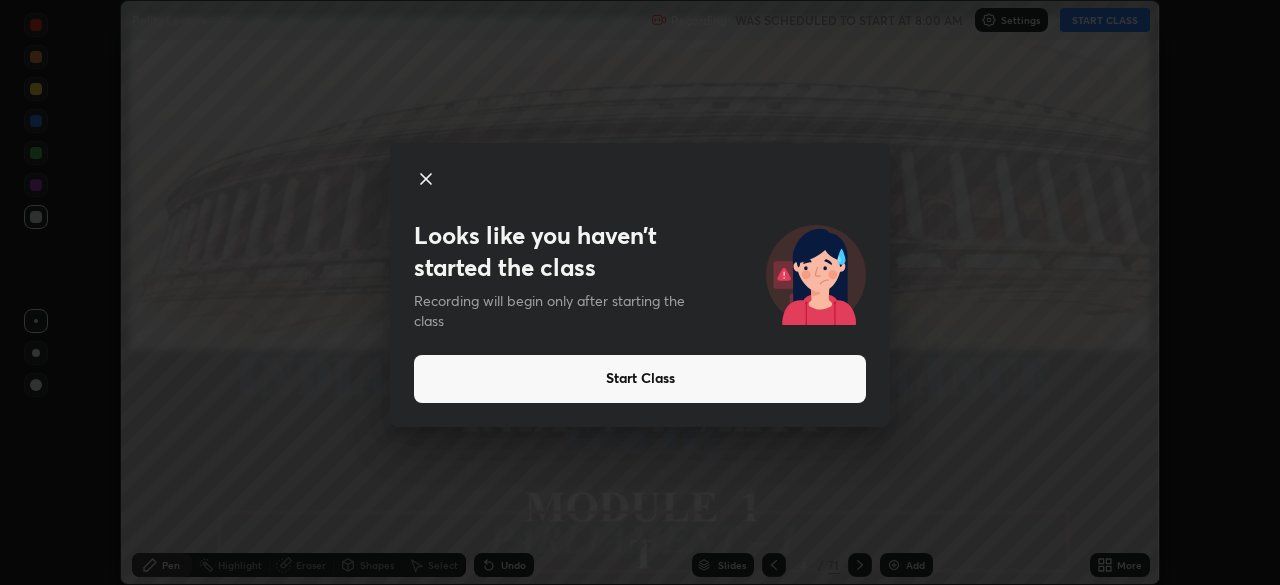 click on "Start Class" at bounding box center [640, 379] 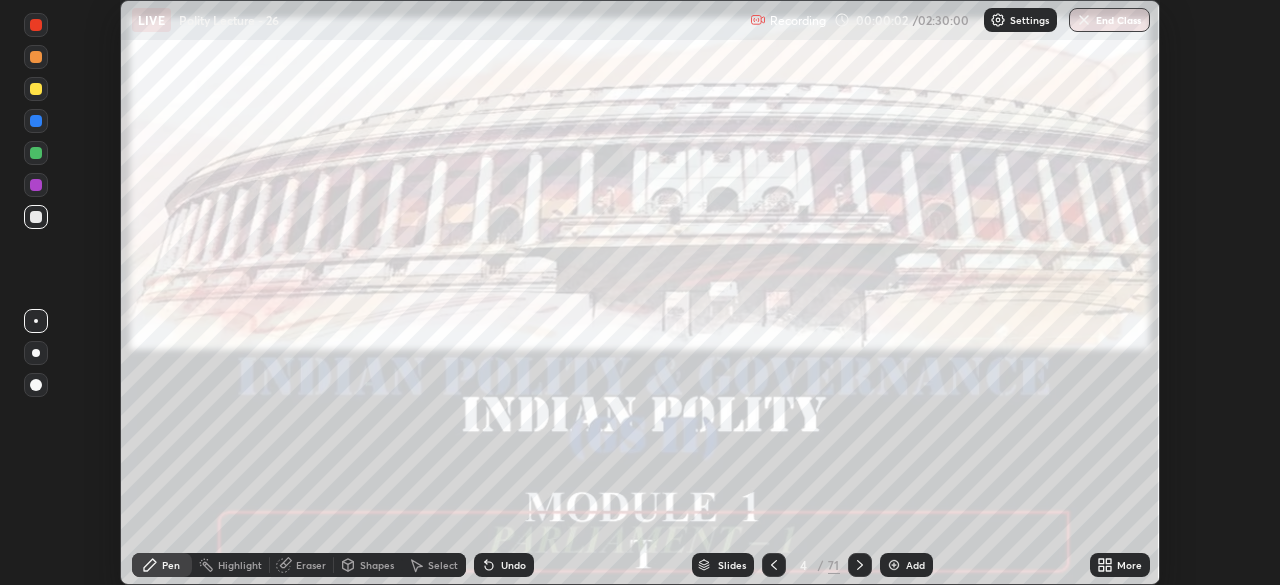click 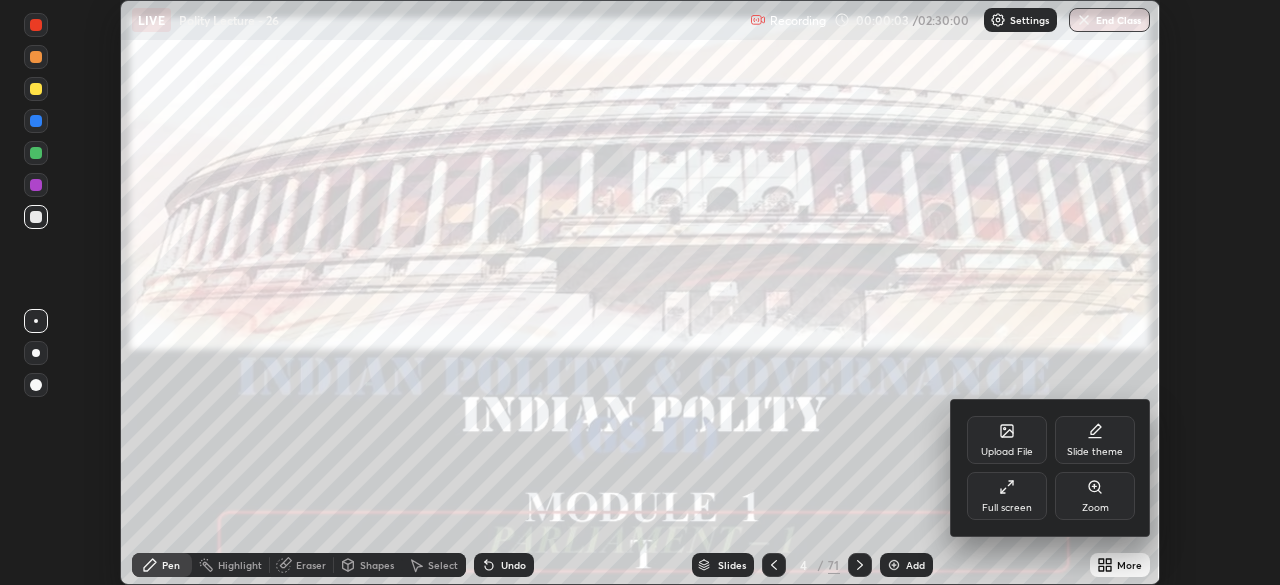 click on "Full screen" at bounding box center [1007, 496] 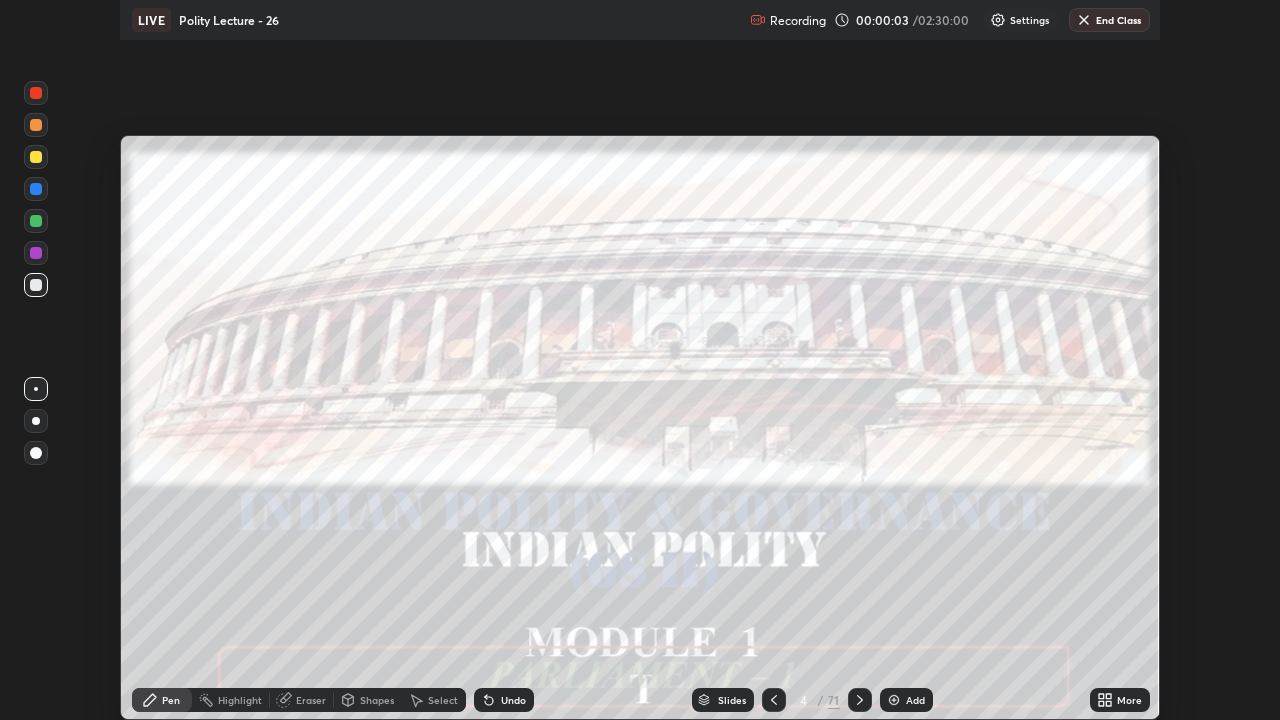 scroll, scrollTop: 99280, scrollLeft: 98720, axis: both 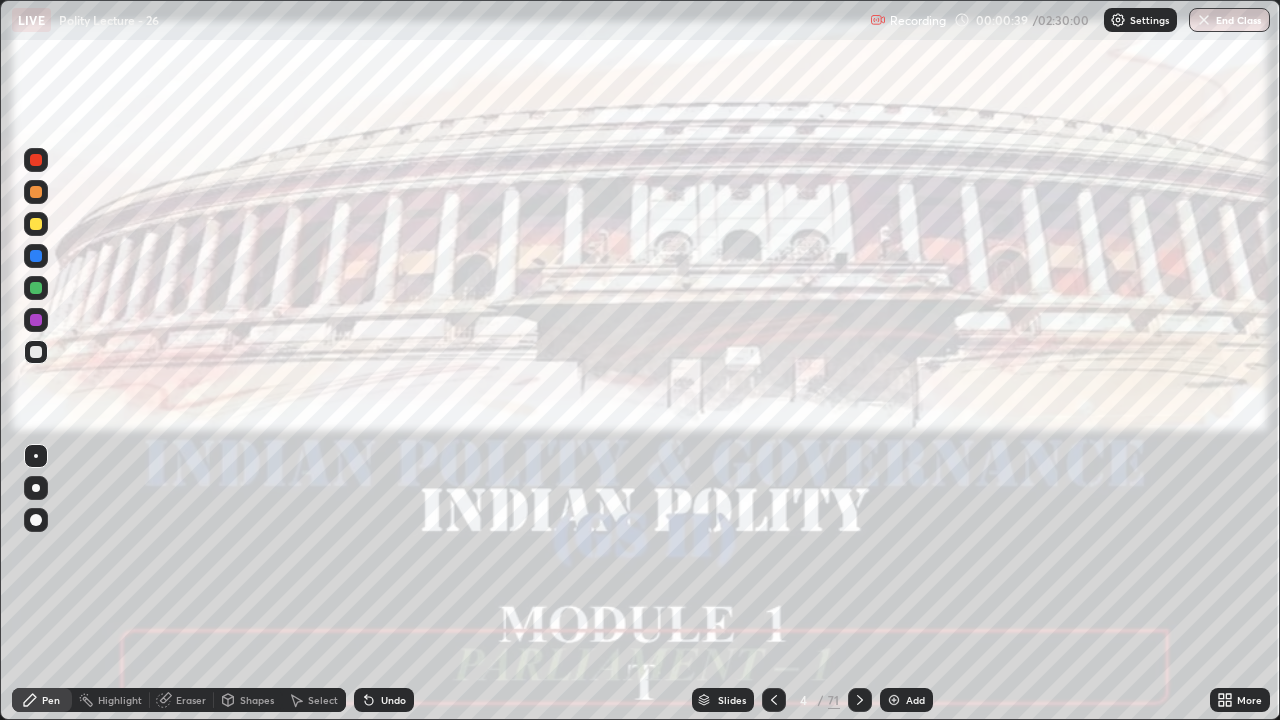click on "Add" at bounding box center (915, 700) 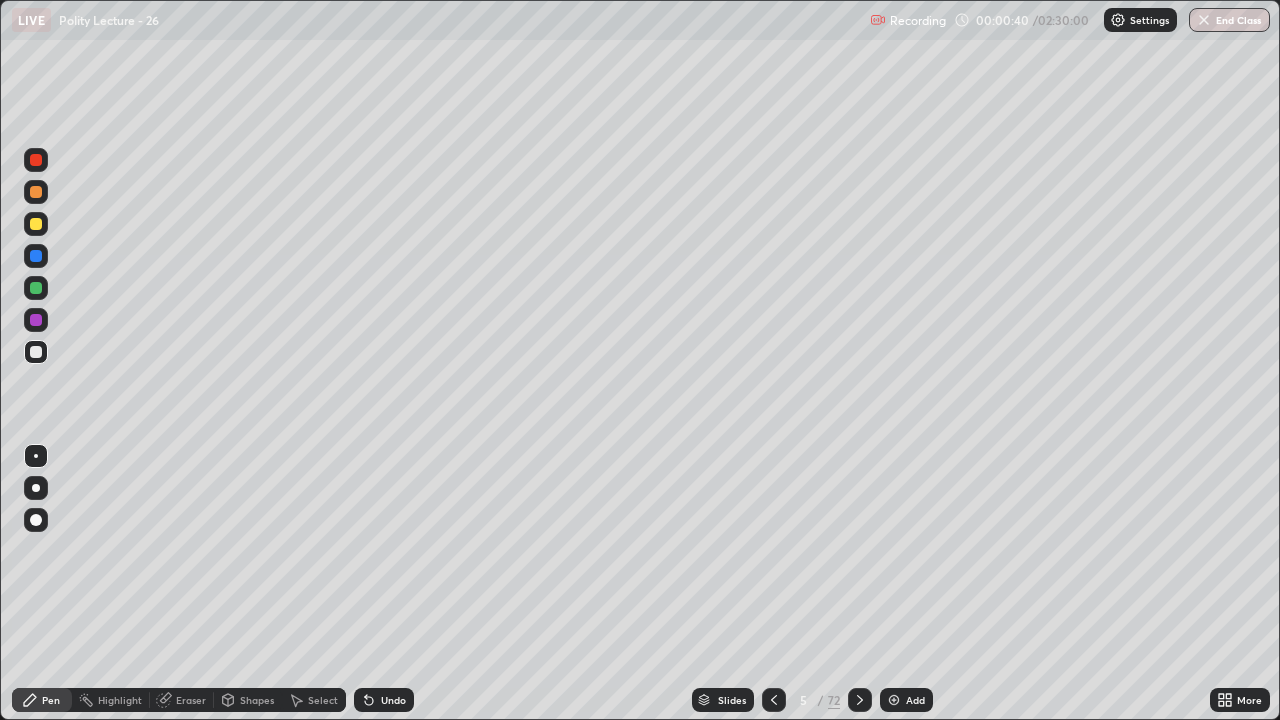 click 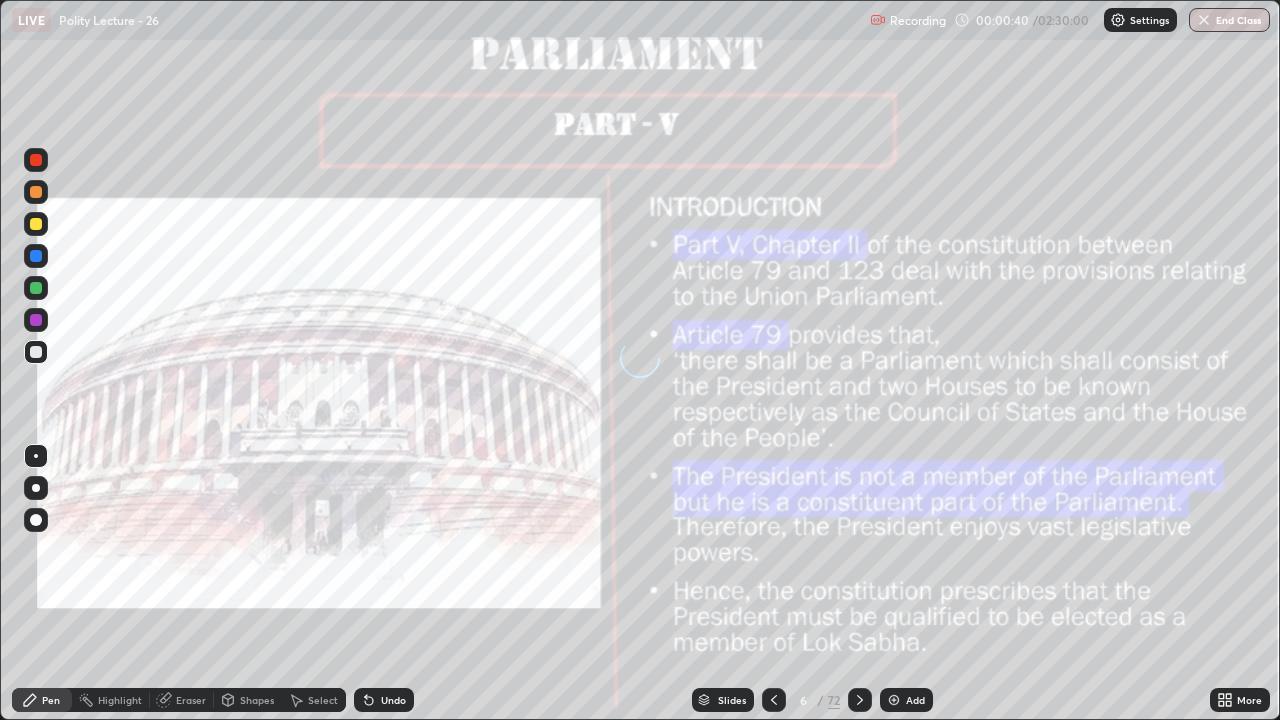 click 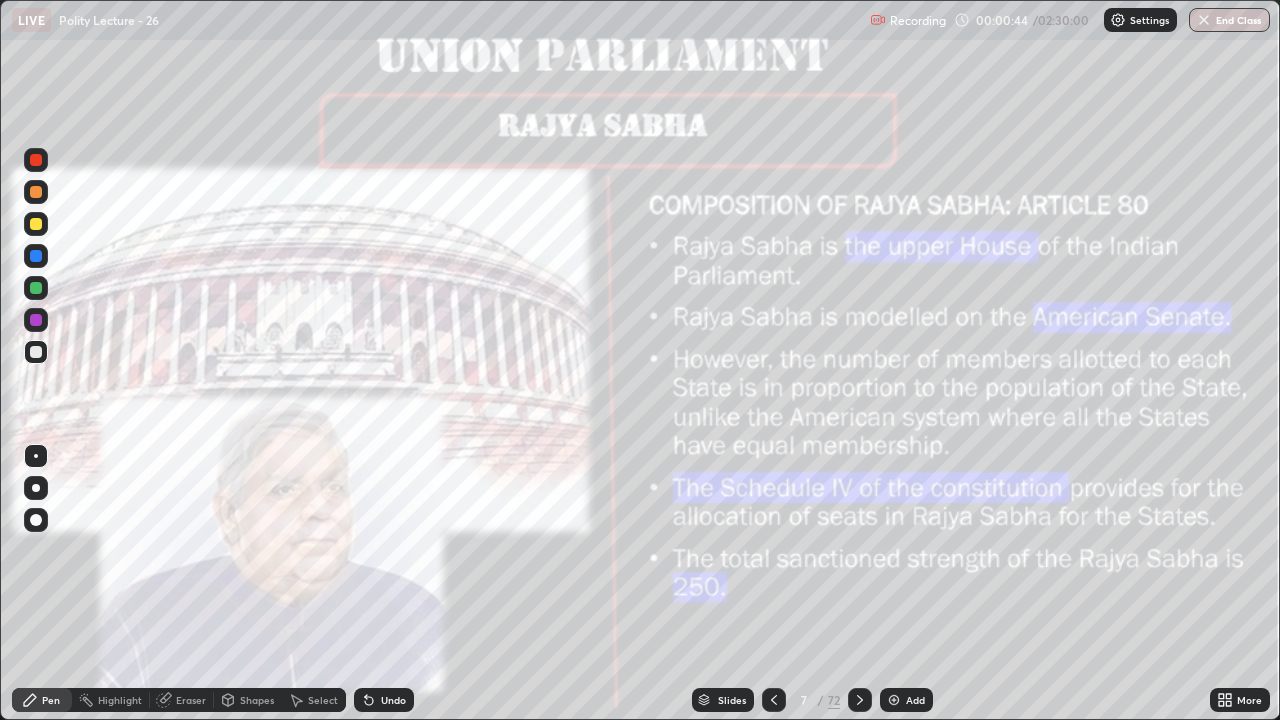 click 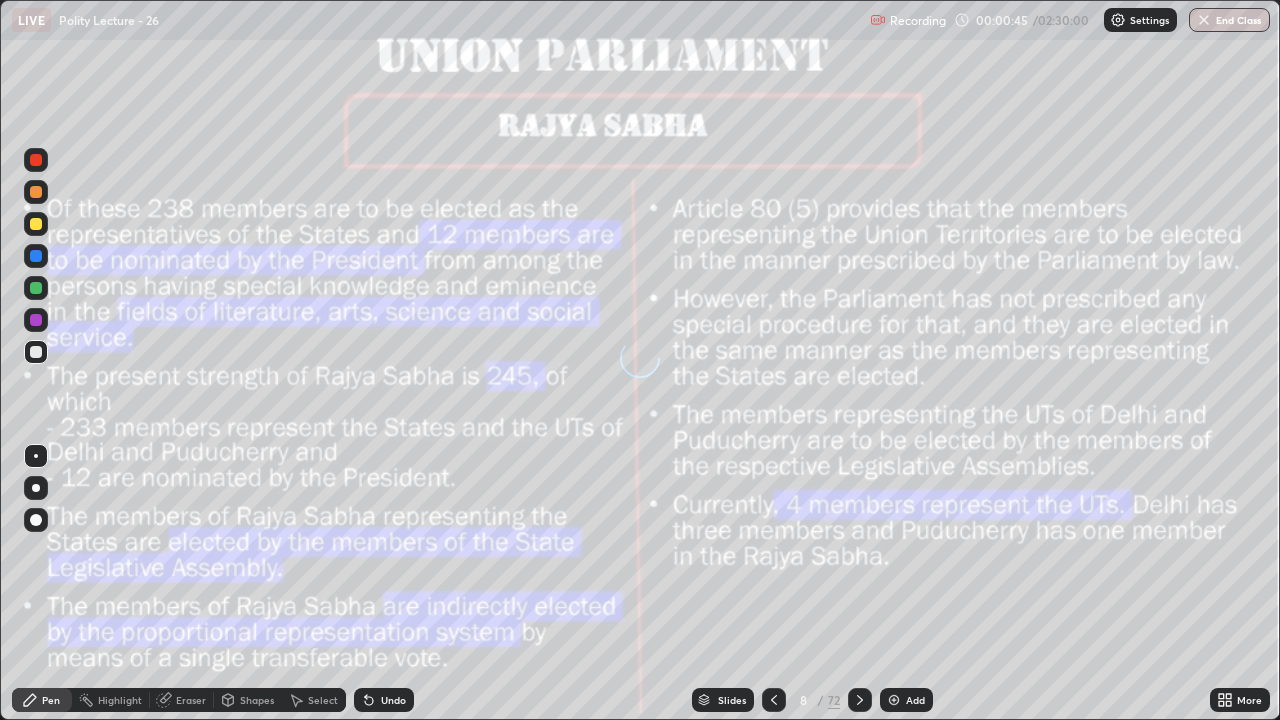 click at bounding box center (860, 700) 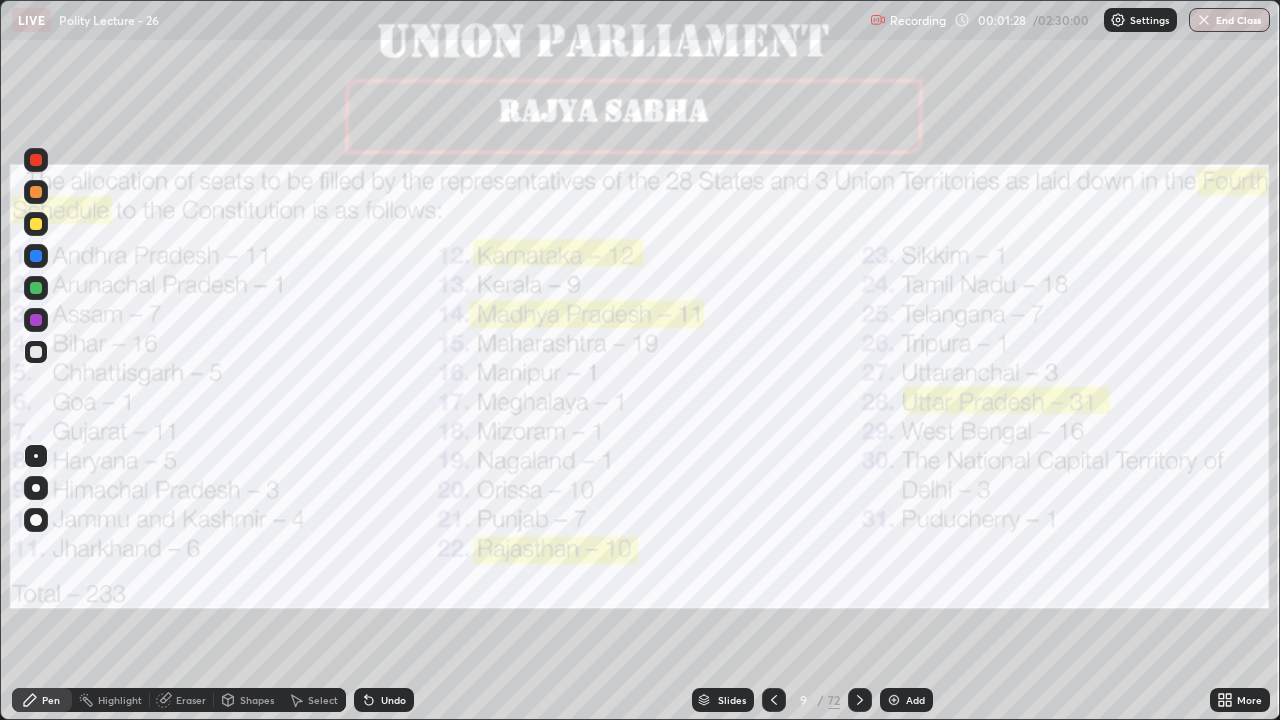 click at bounding box center [860, 700] 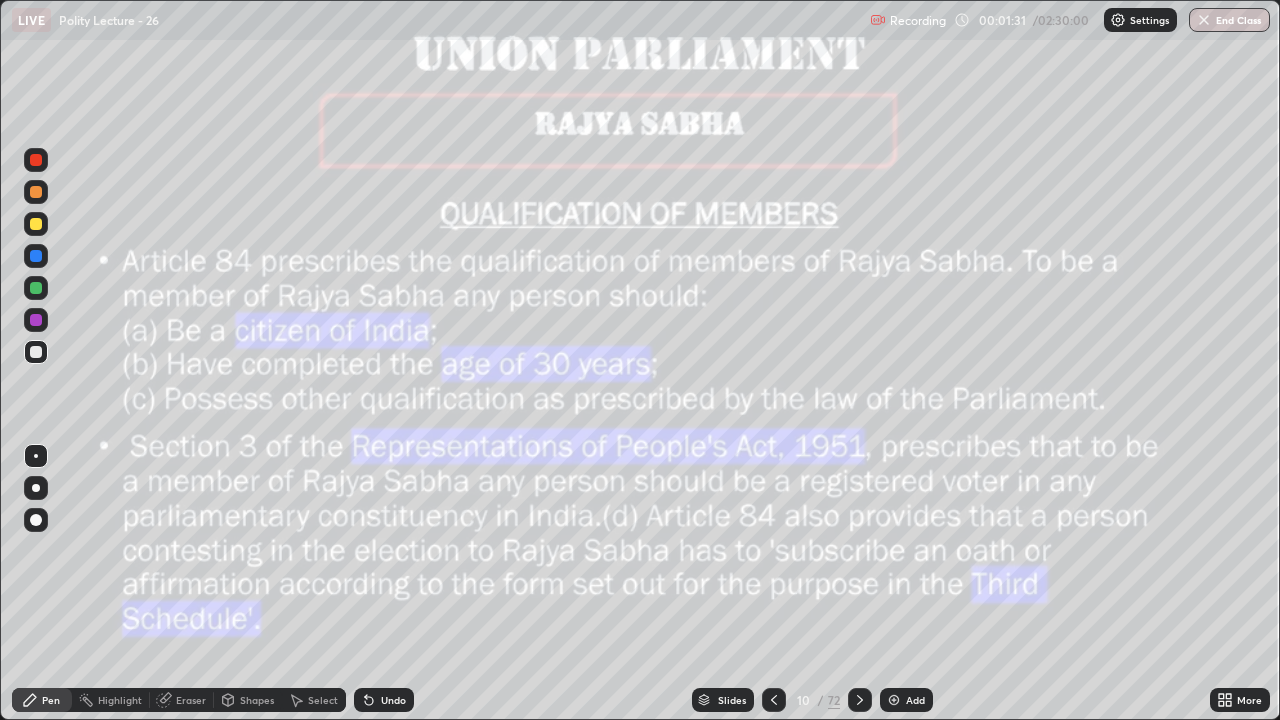 click 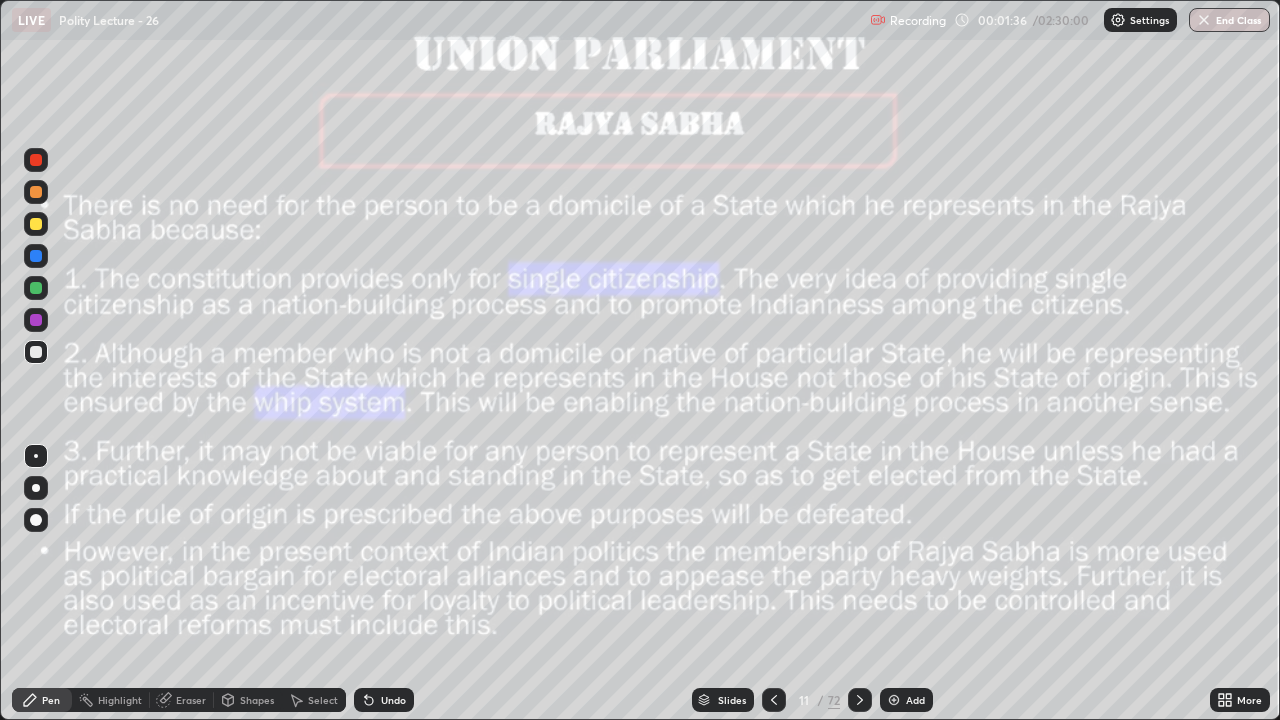 click at bounding box center (860, 700) 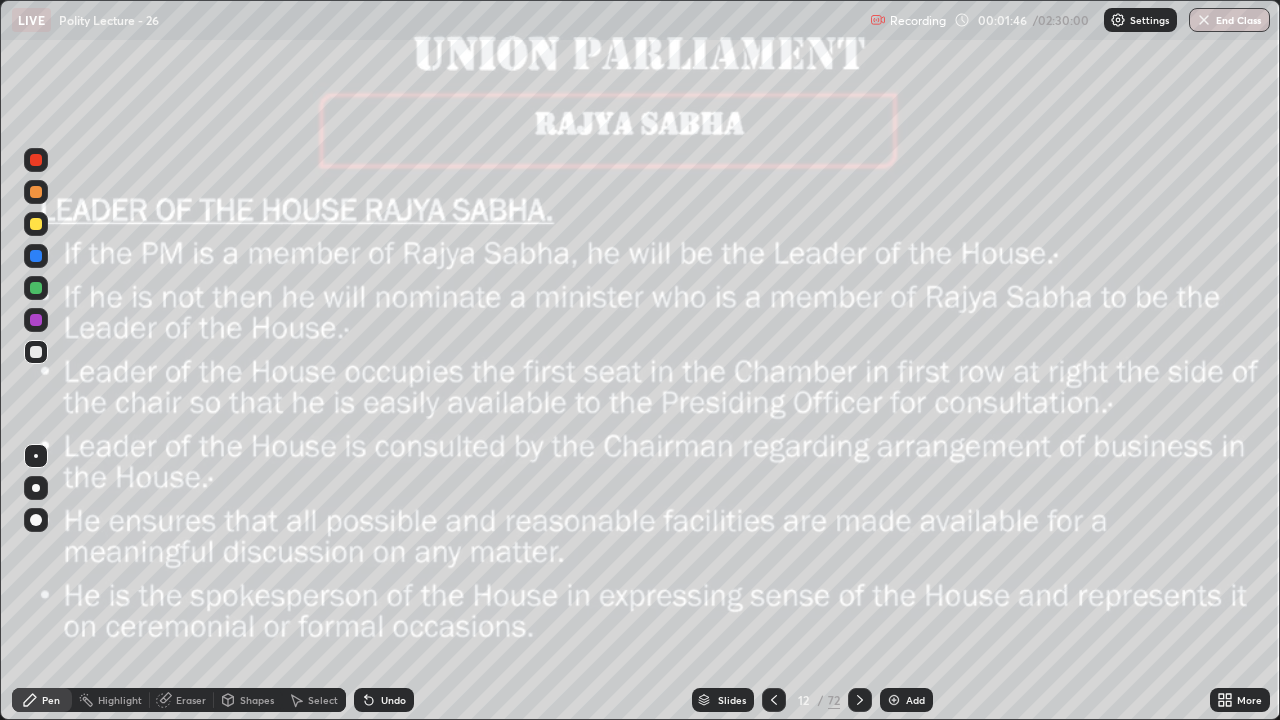 click 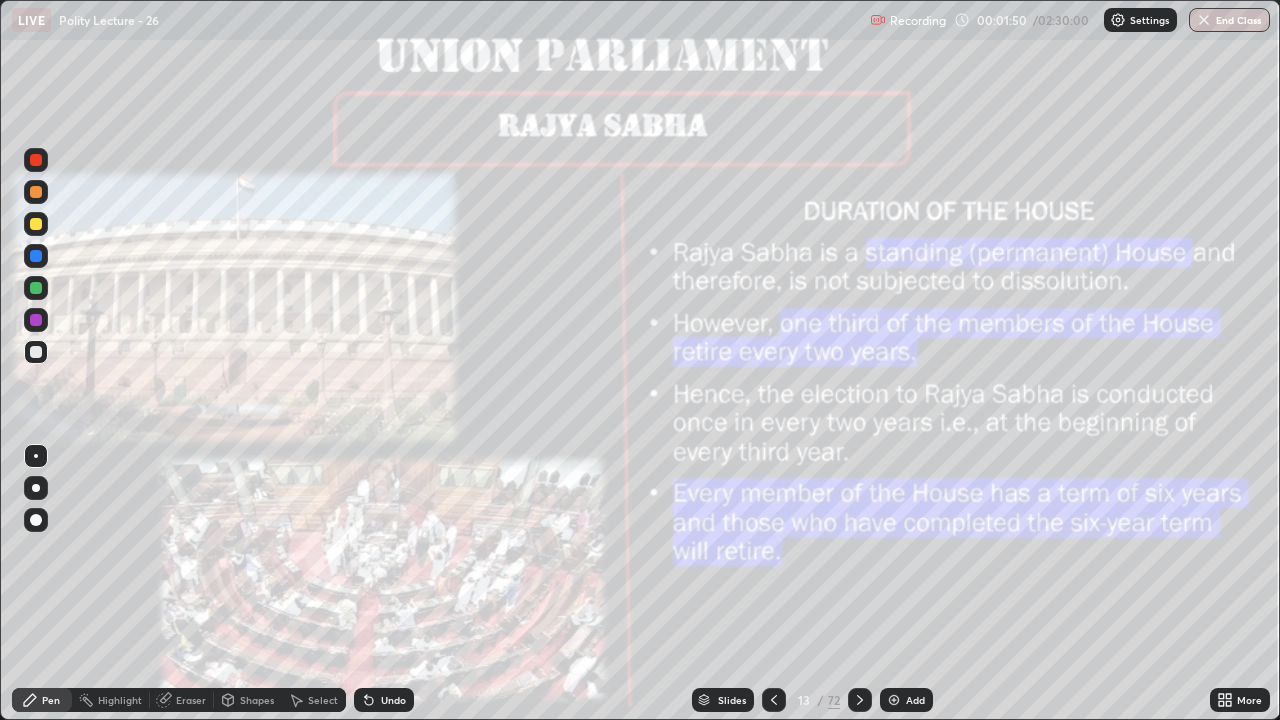 click 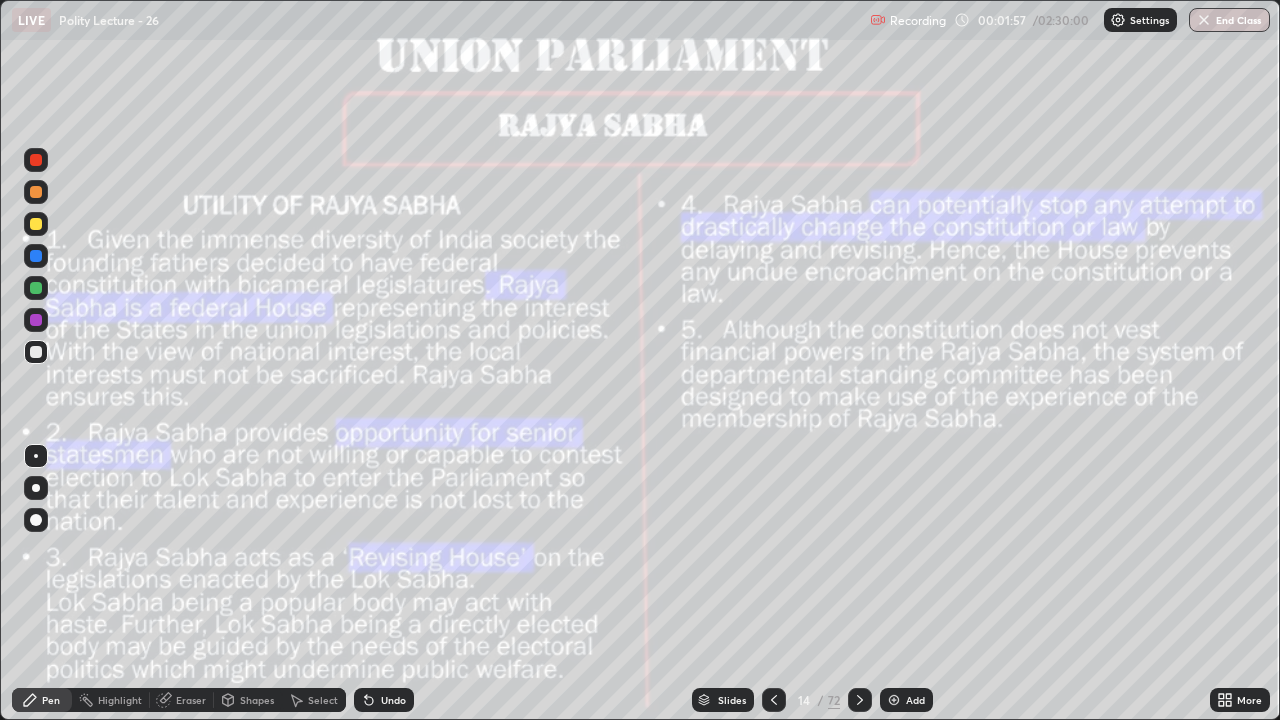 click 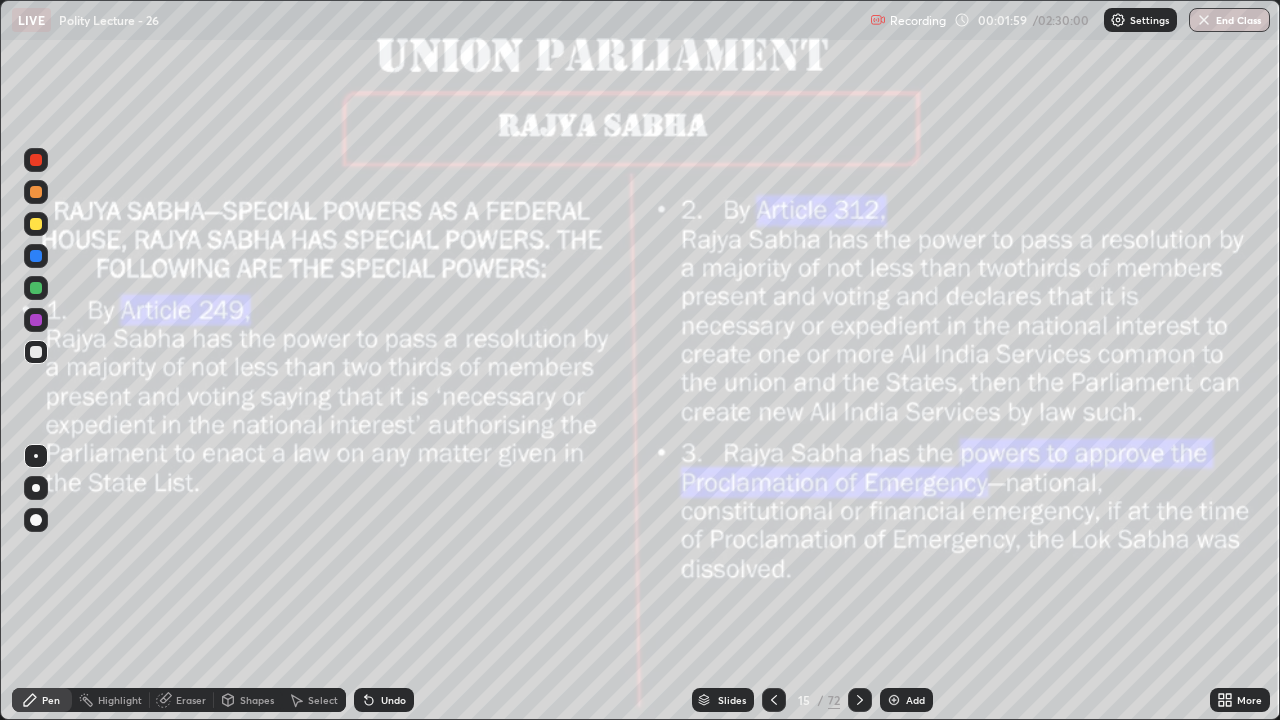 click 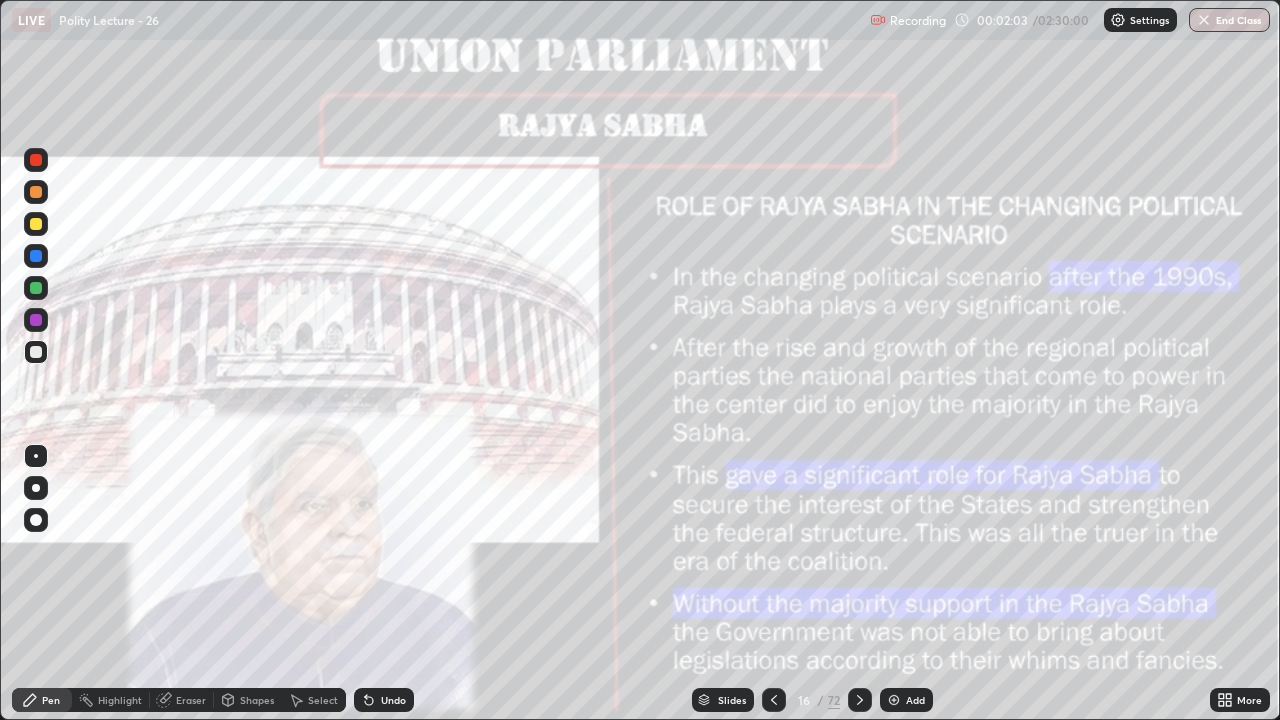 click 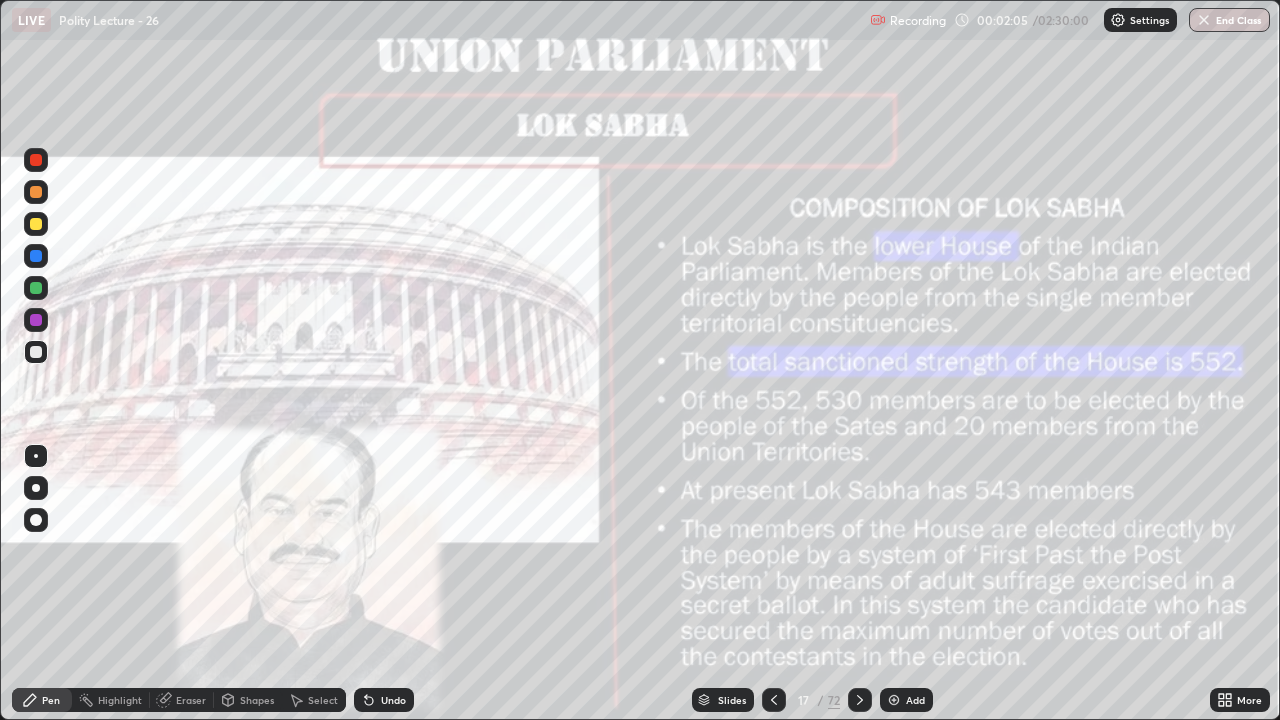 click 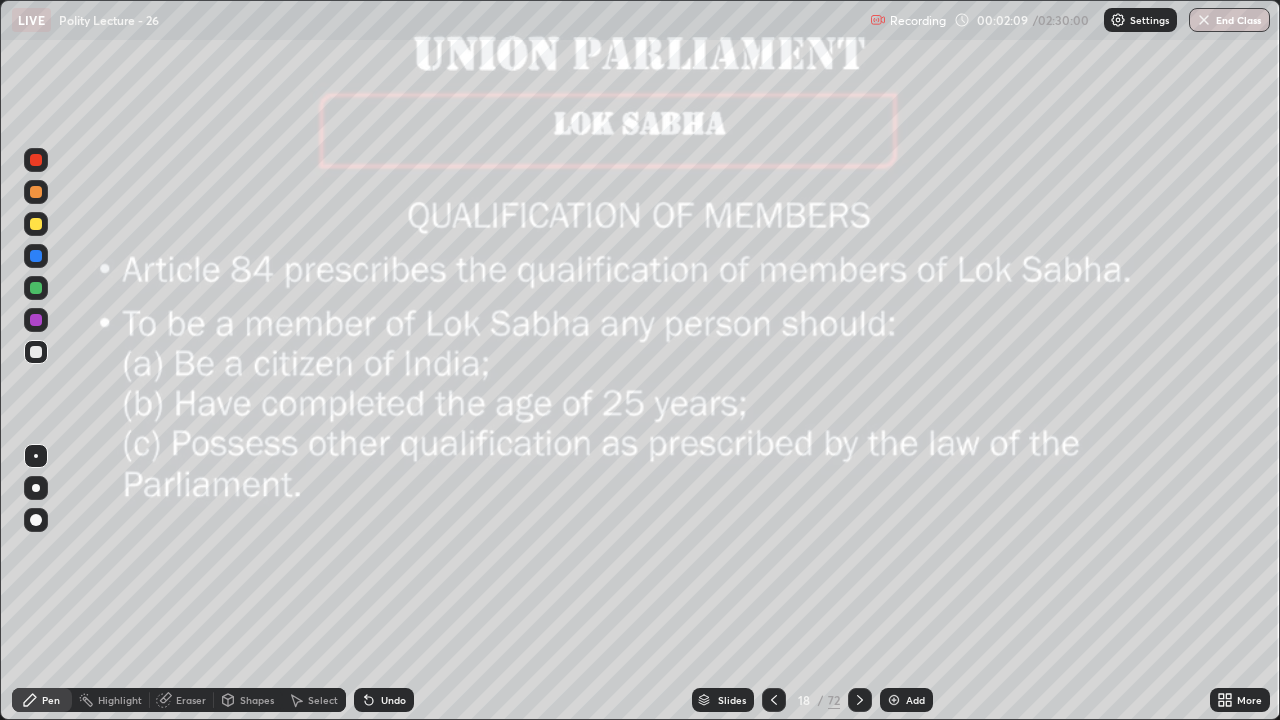 click 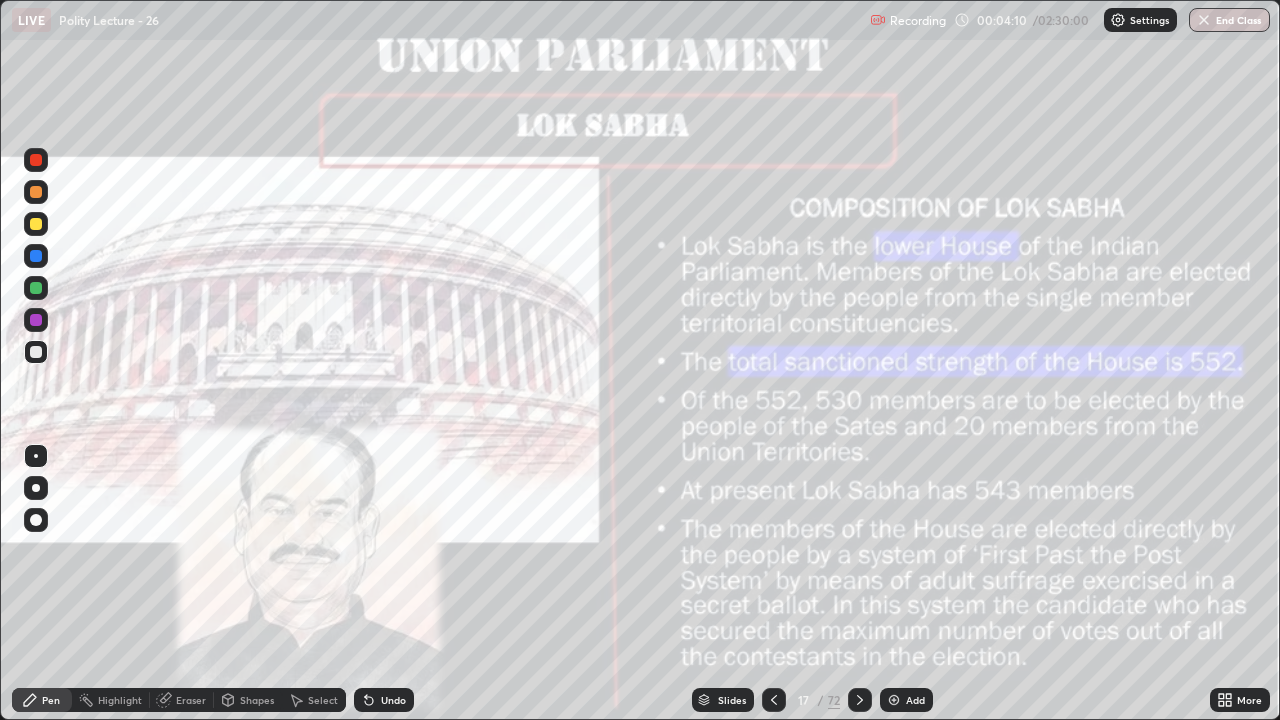 click 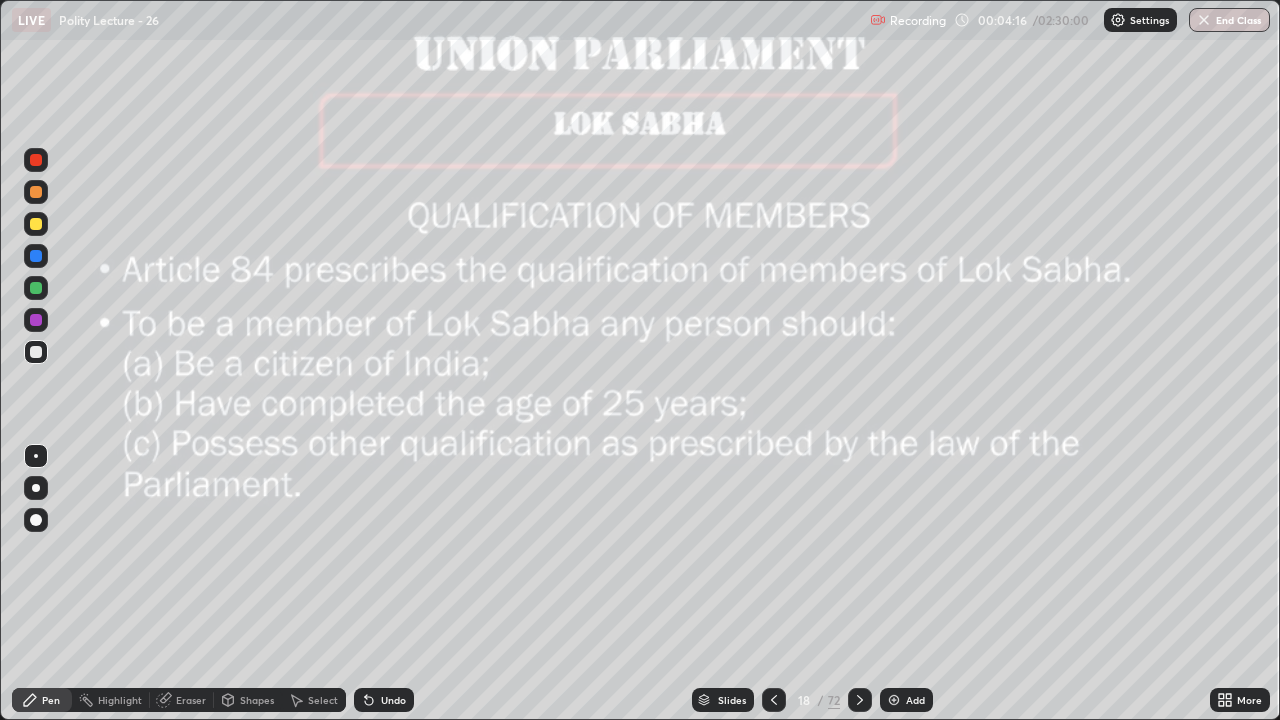 click at bounding box center [36, 224] 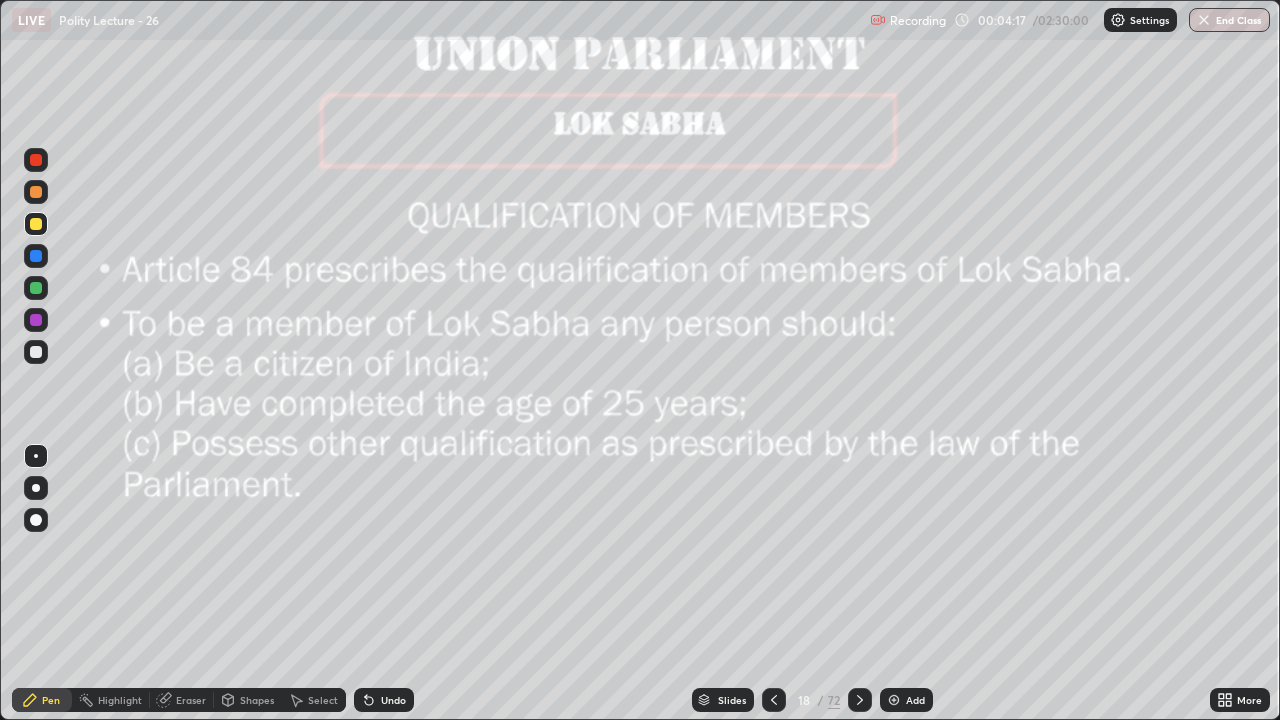 click at bounding box center [36, 488] 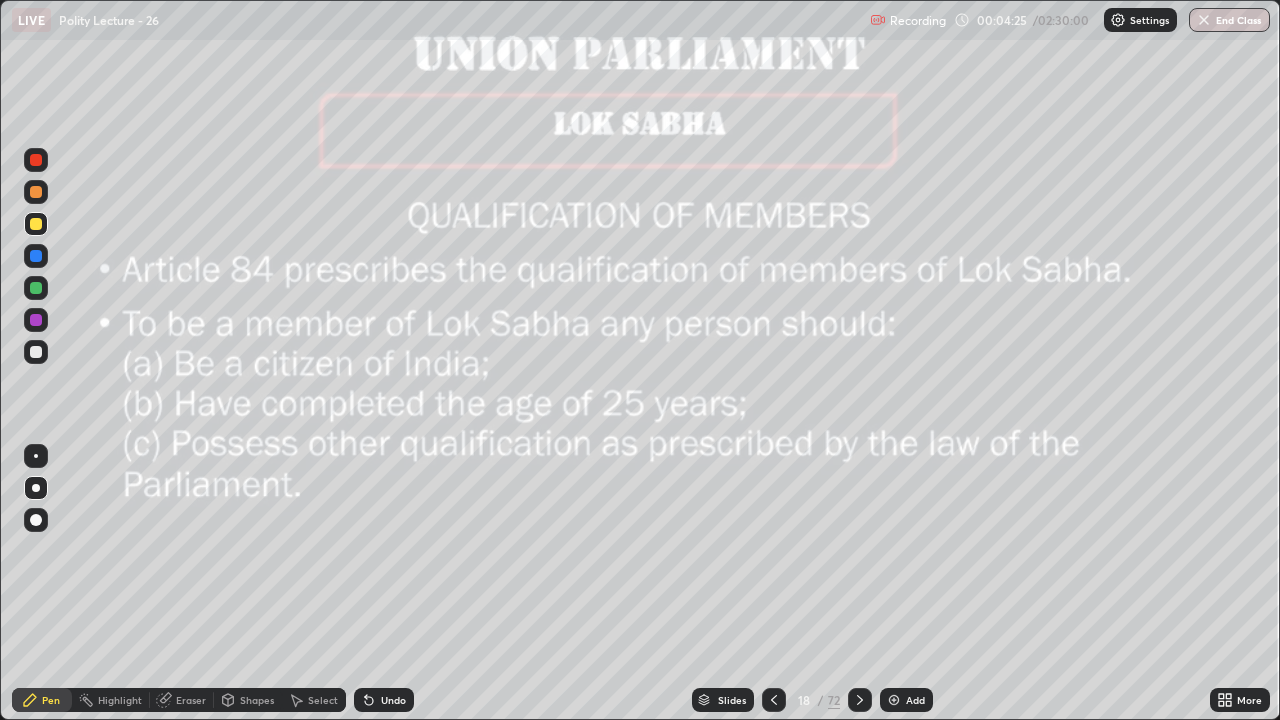 click 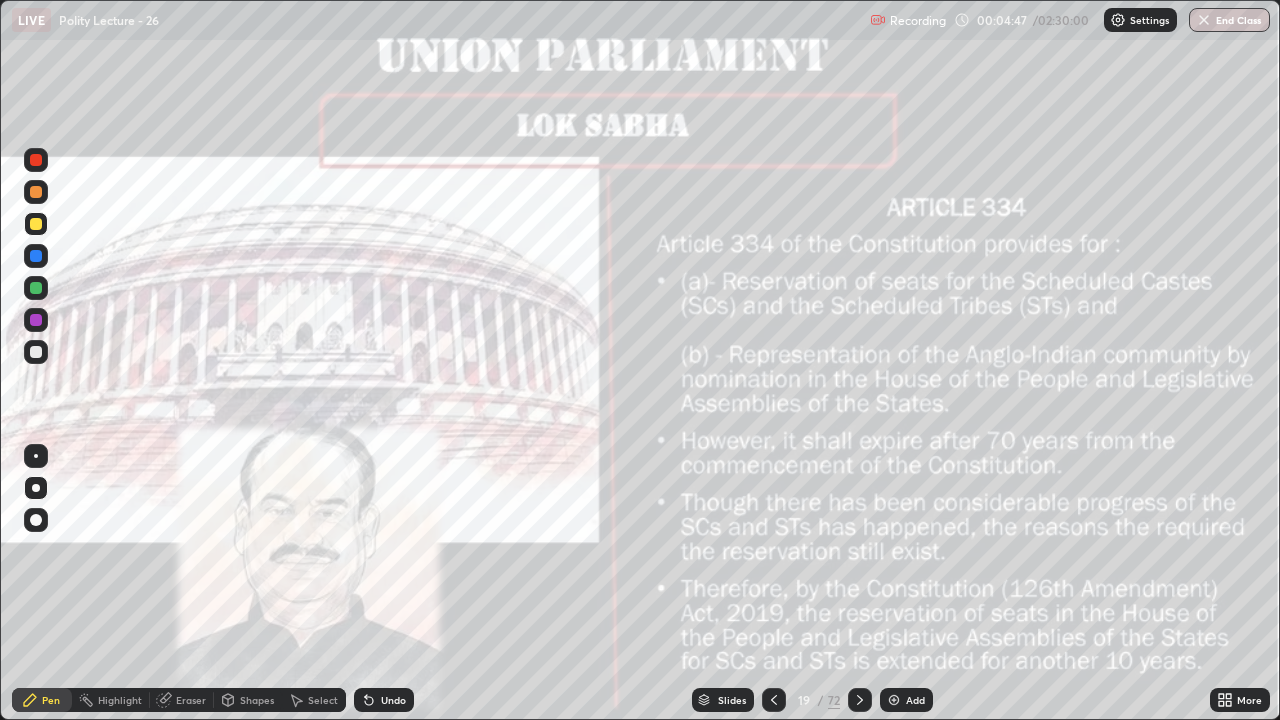 click 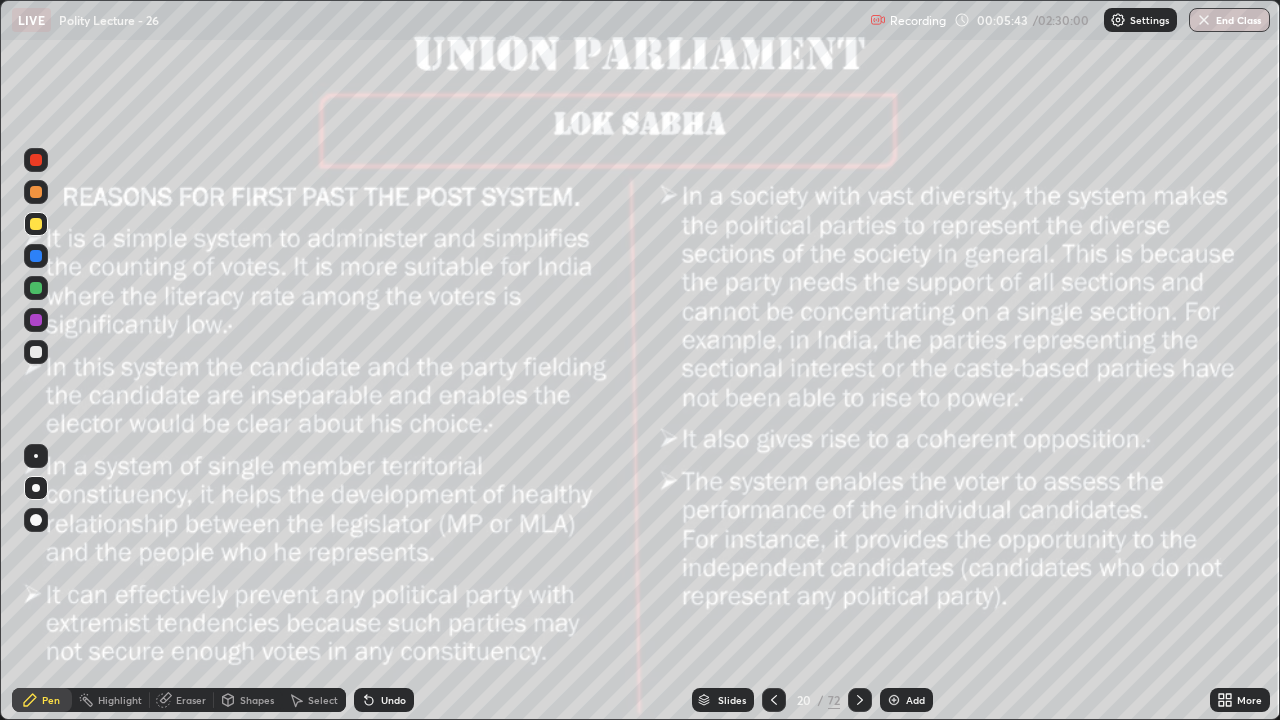 click at bounding box center [36, 256] 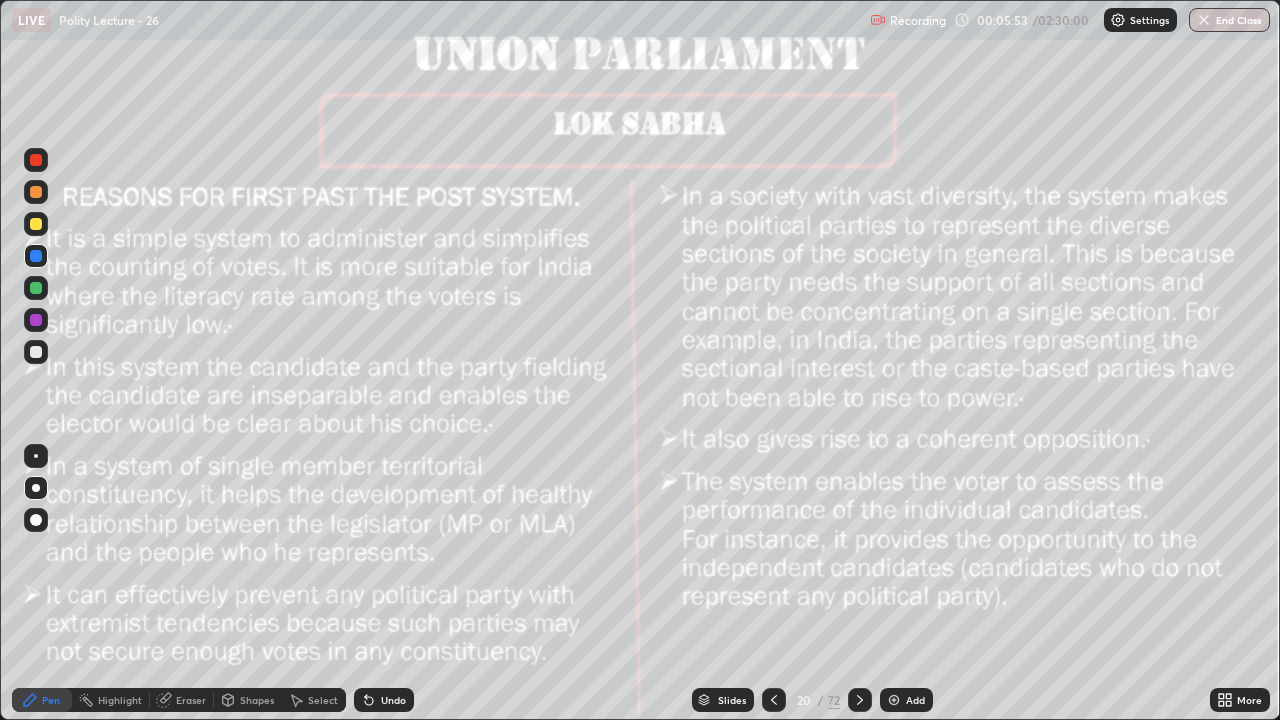 click at bounding box center (36, 192) 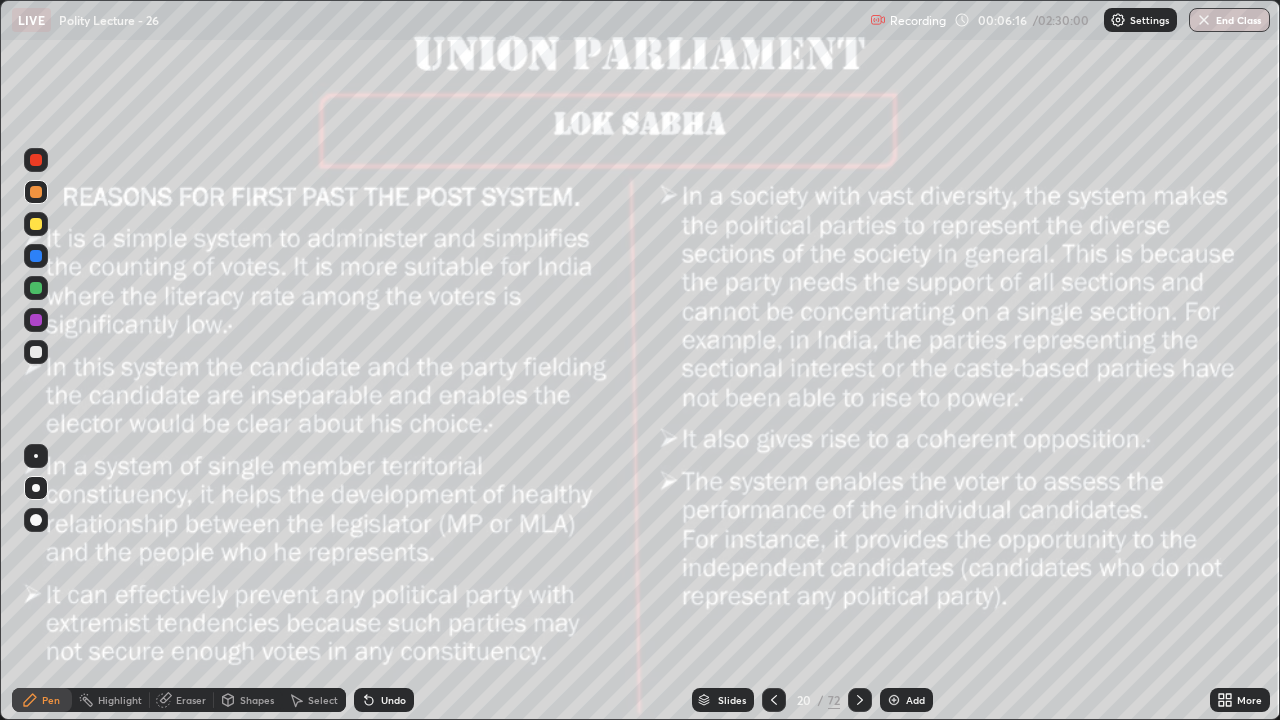 click at bounding box center [36, 224] 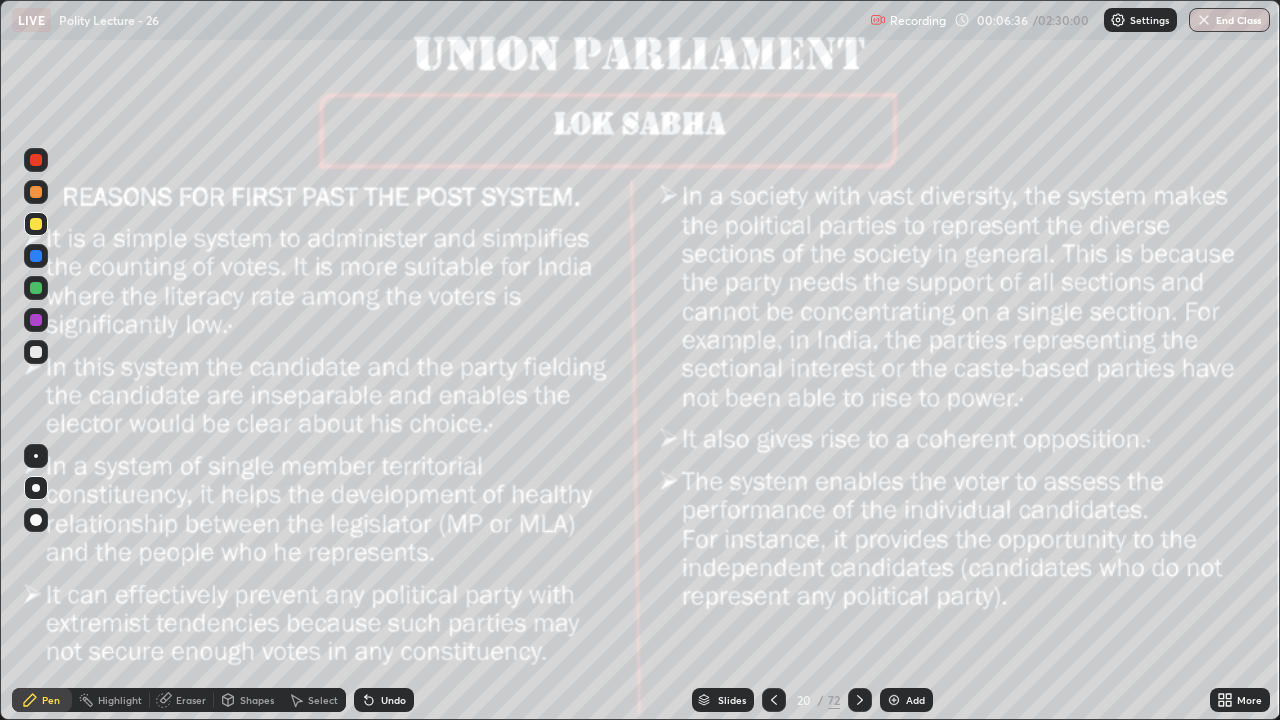 click on "Erase all" at bounding box center [36, 360] 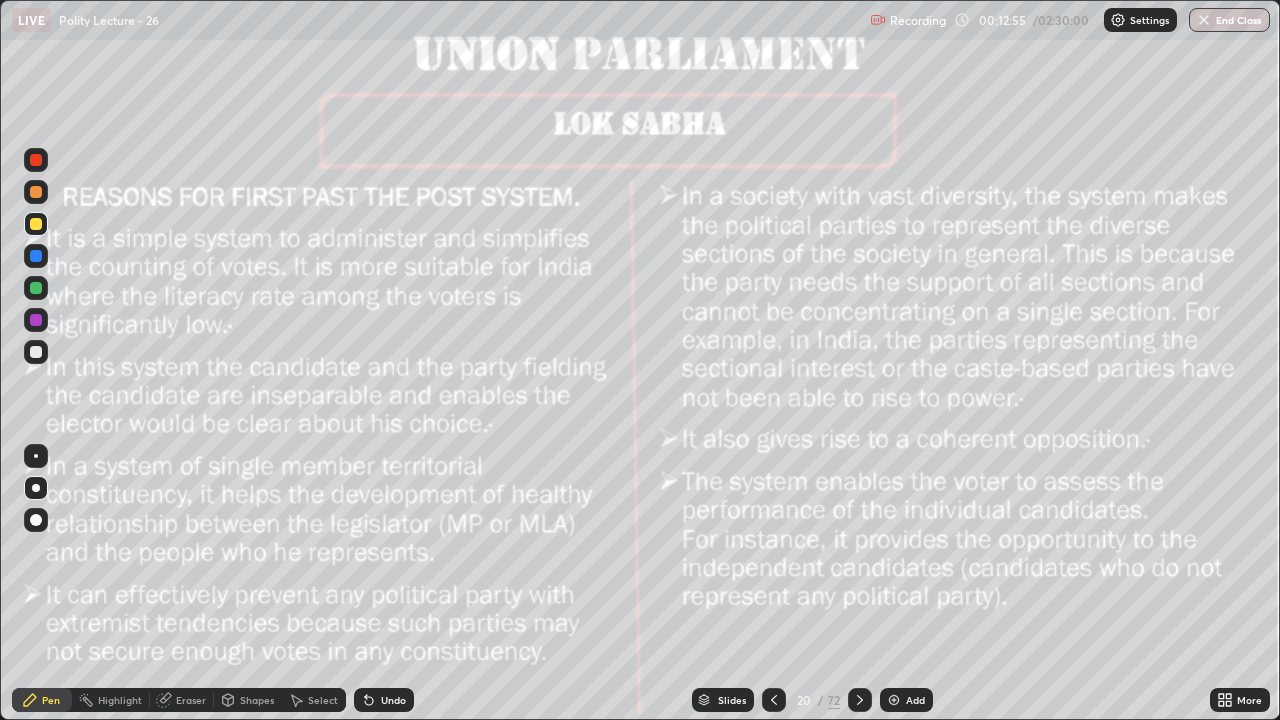 click 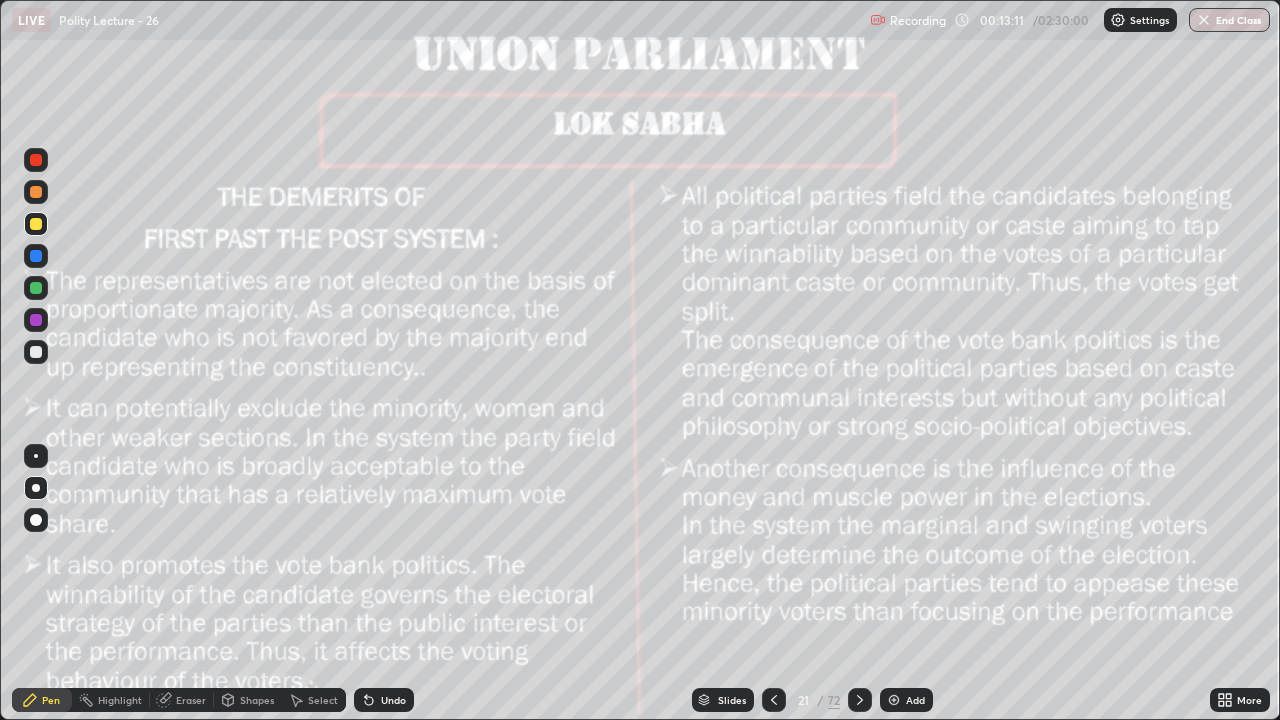 click on "21 / 72" at bounding box center (817, 700) 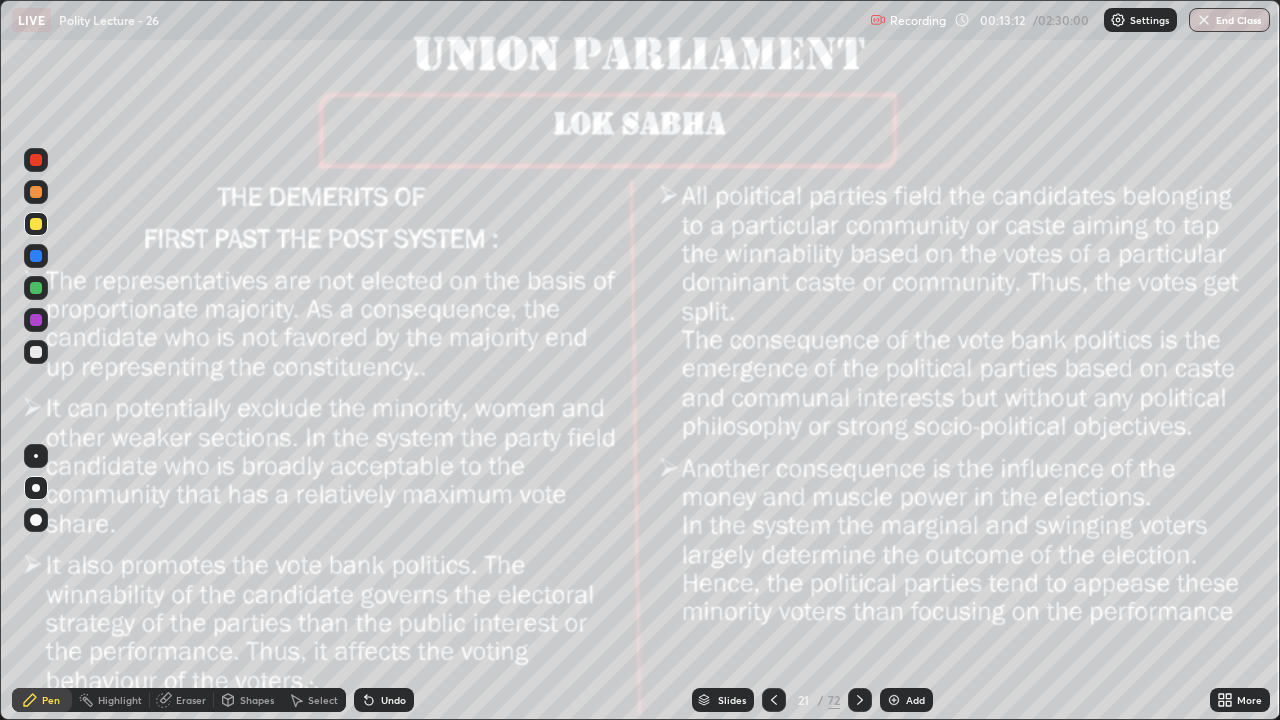 click 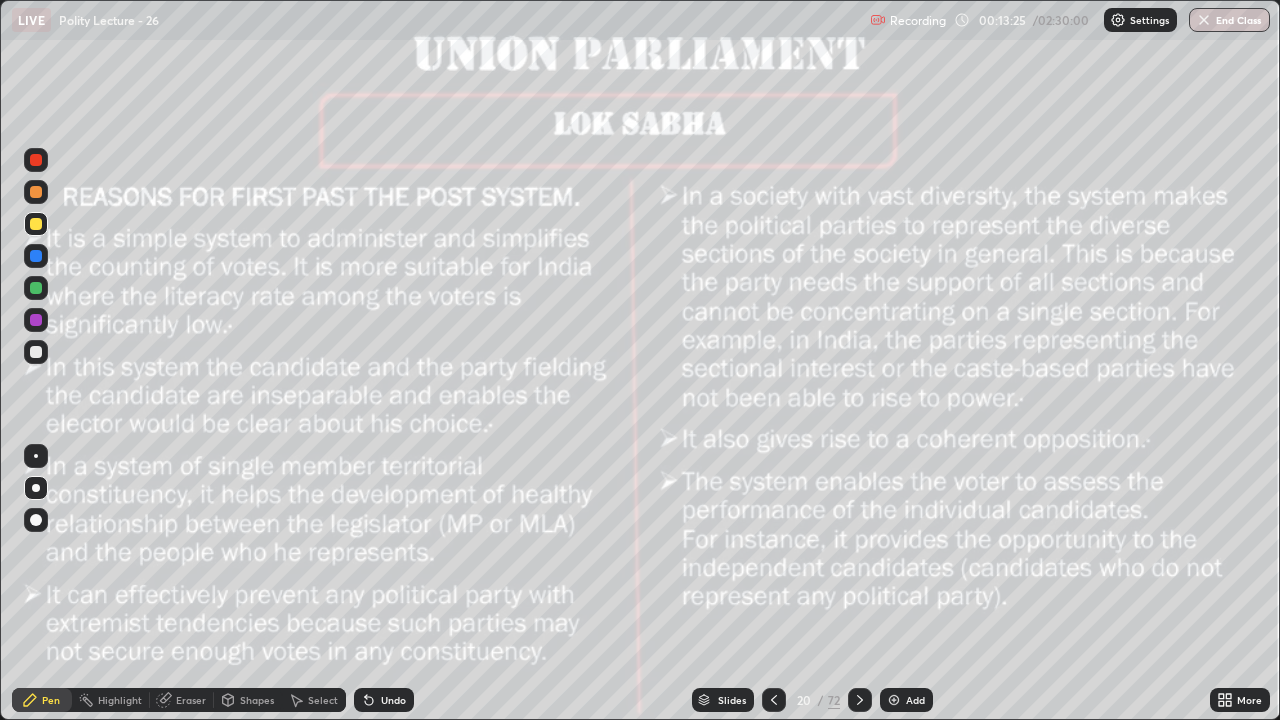 click 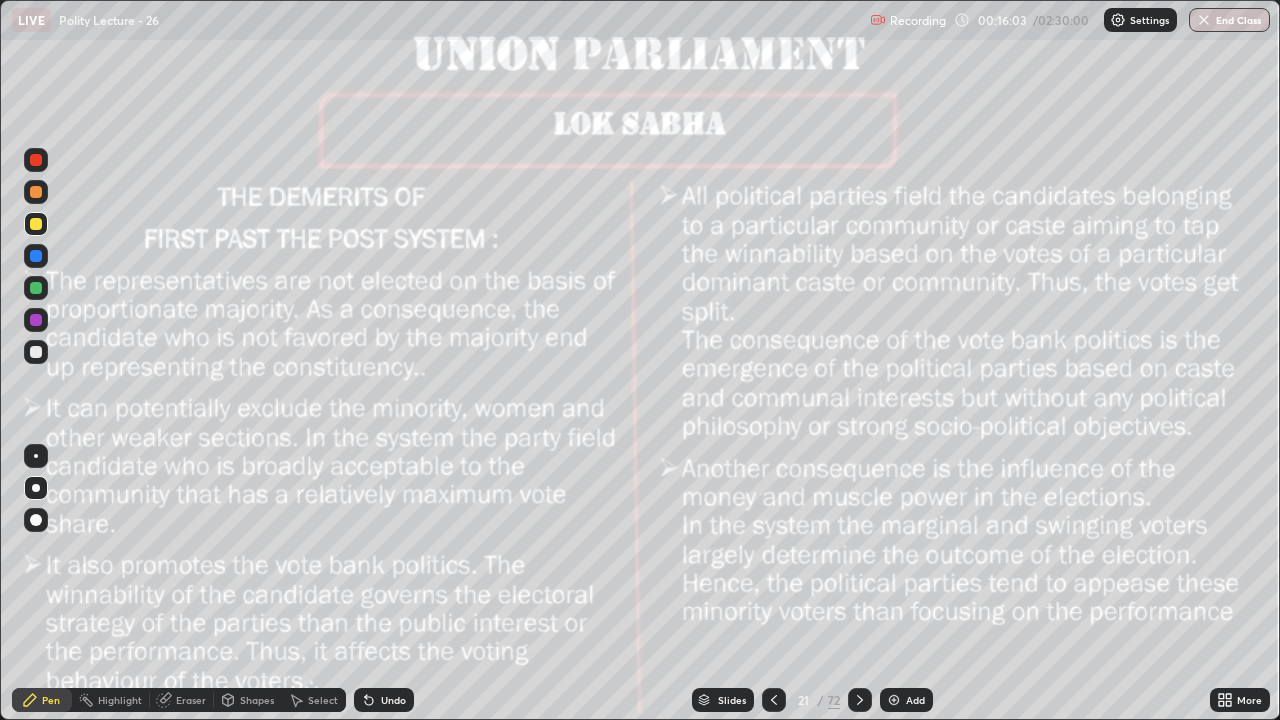 click 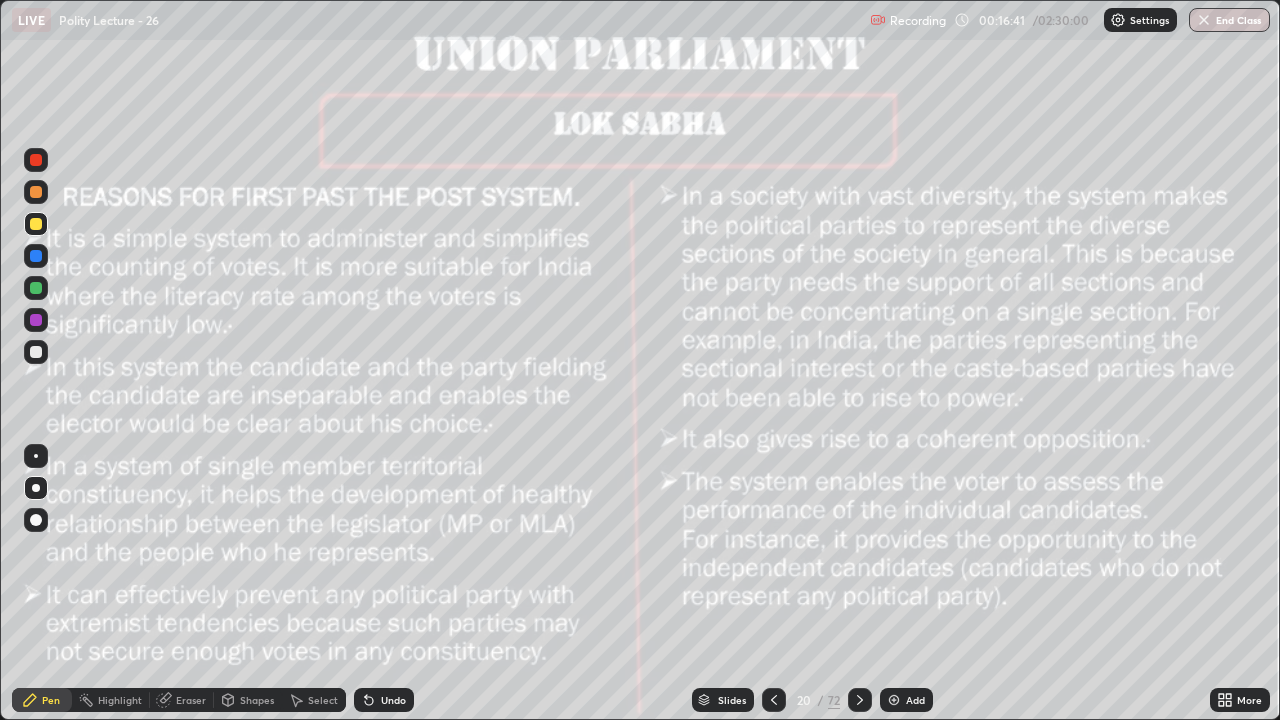 click at bounding box center [860, 700] 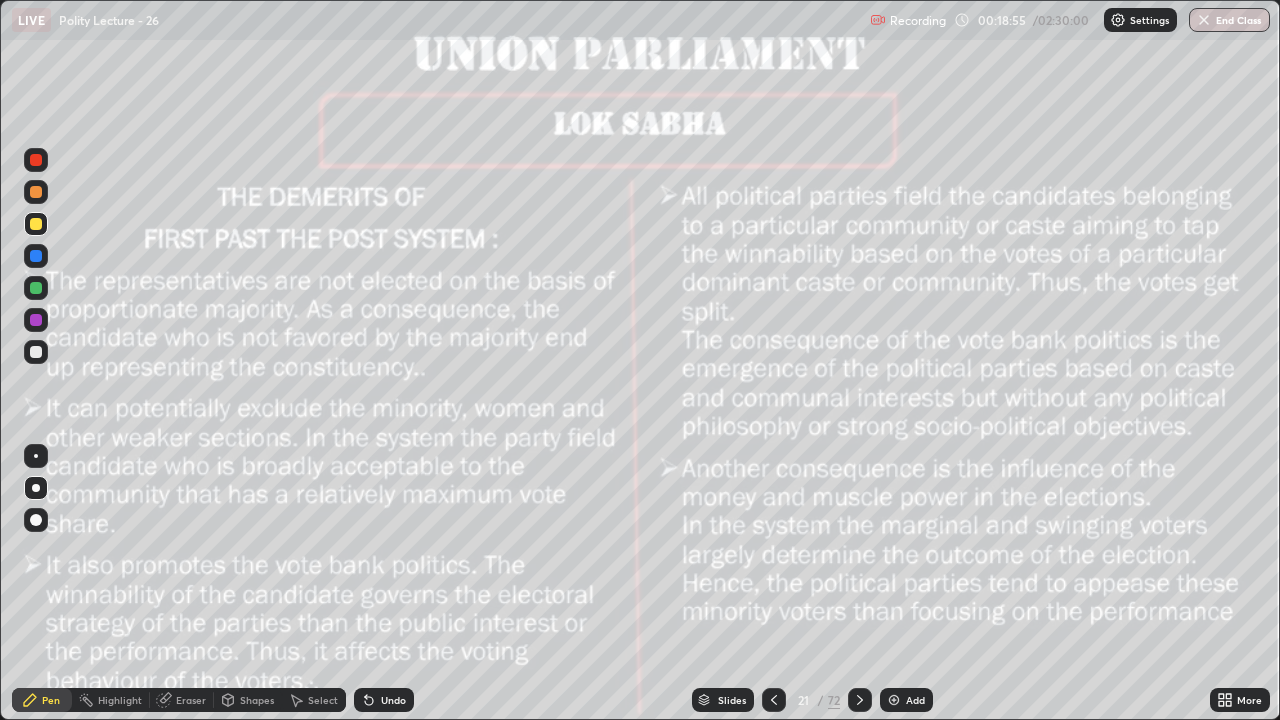 click 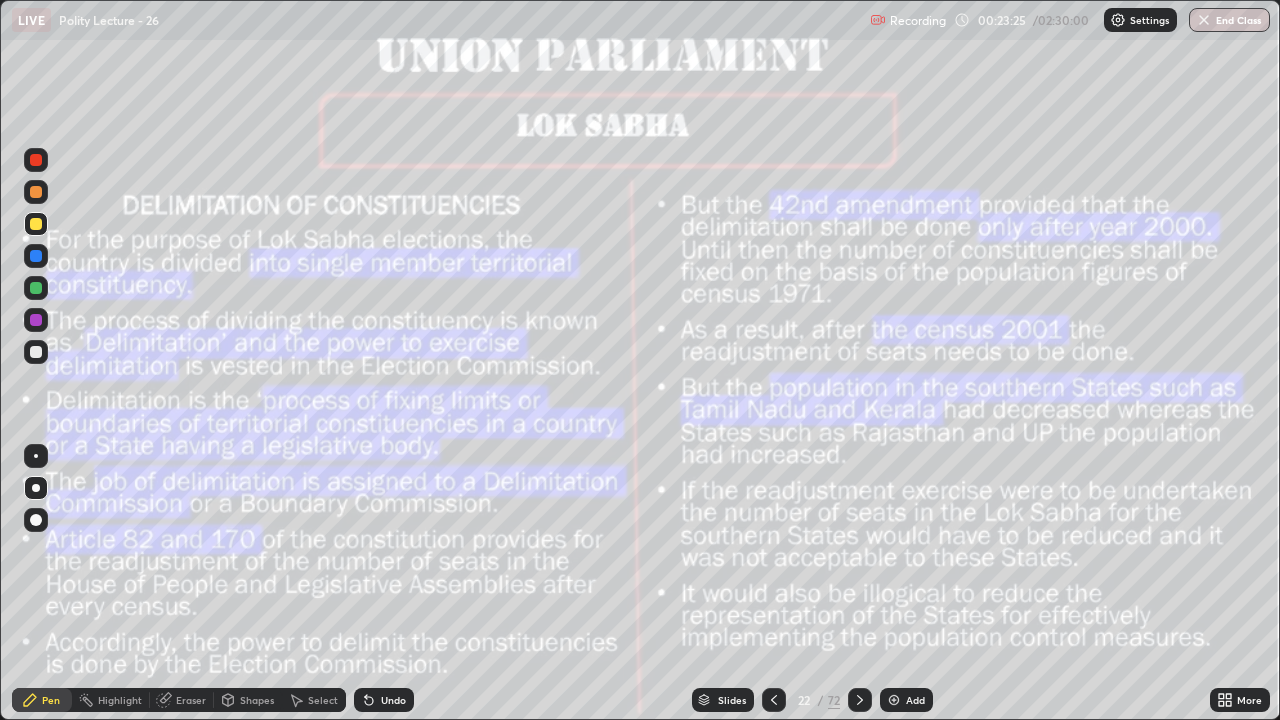 click 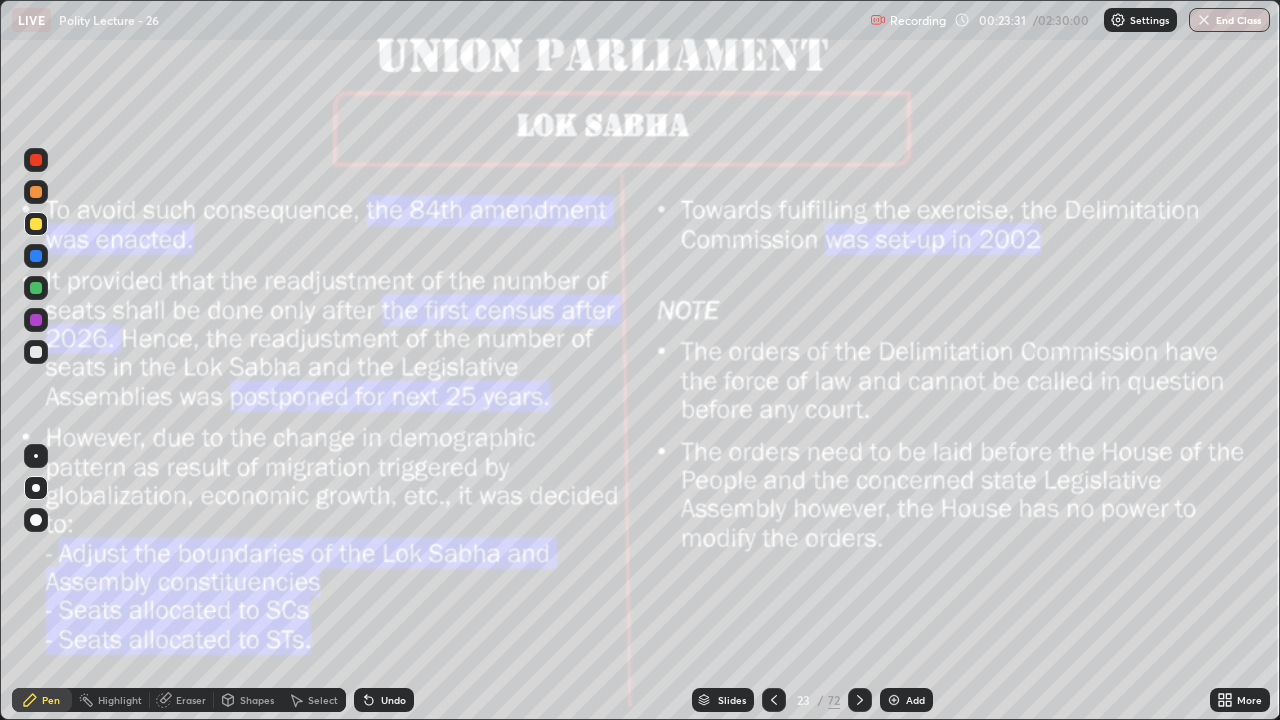 click 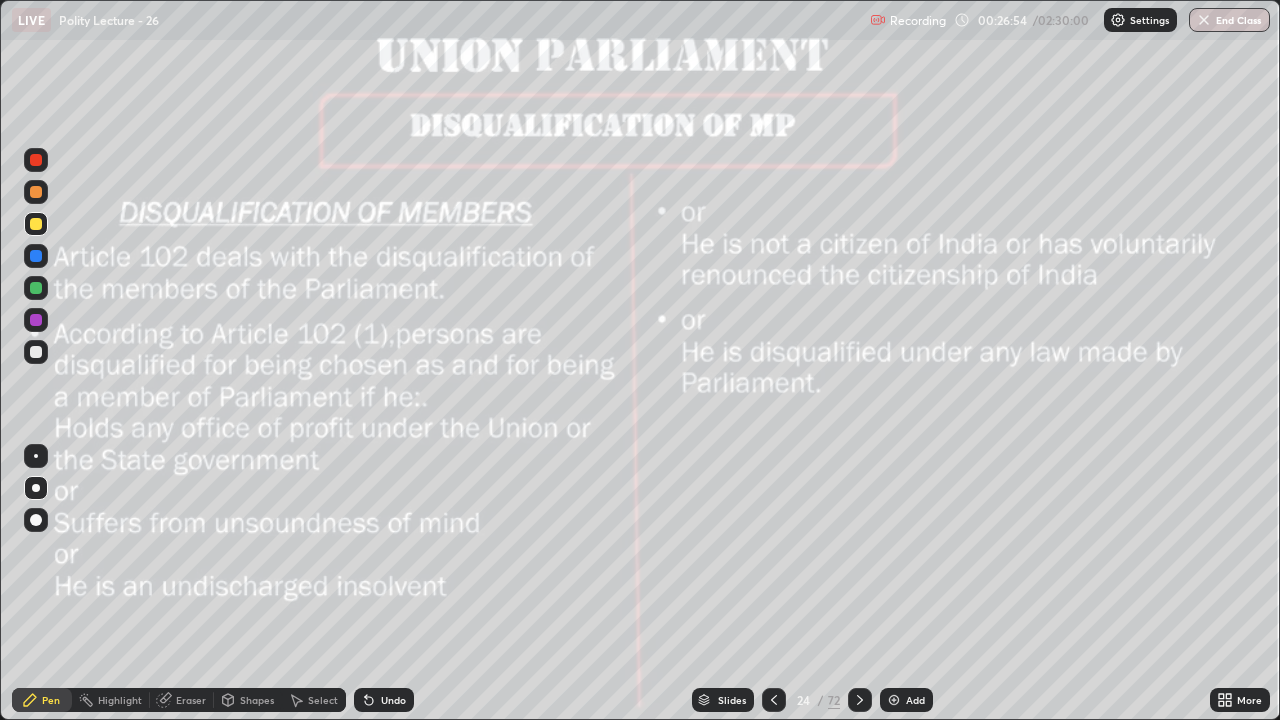 click 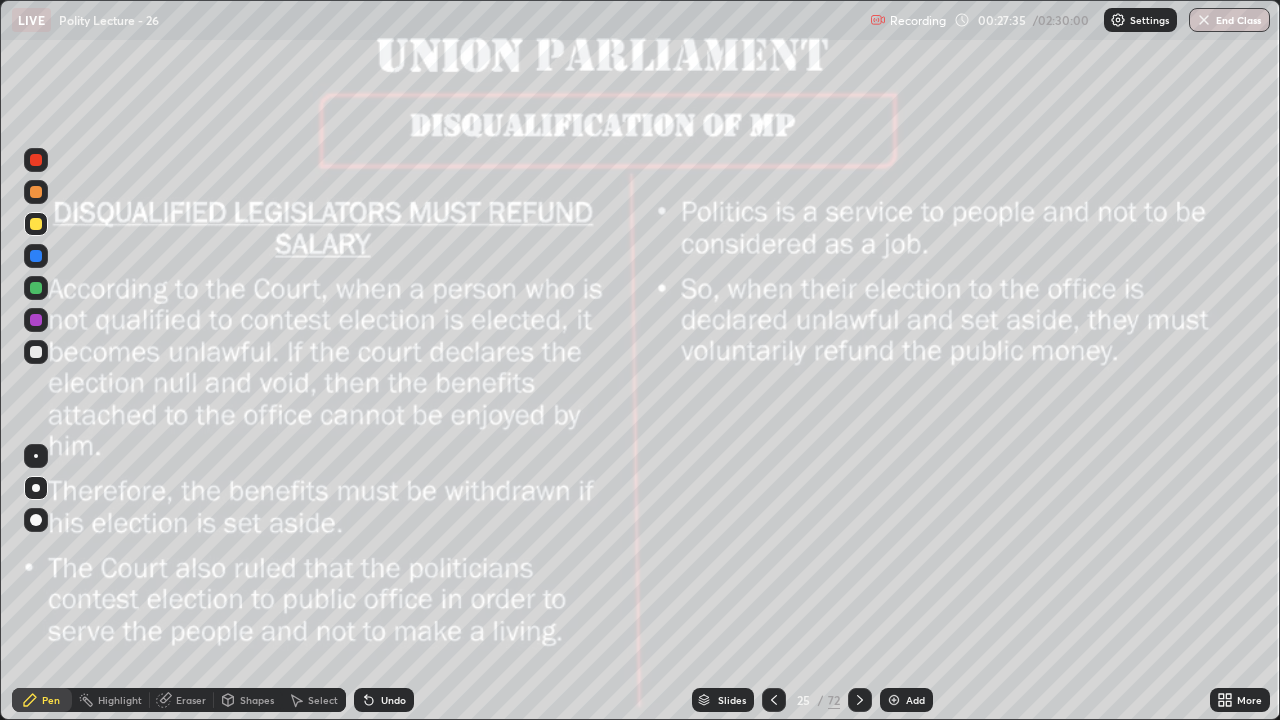 click at bounding box center [860, 700] 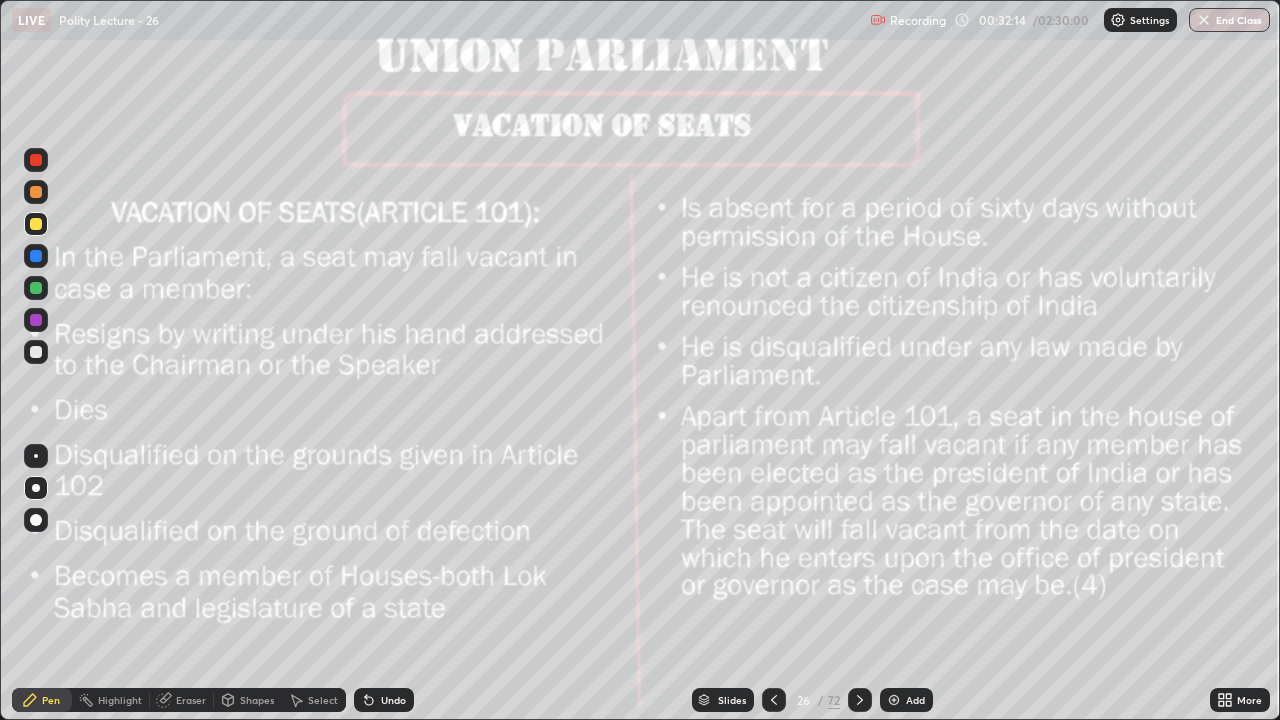 click on "Add" at bounding box center (915, 700) 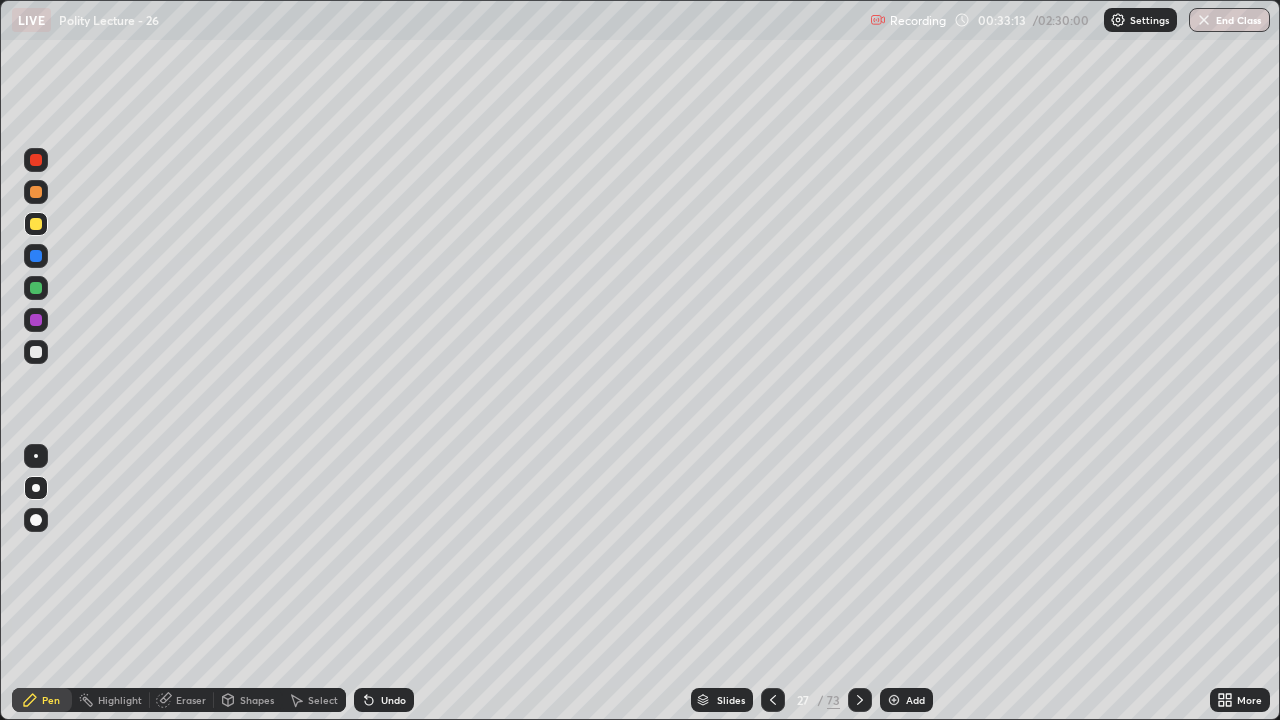 click at bounding box center [773, 700] 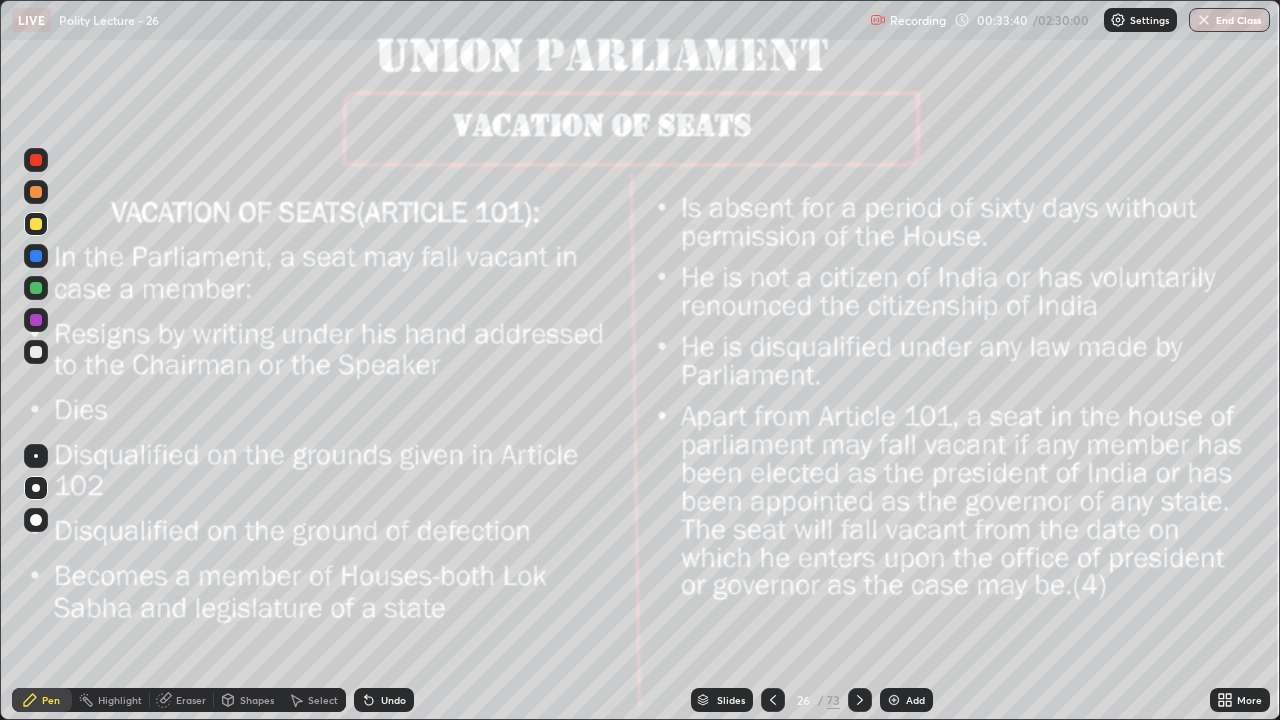 click 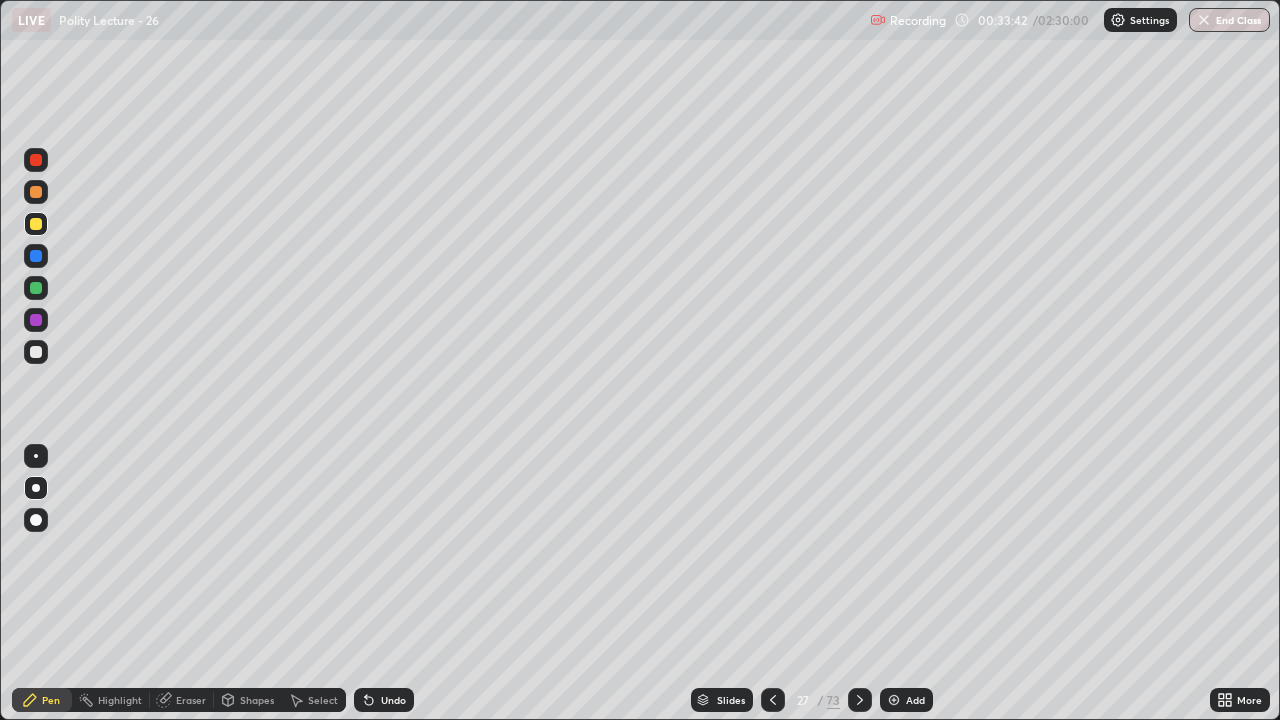 click 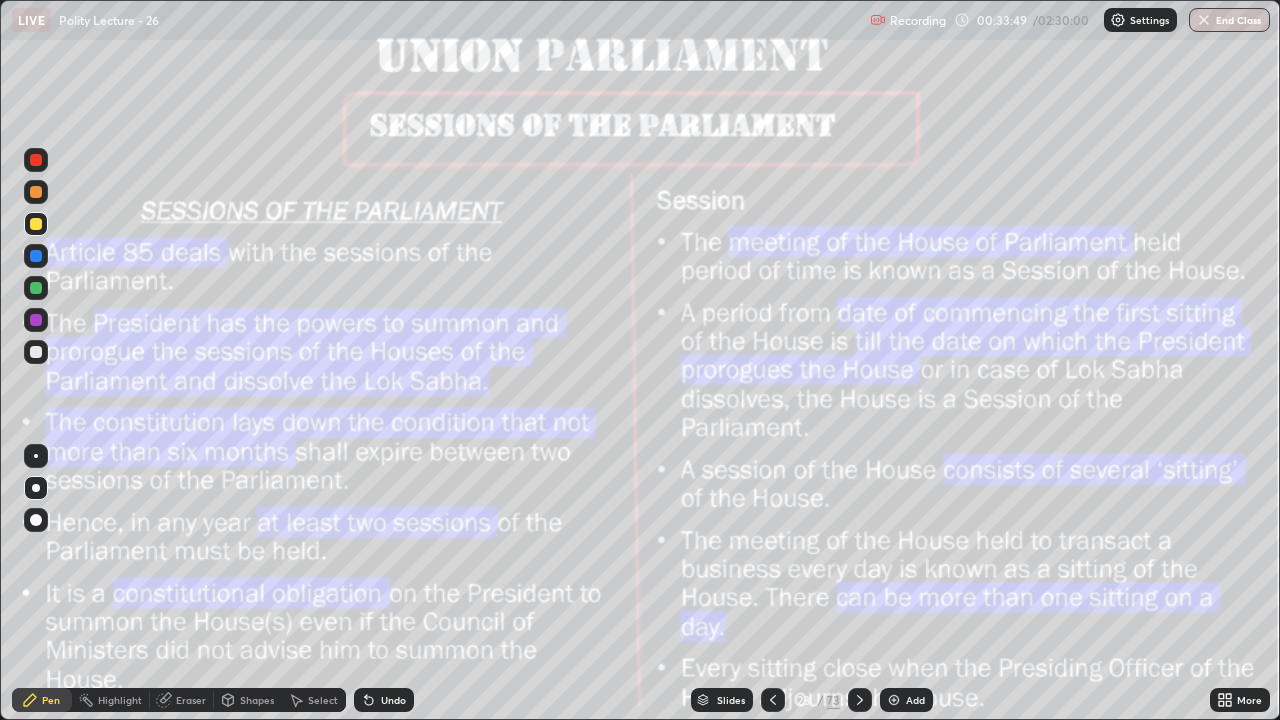 click on "Add" at bounding box center (915, 700) 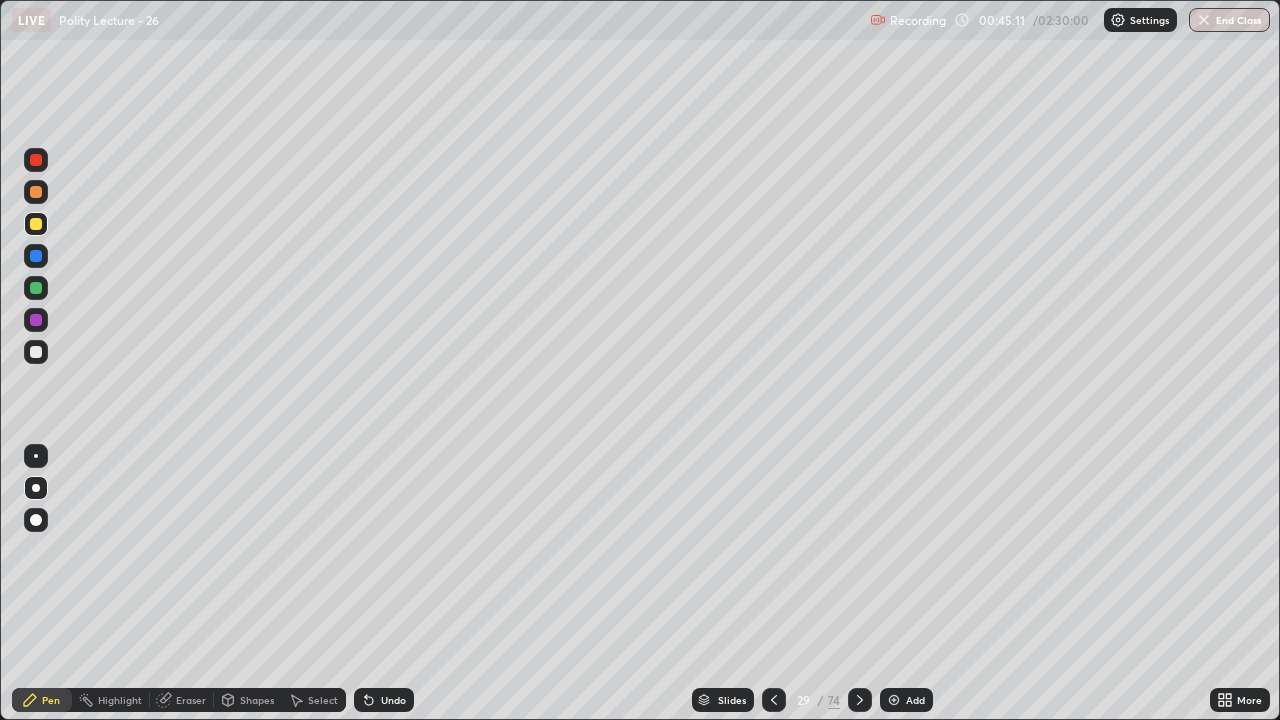 click at bounding box center [36, 352] 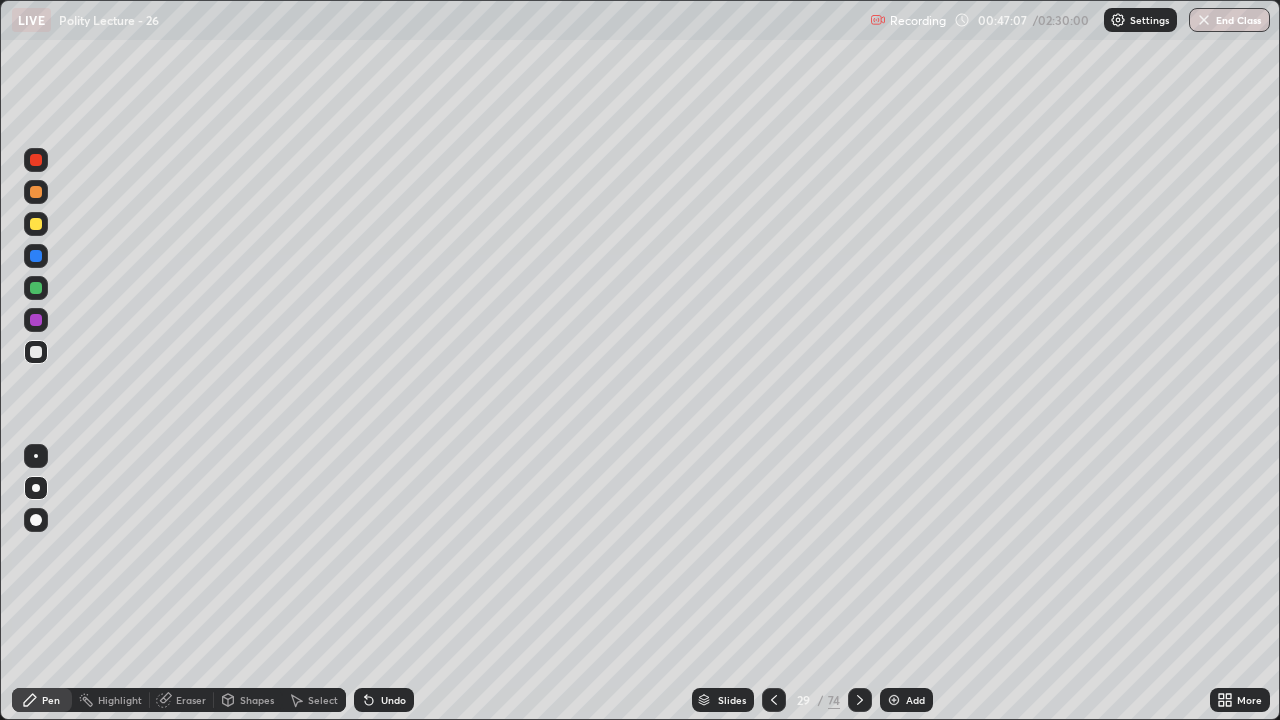 click on "Add" at bounding box center [906, 700] 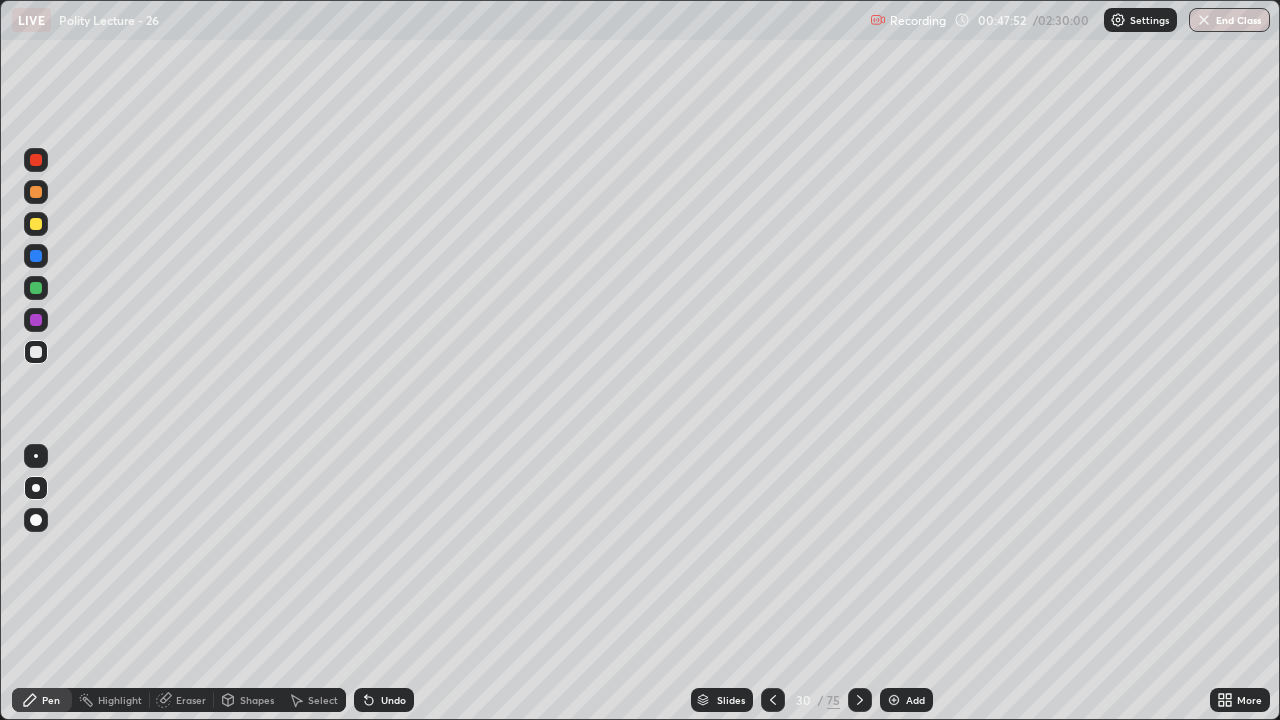 click at bounding box center (36, 320) 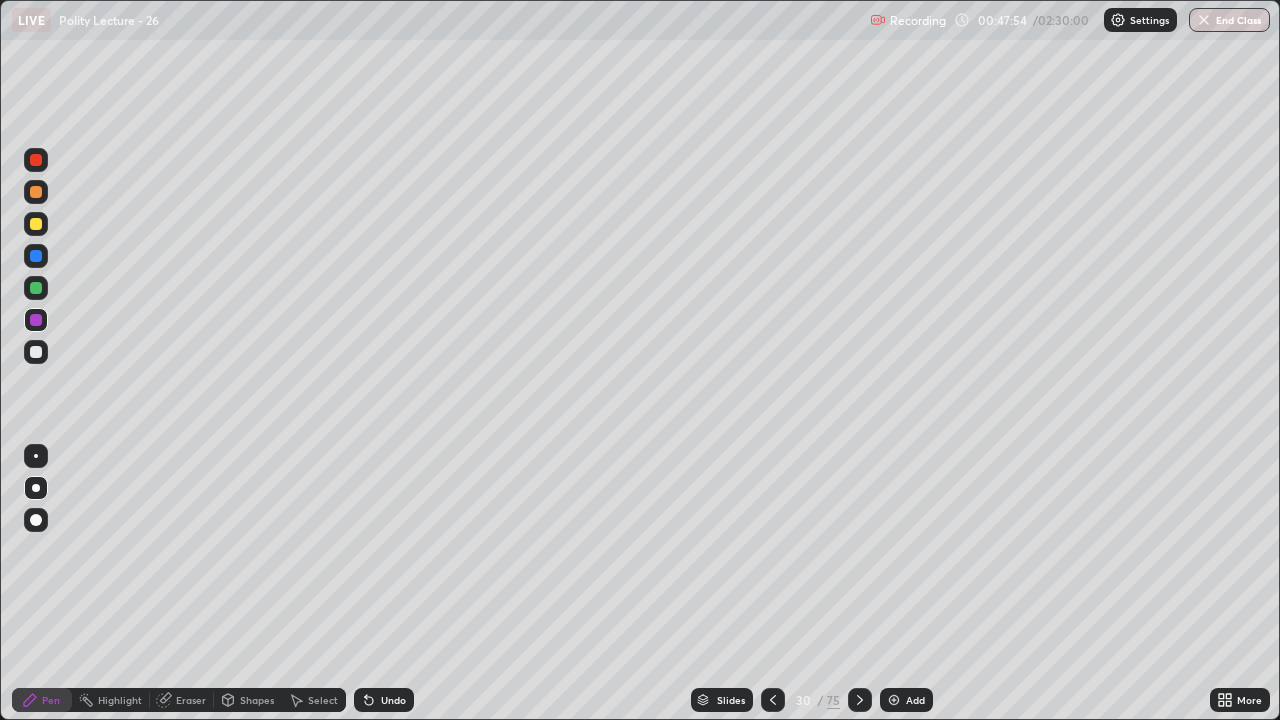 click at bounding box center (36, 224) 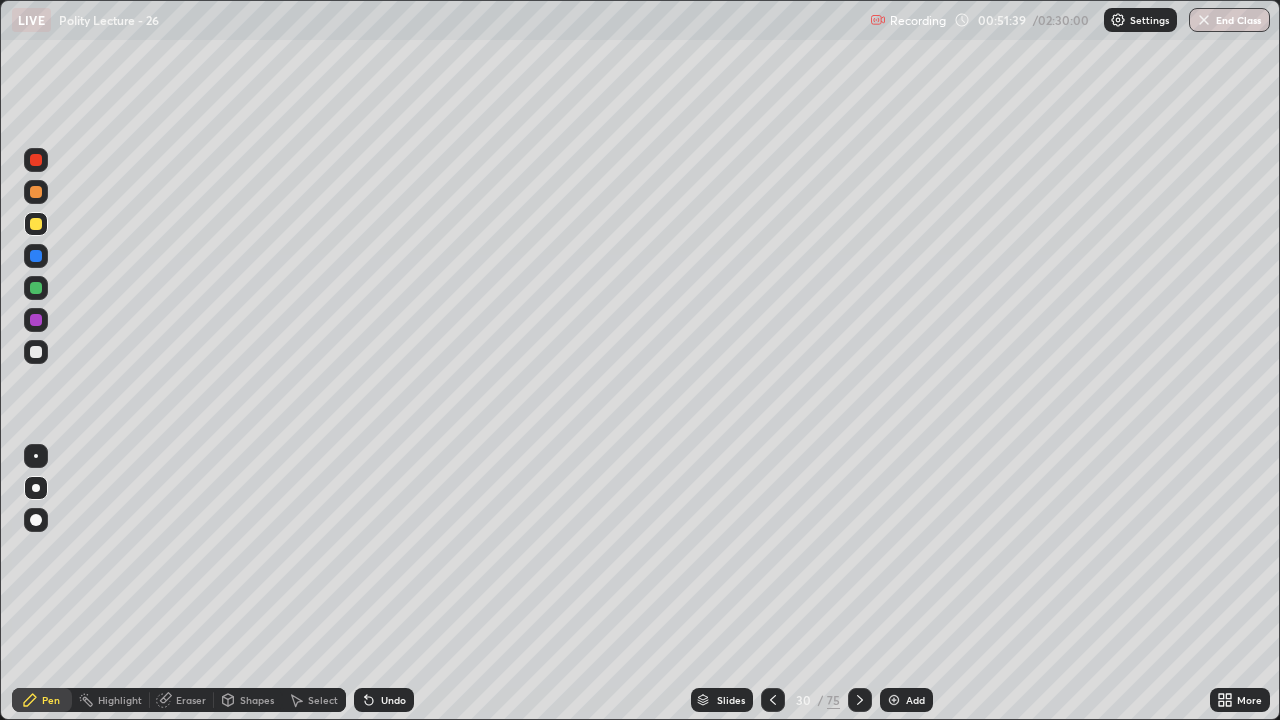 click on "Add" at bounding box center (906, 700) 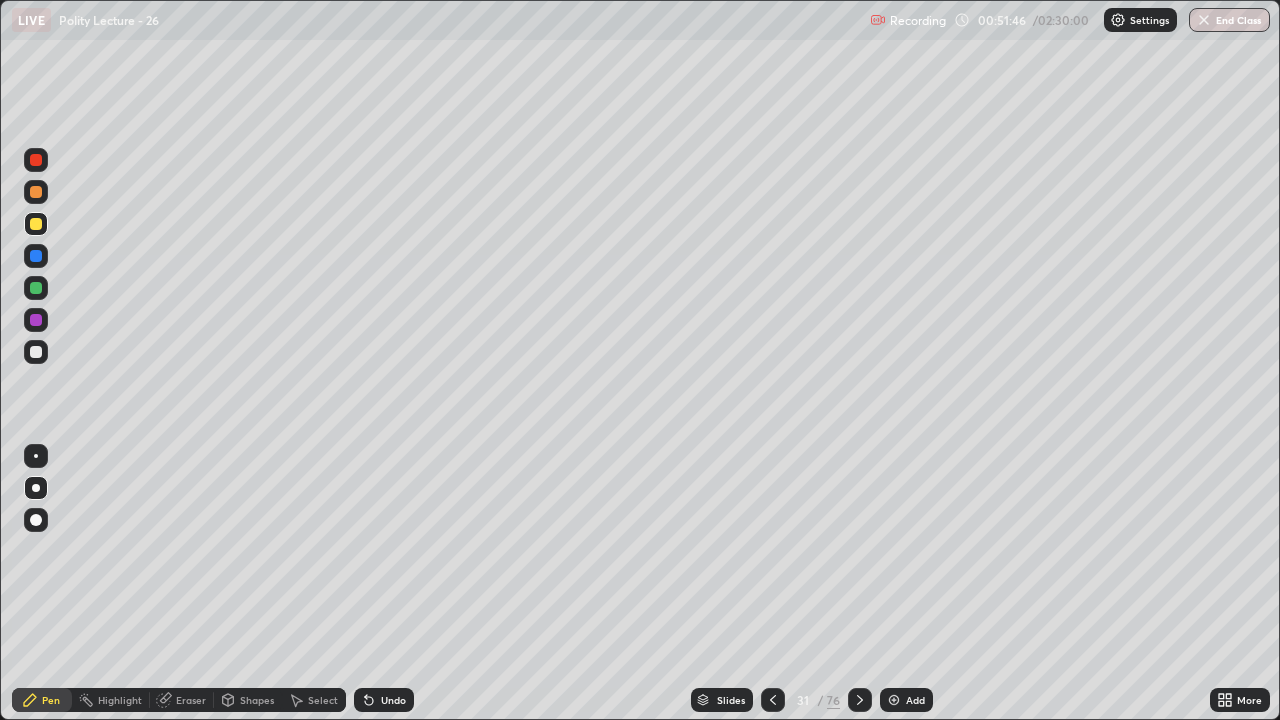 click at bounding box center (36, 256) 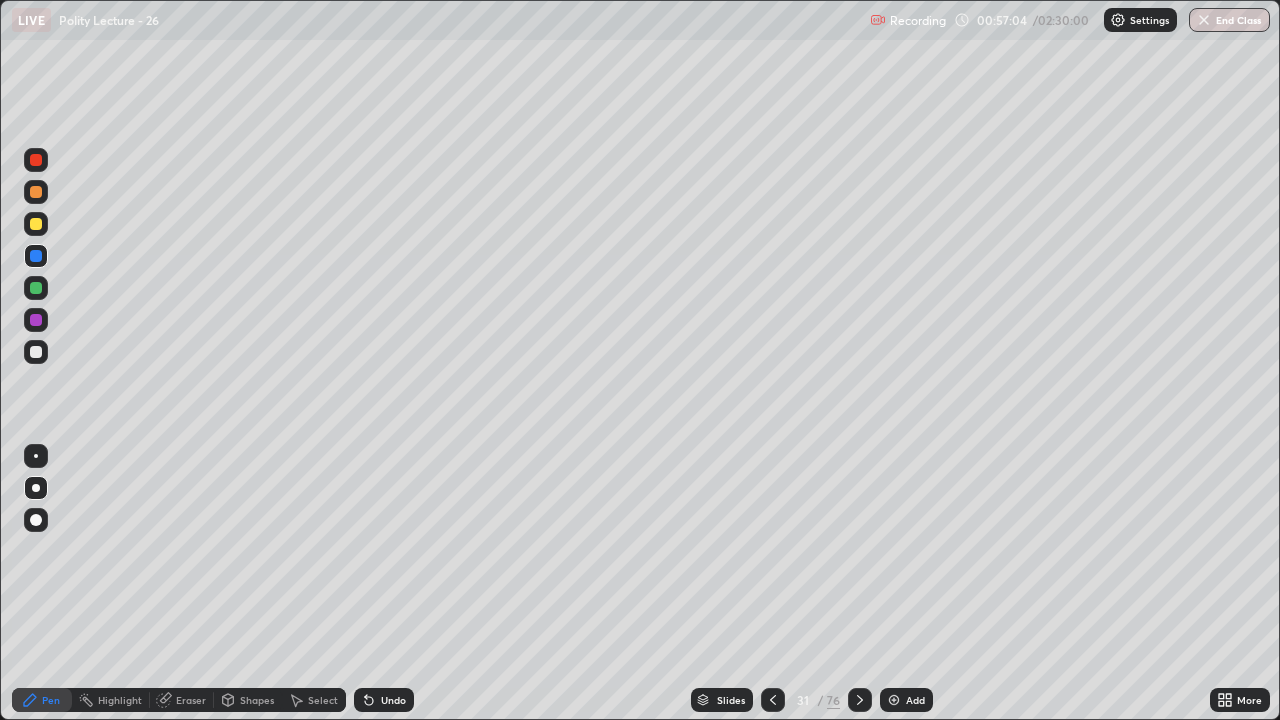 click on "Add" at bounding box center [915, 700] 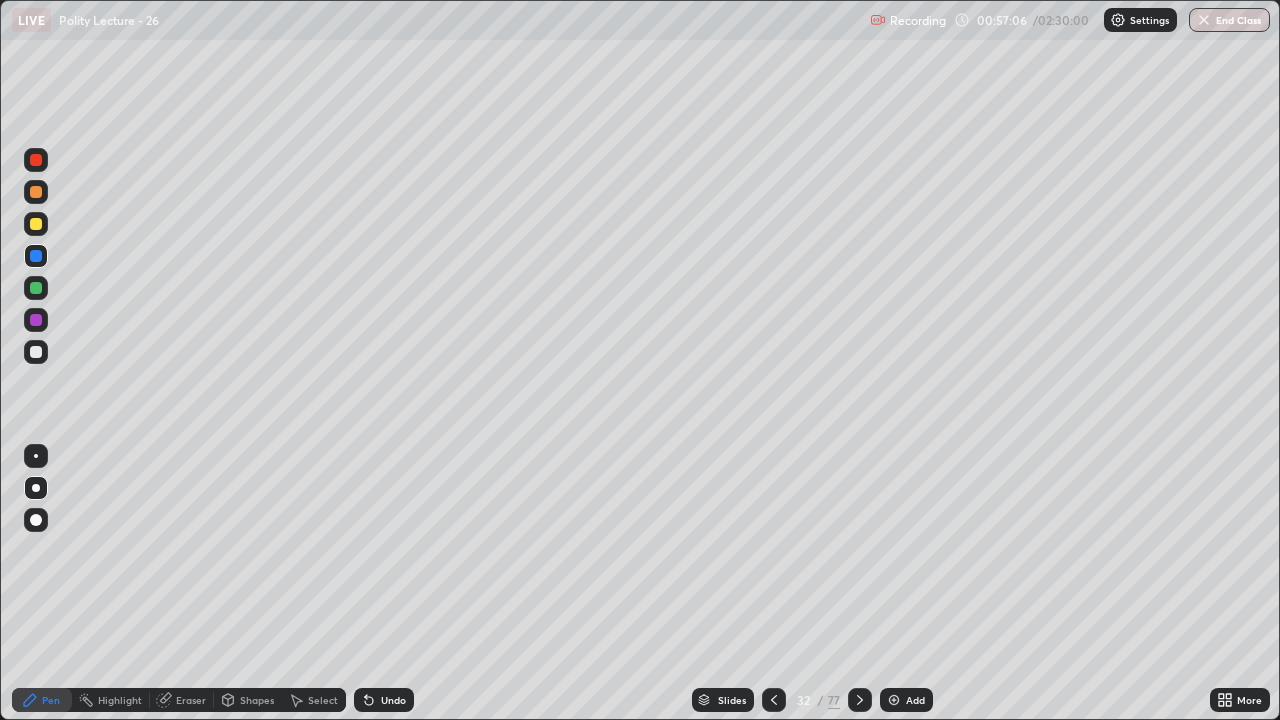 click at bounding box center [36, 224] 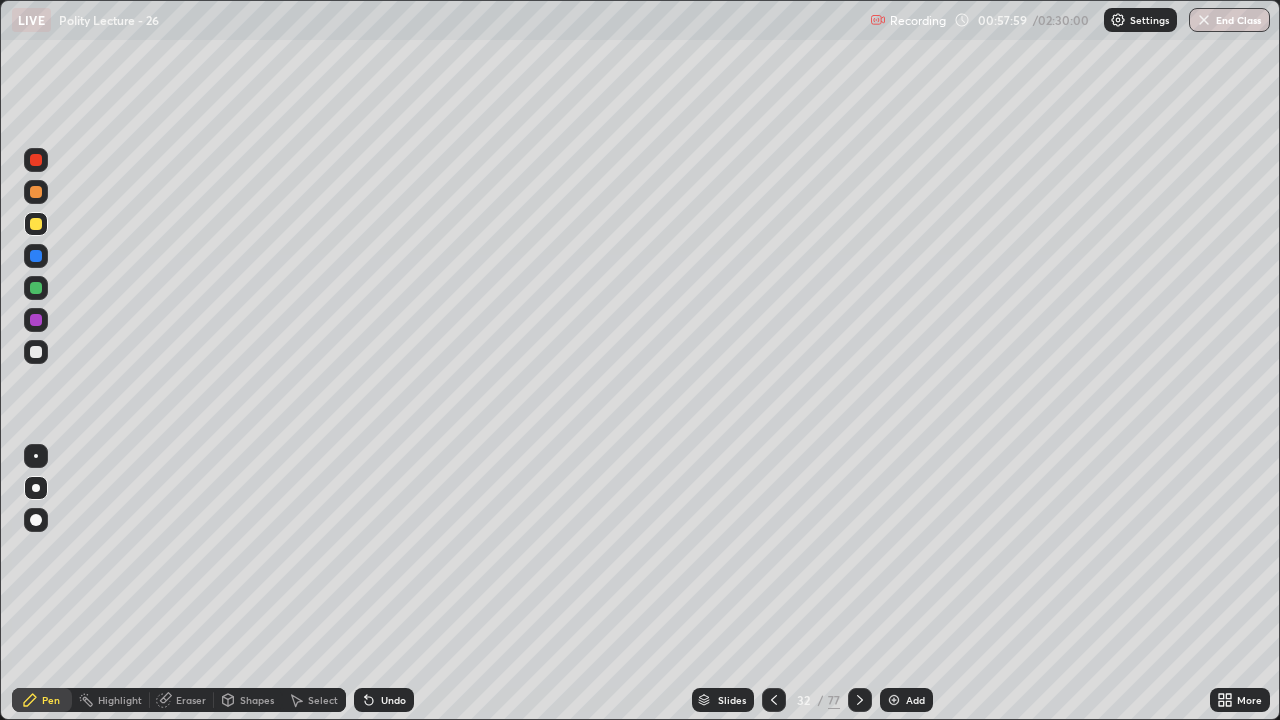 click at bounding box center [36, 256] 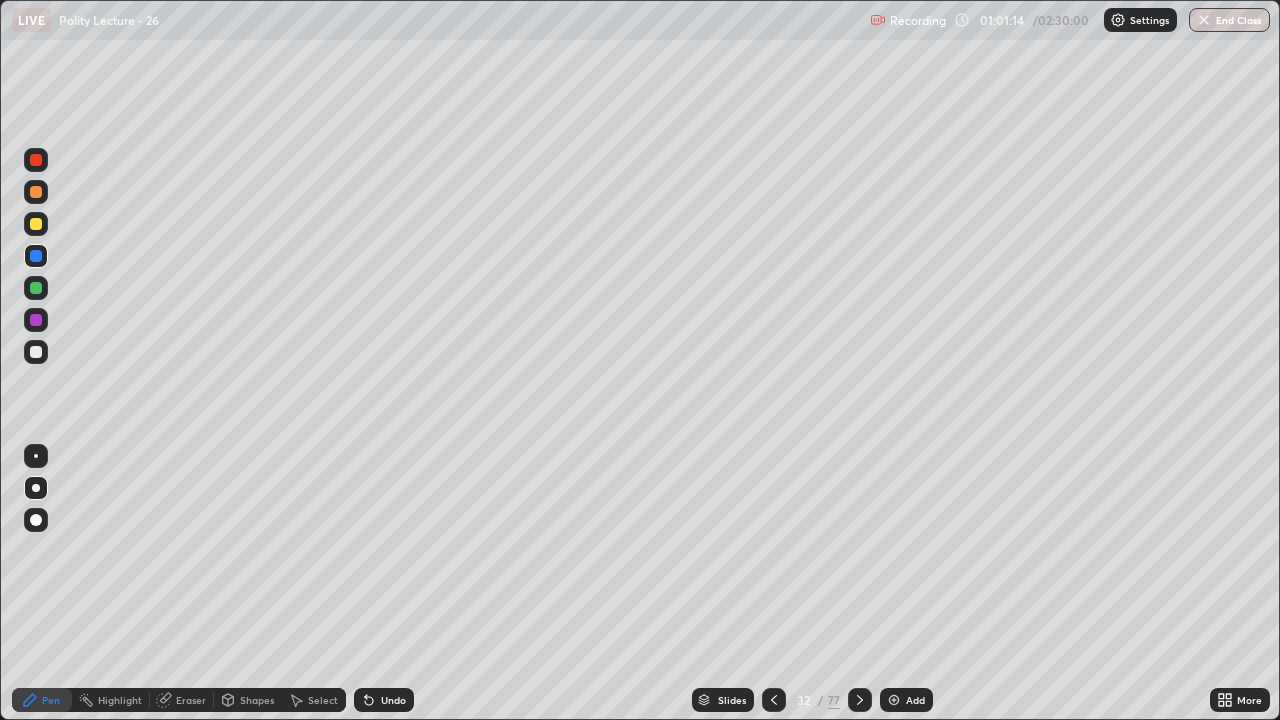 click 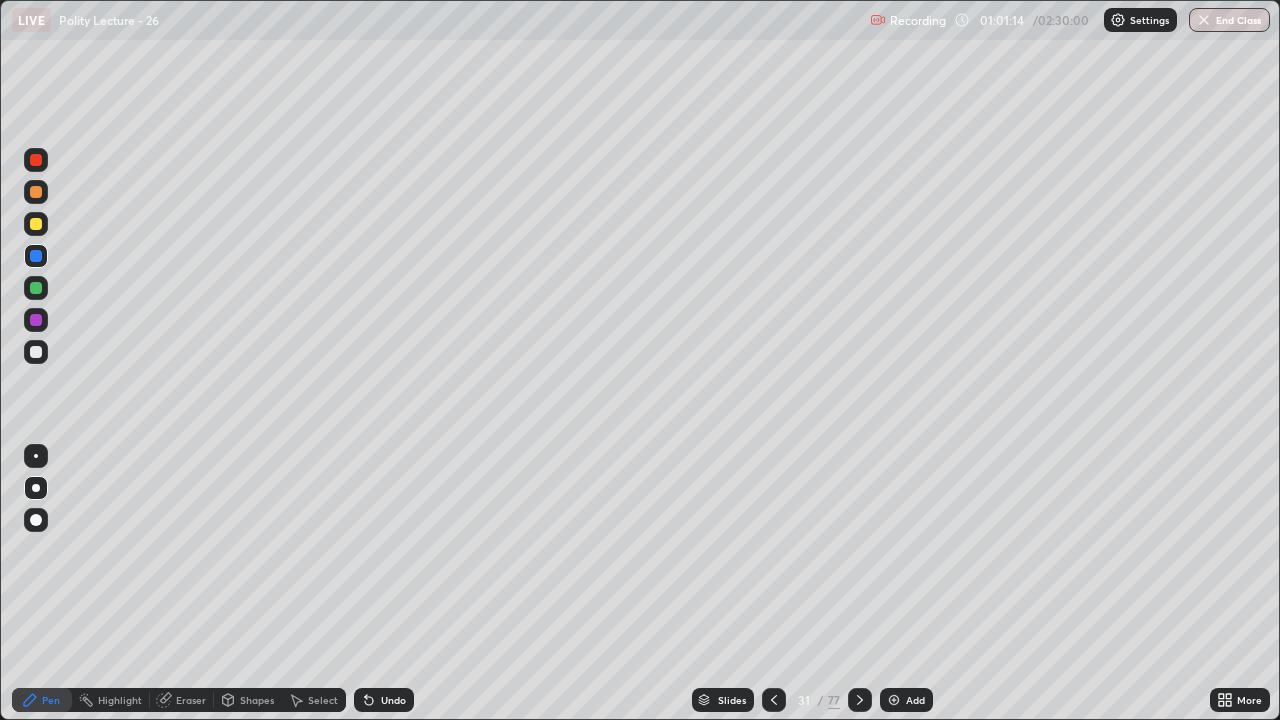 click 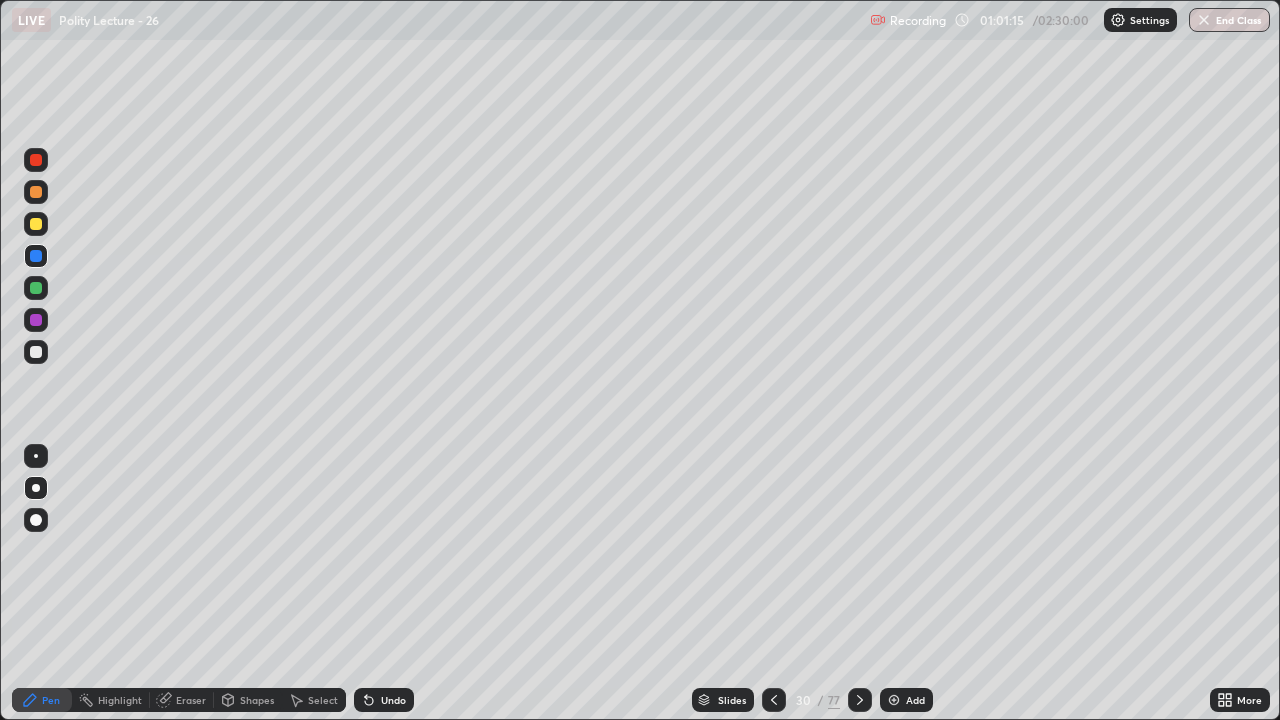 click 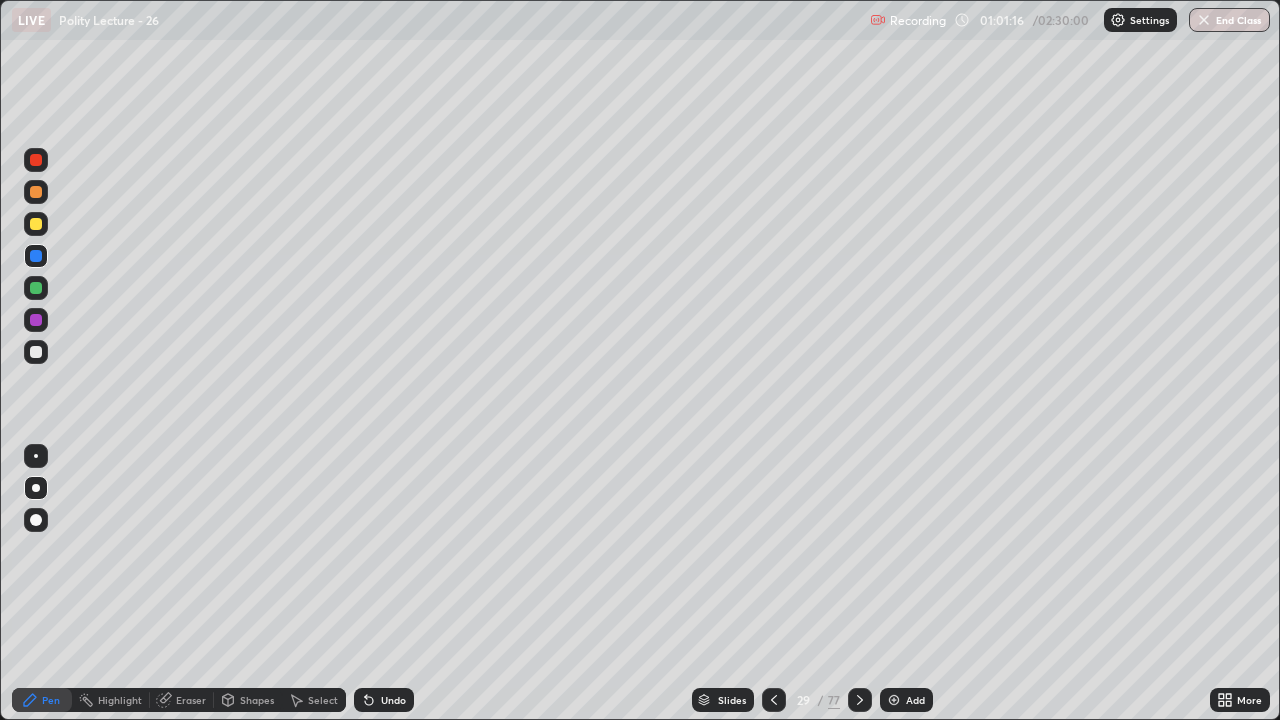 click 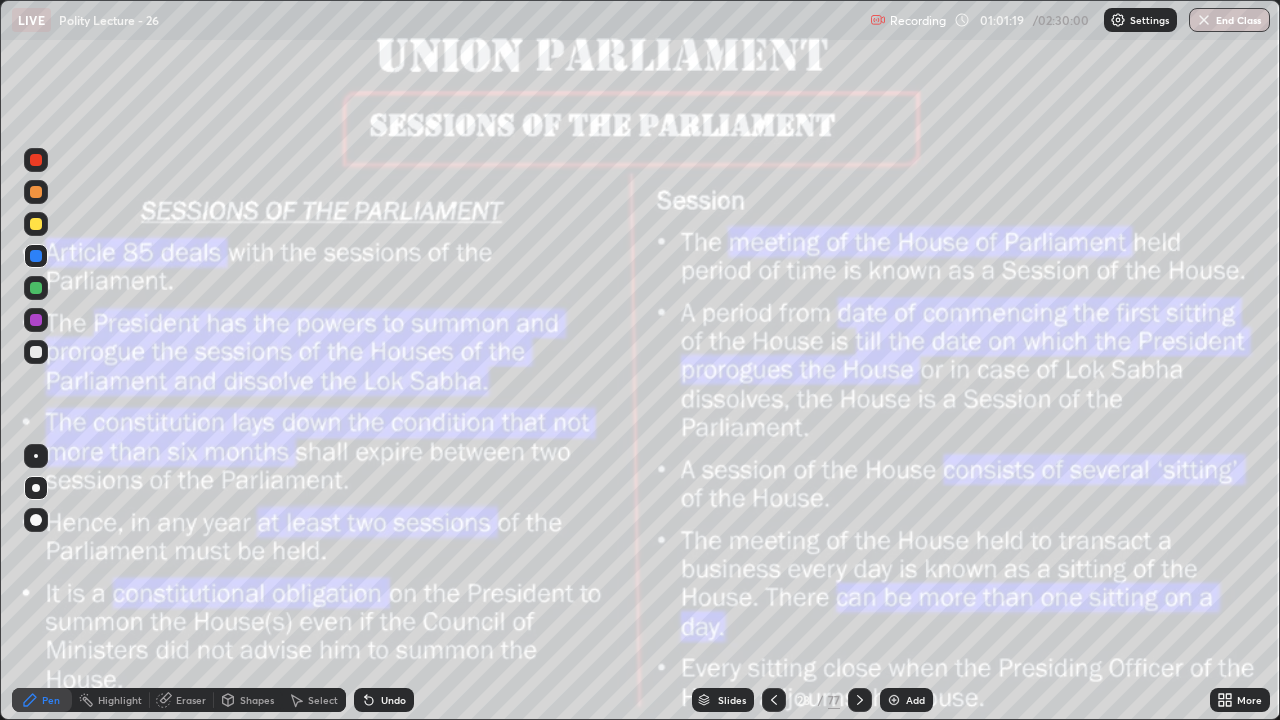 click at bounding box center [36, 224] 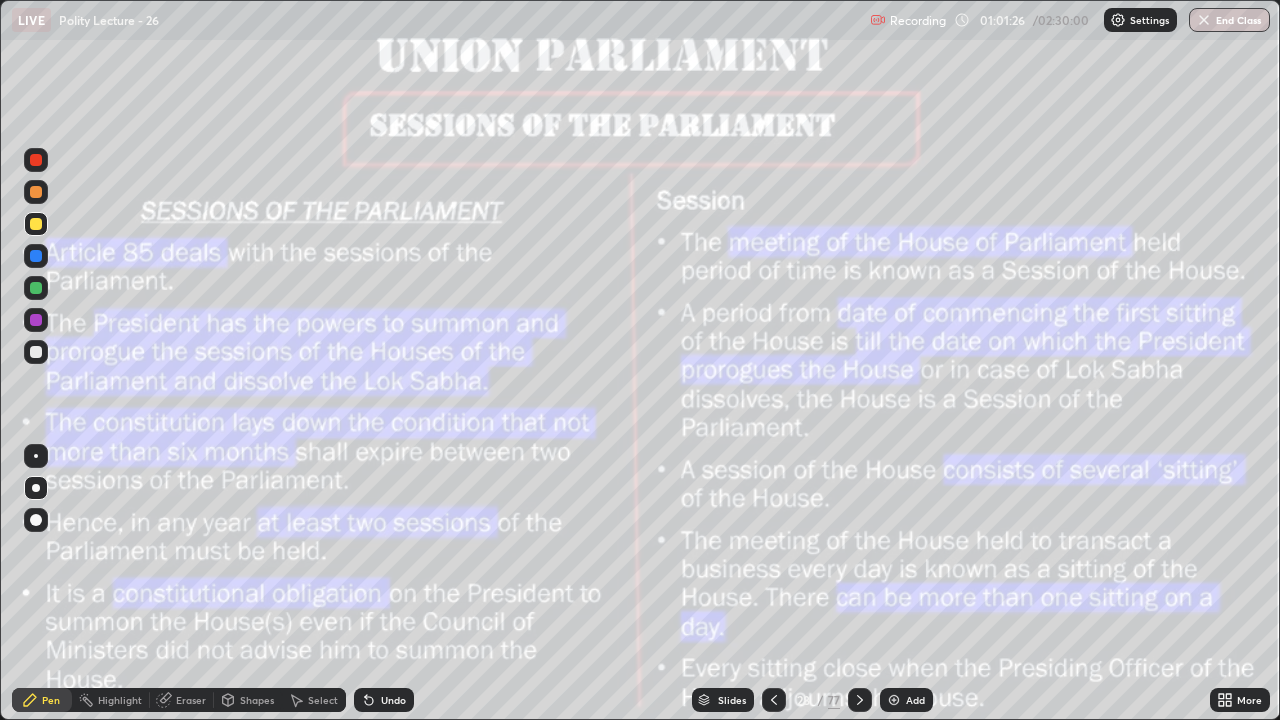 click on "Erase all" at bounding box center [36, 360] 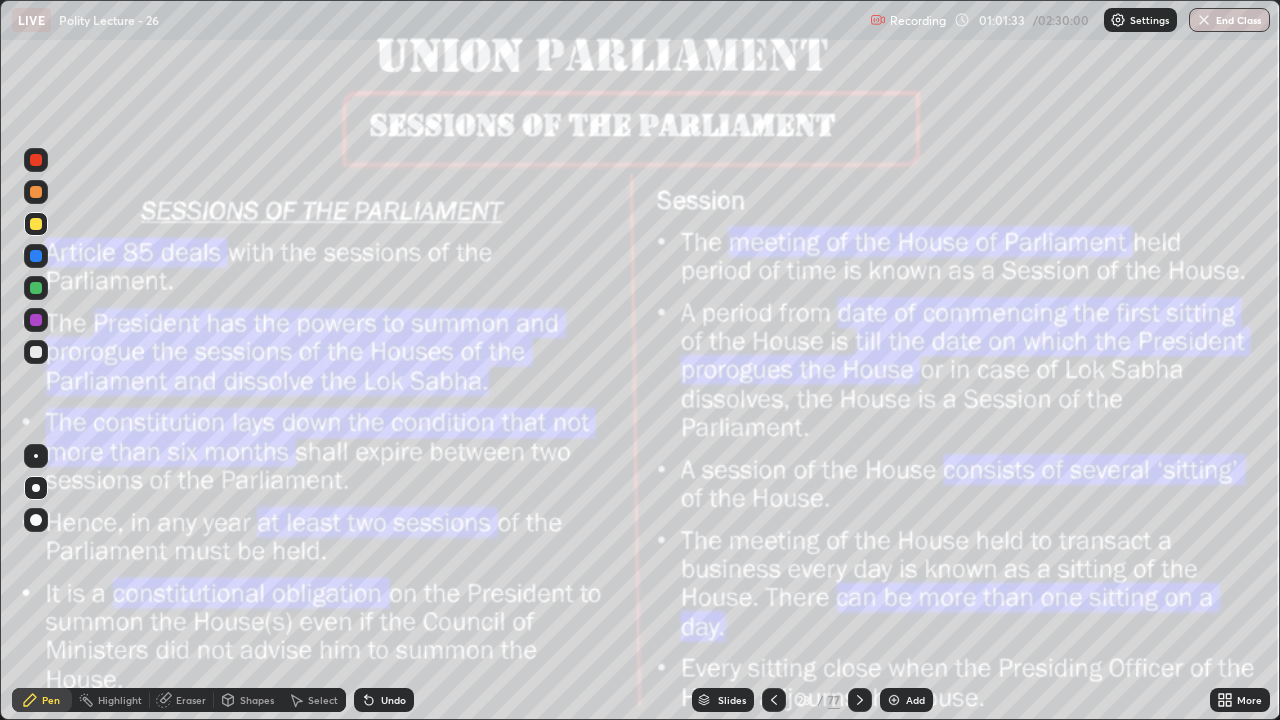 click at bounding box center [894, 700] 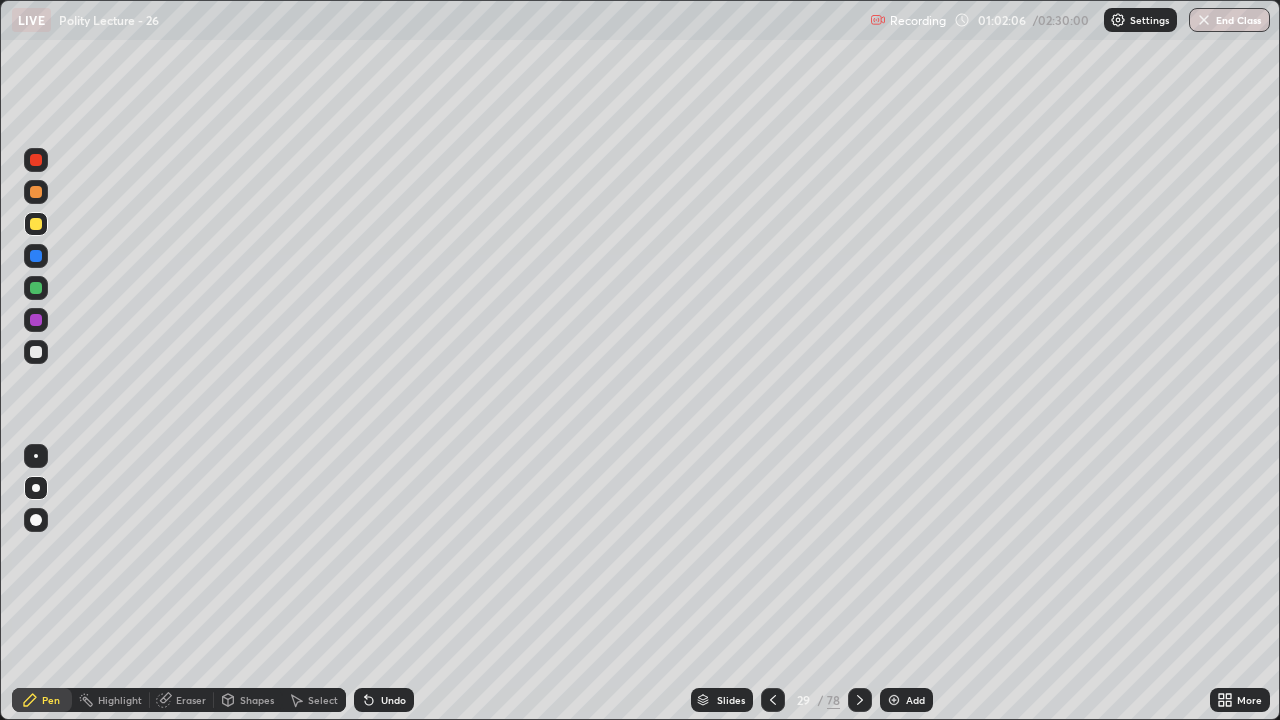 click at bounding box center (36, 256) 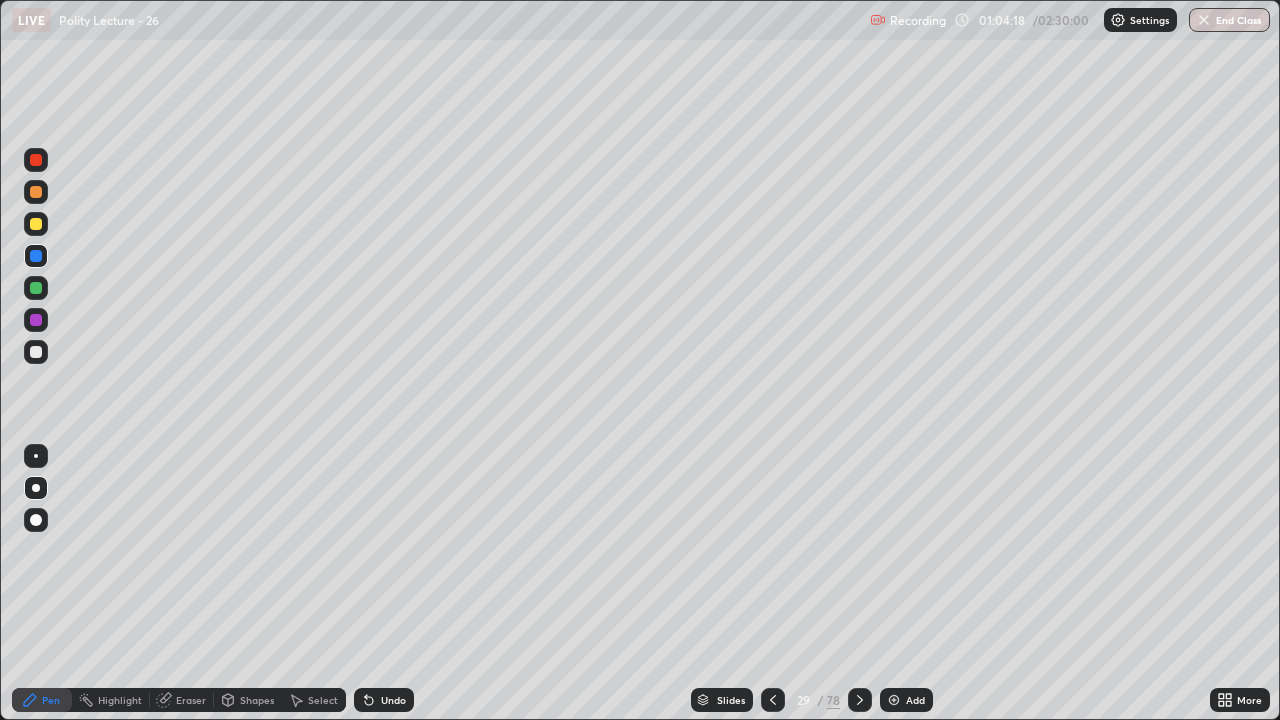 click 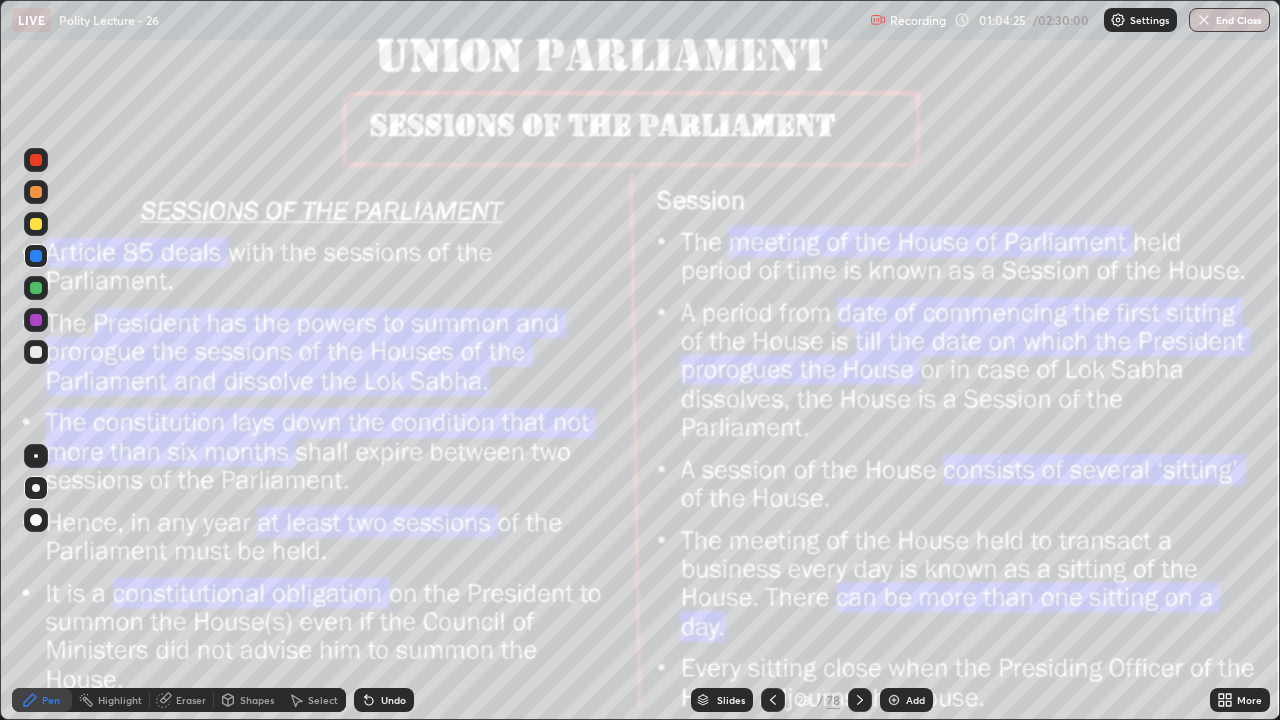 click at bounding box center [36, 224] 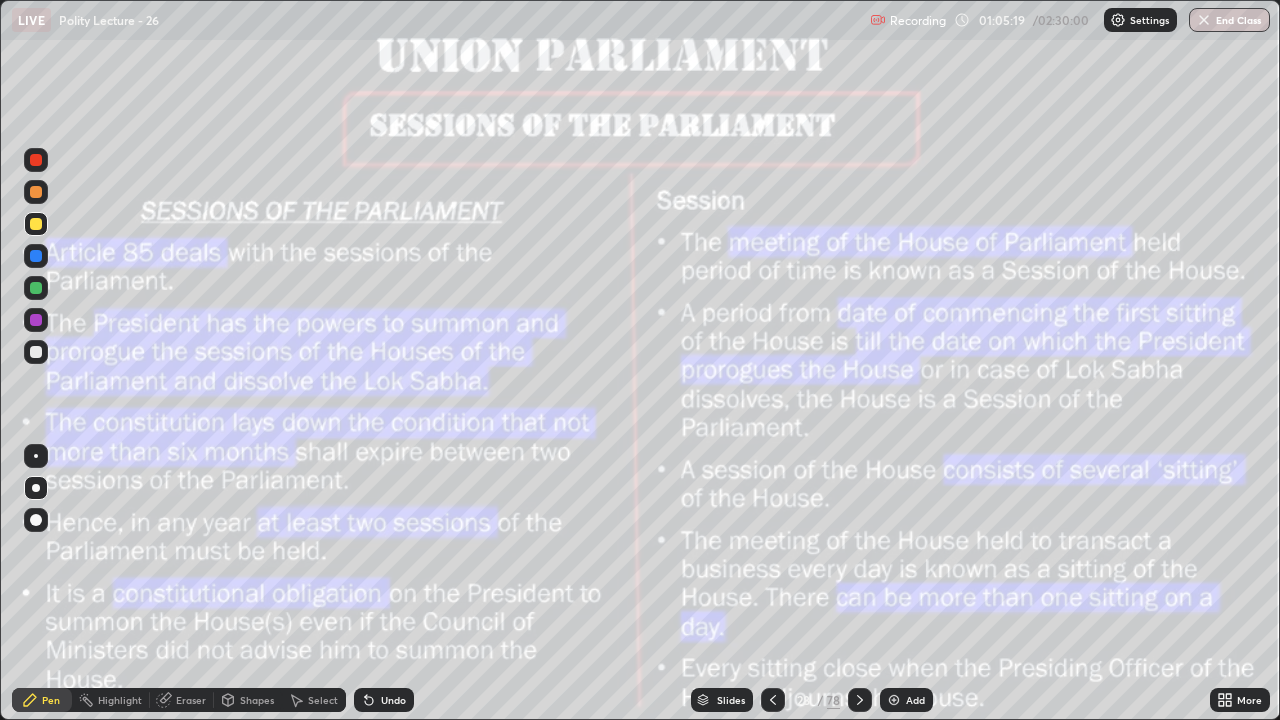click 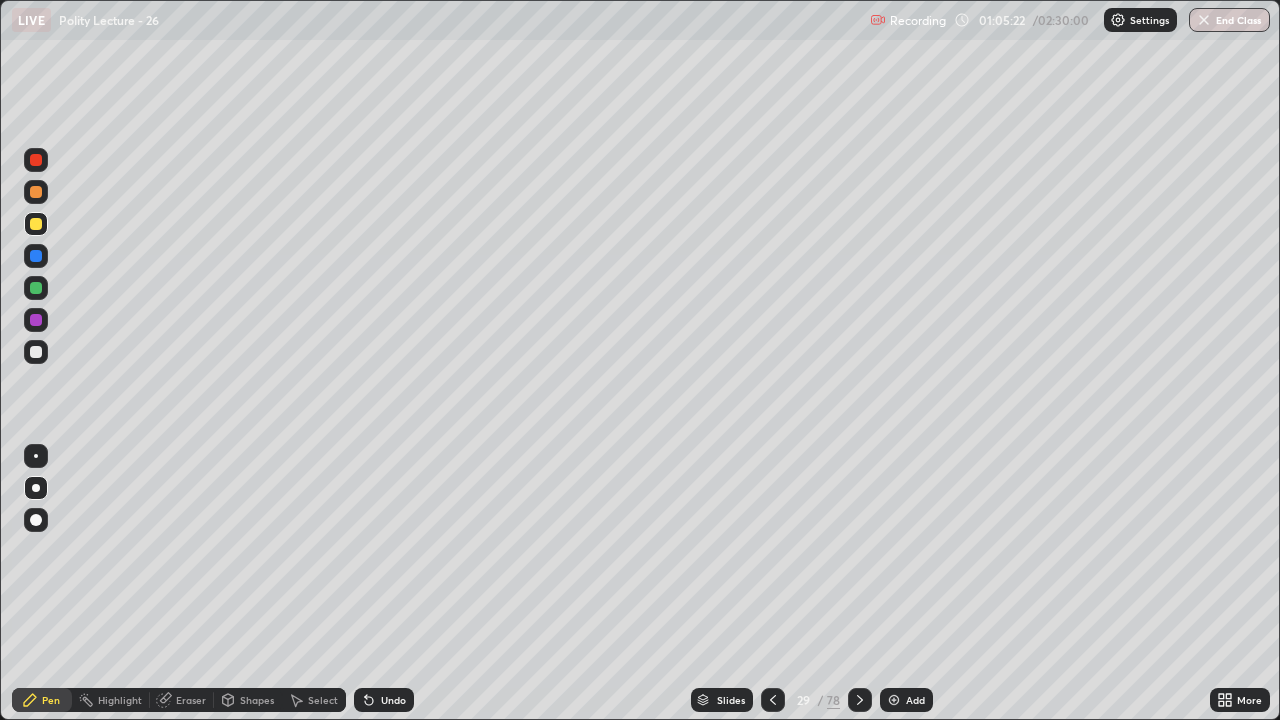 click 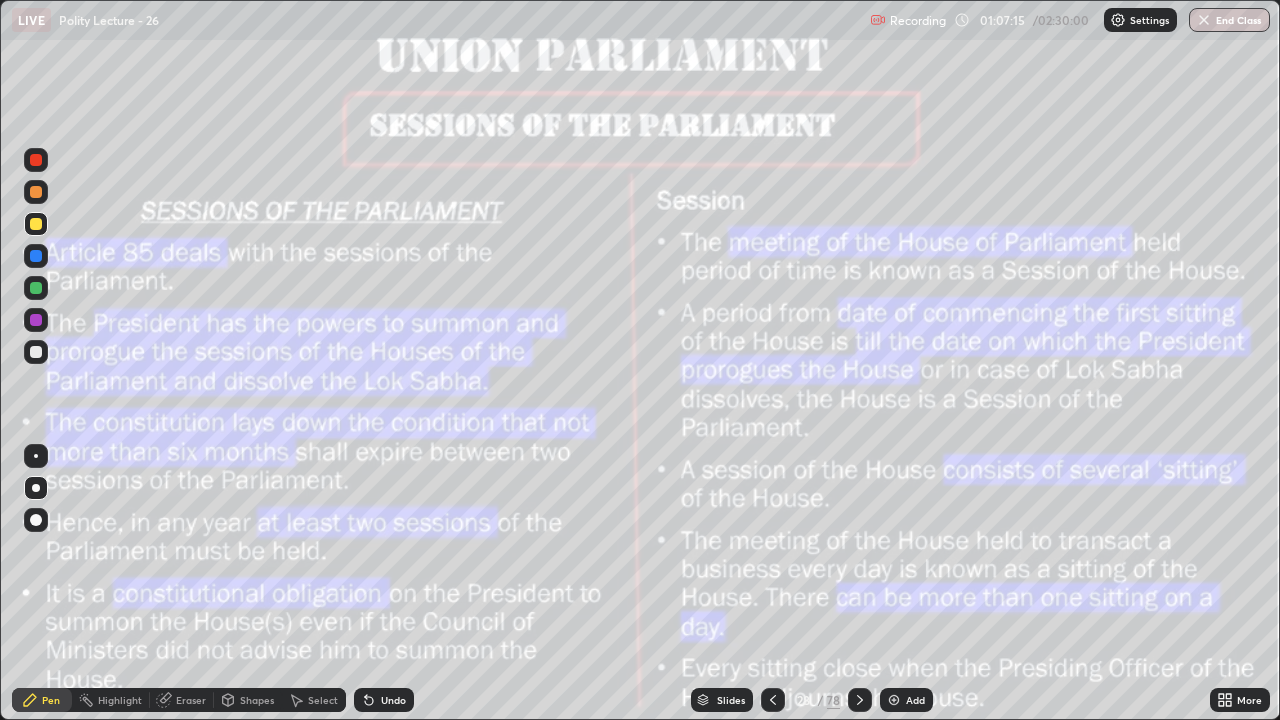 click 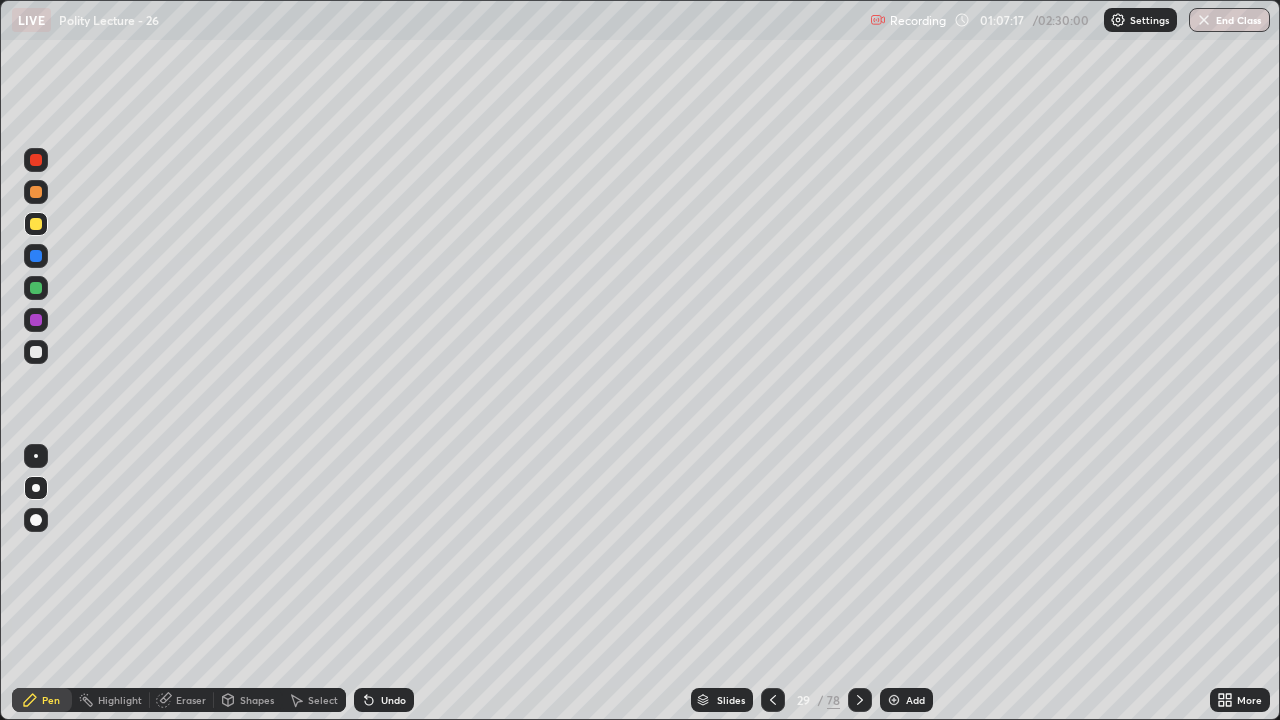 click 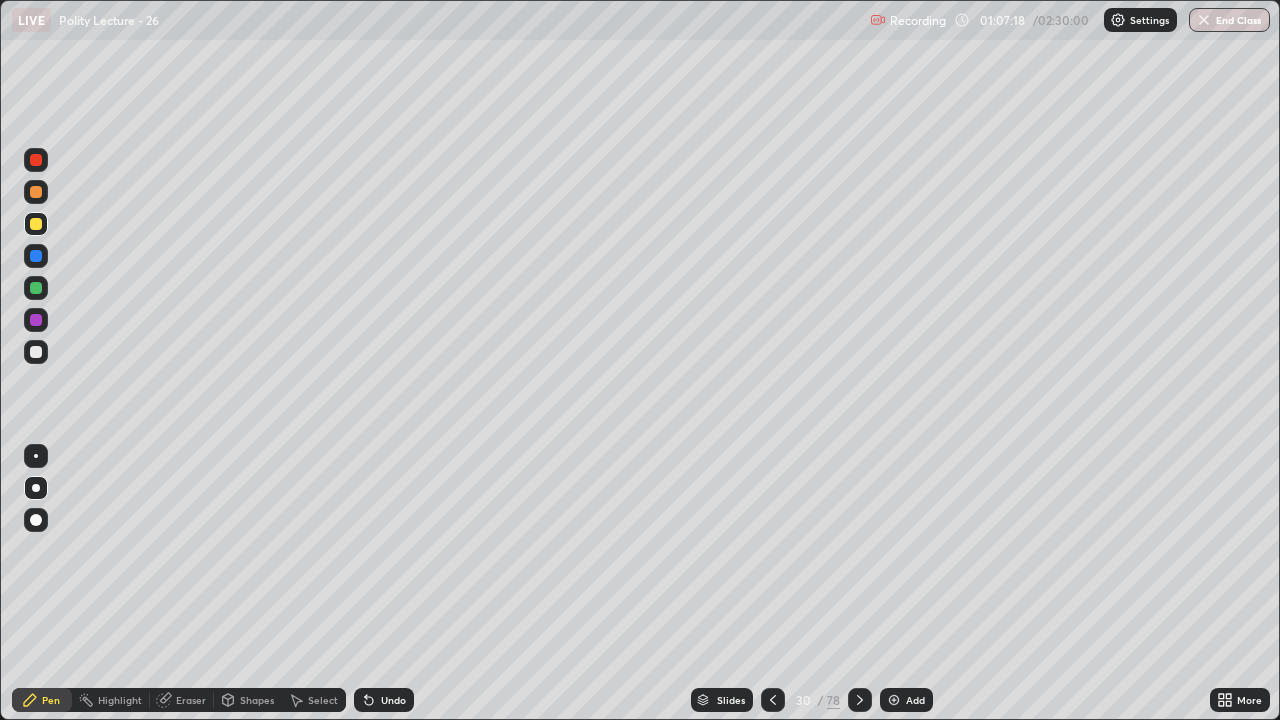 click 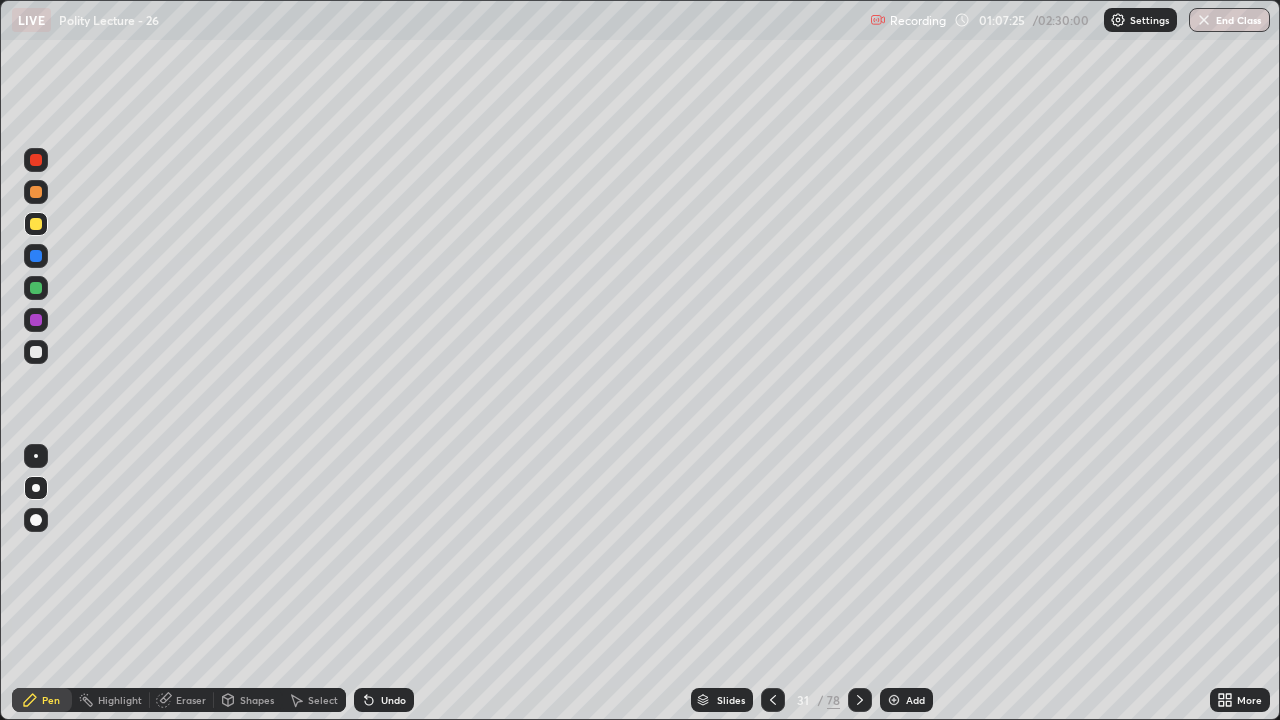 click at bounding box center [860, 700] 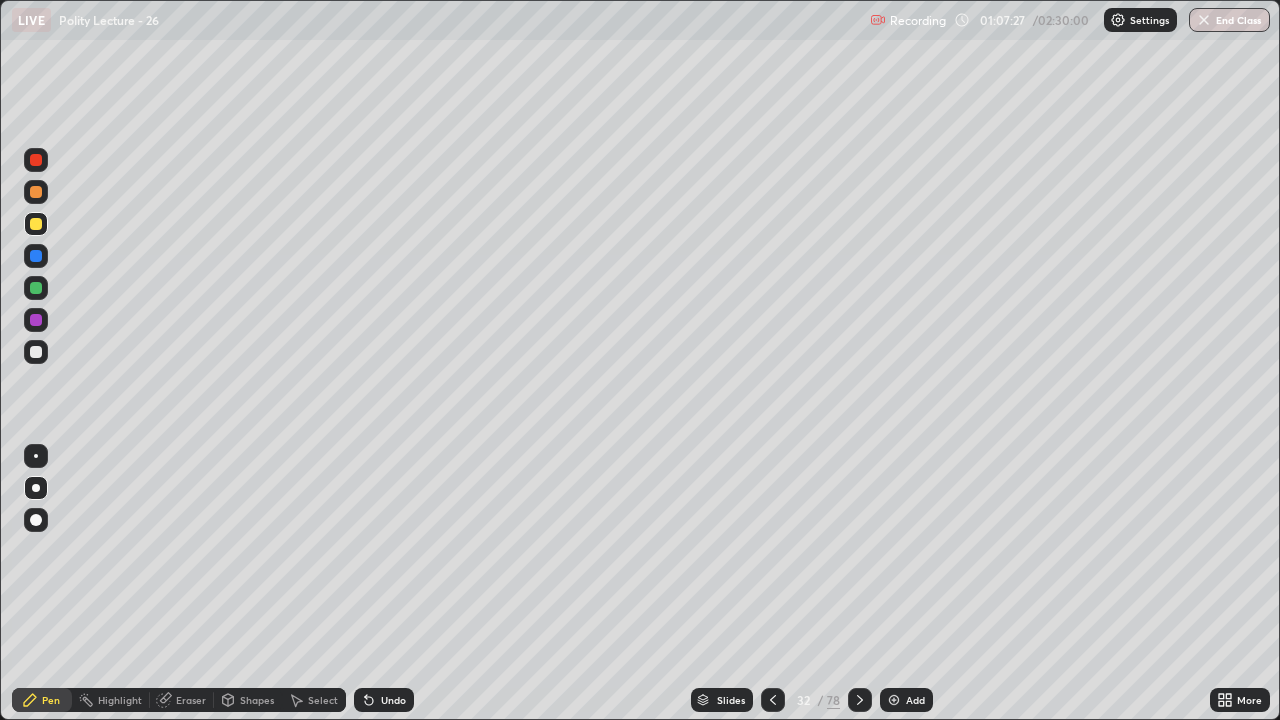 click 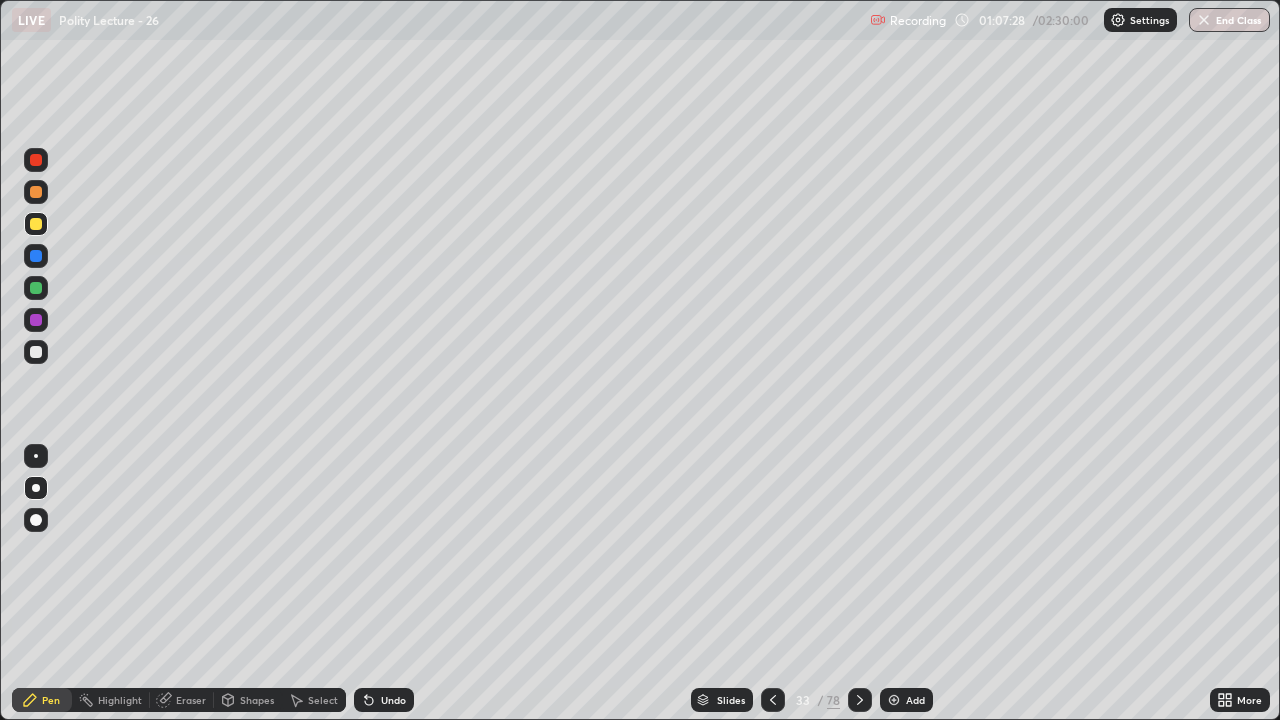 click 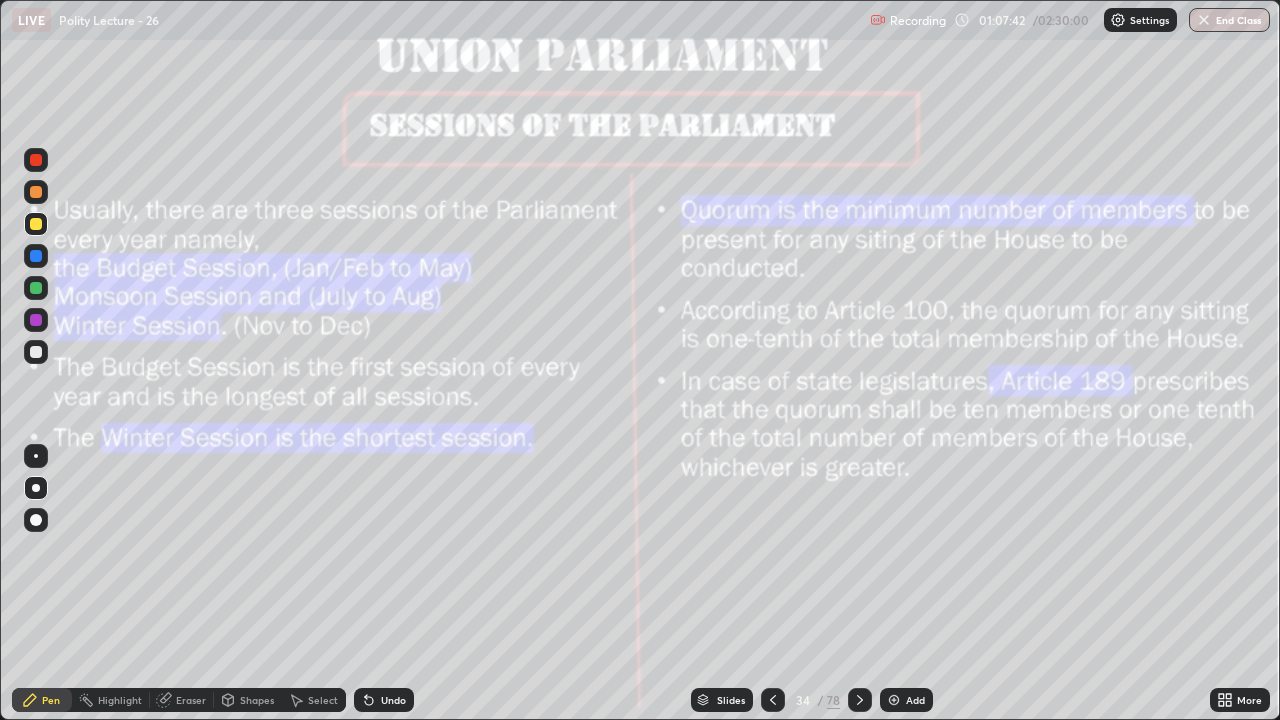 click at bounding box center [36, 224] 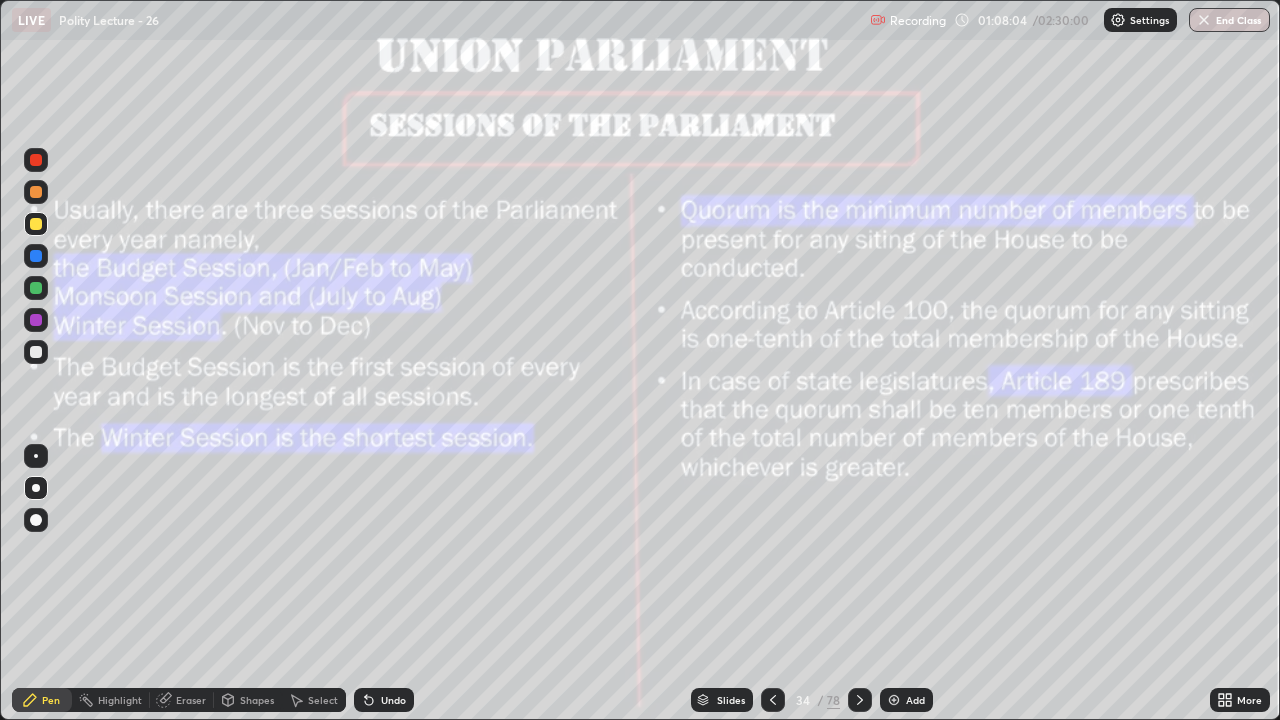click at bounding box center (894, 700) 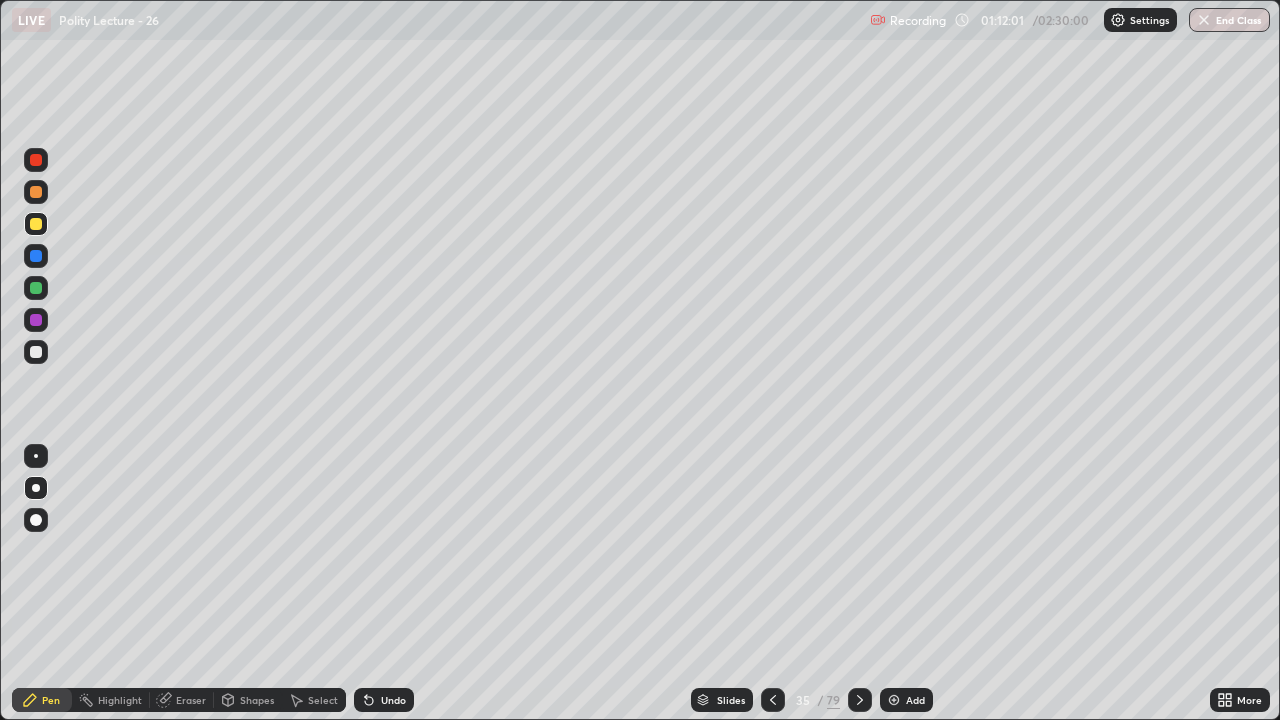 click at bounding box center [36, 320] 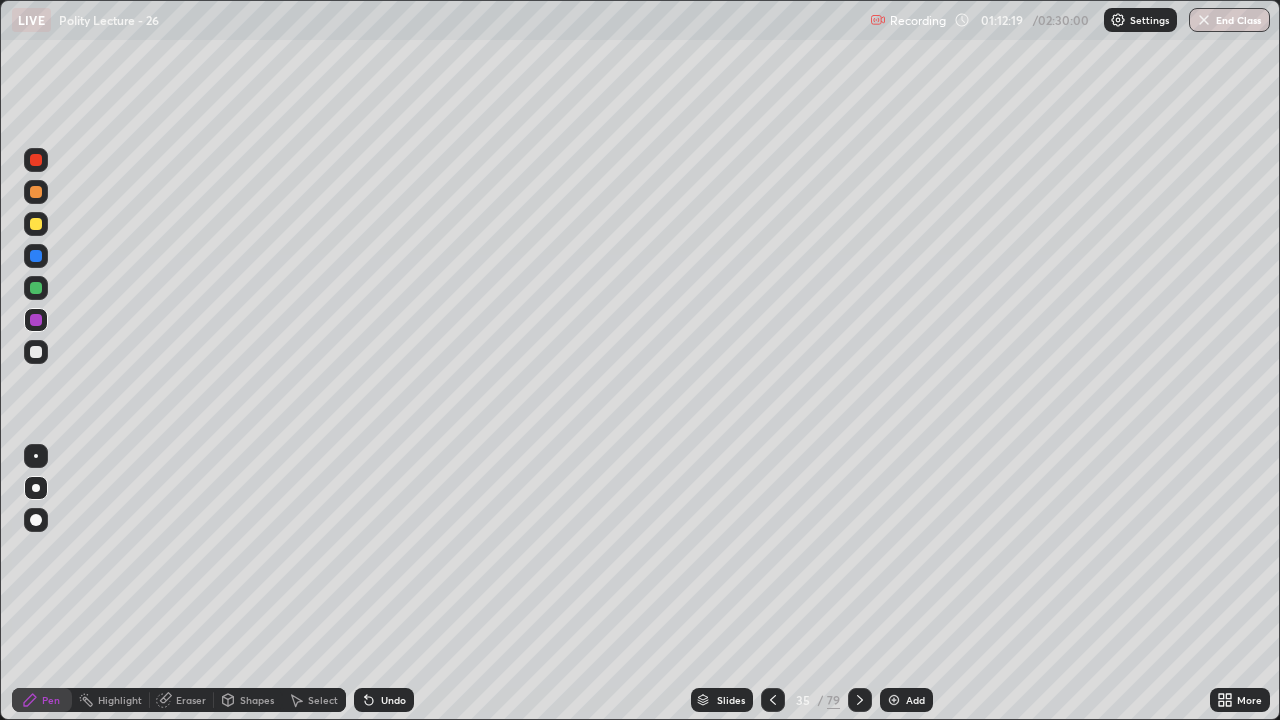 click on "Setting up your live class" at bounding box center (640, 360) 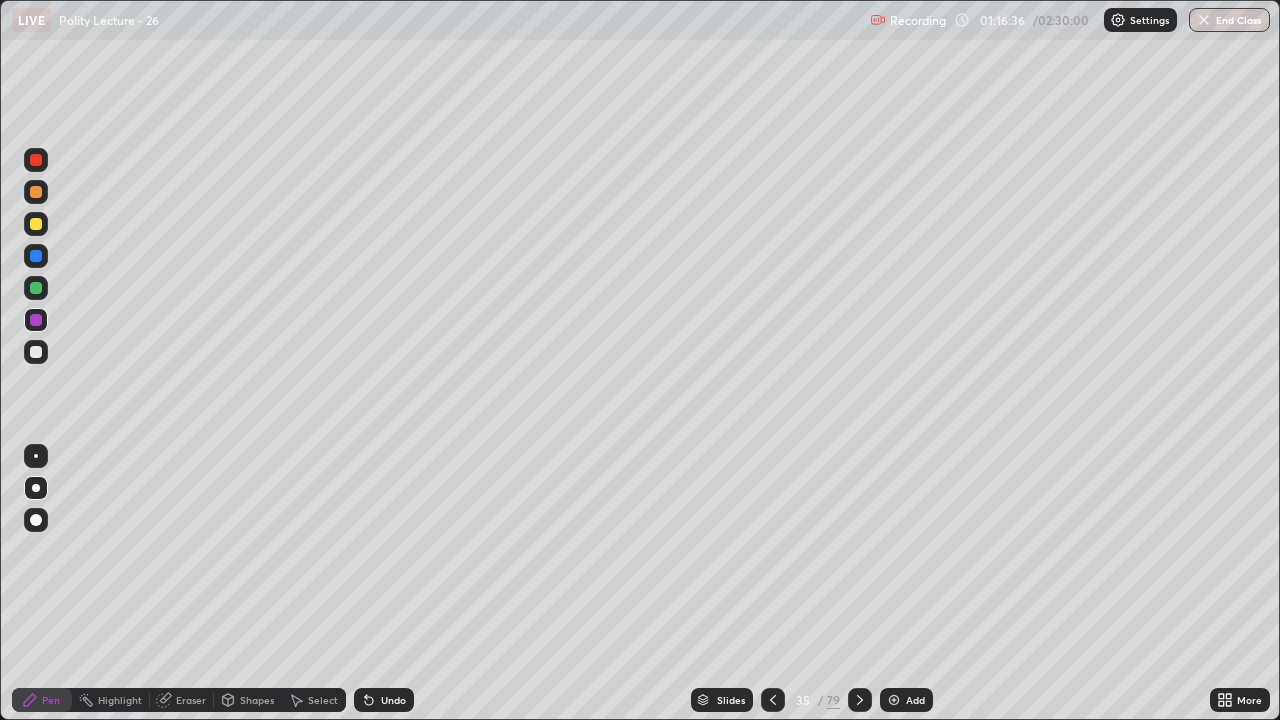 click on "Add" at bounding box center (915, 700) 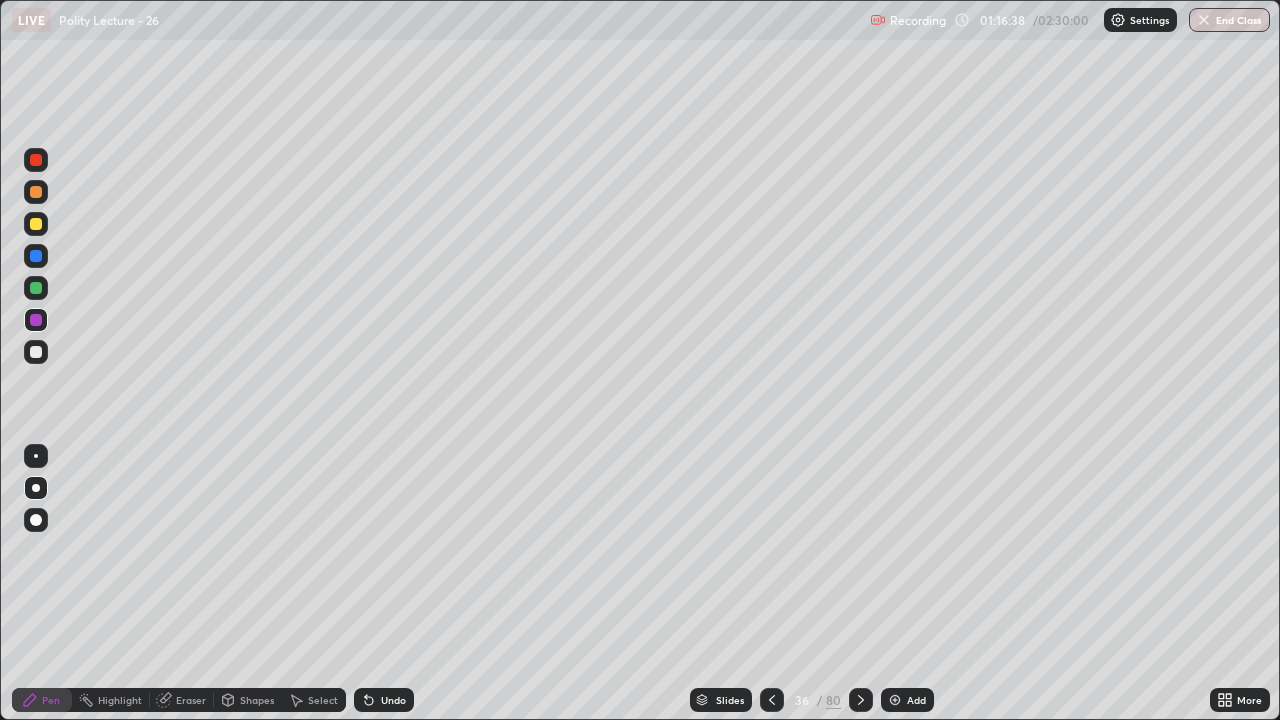 click at bounding box center (36, 256) 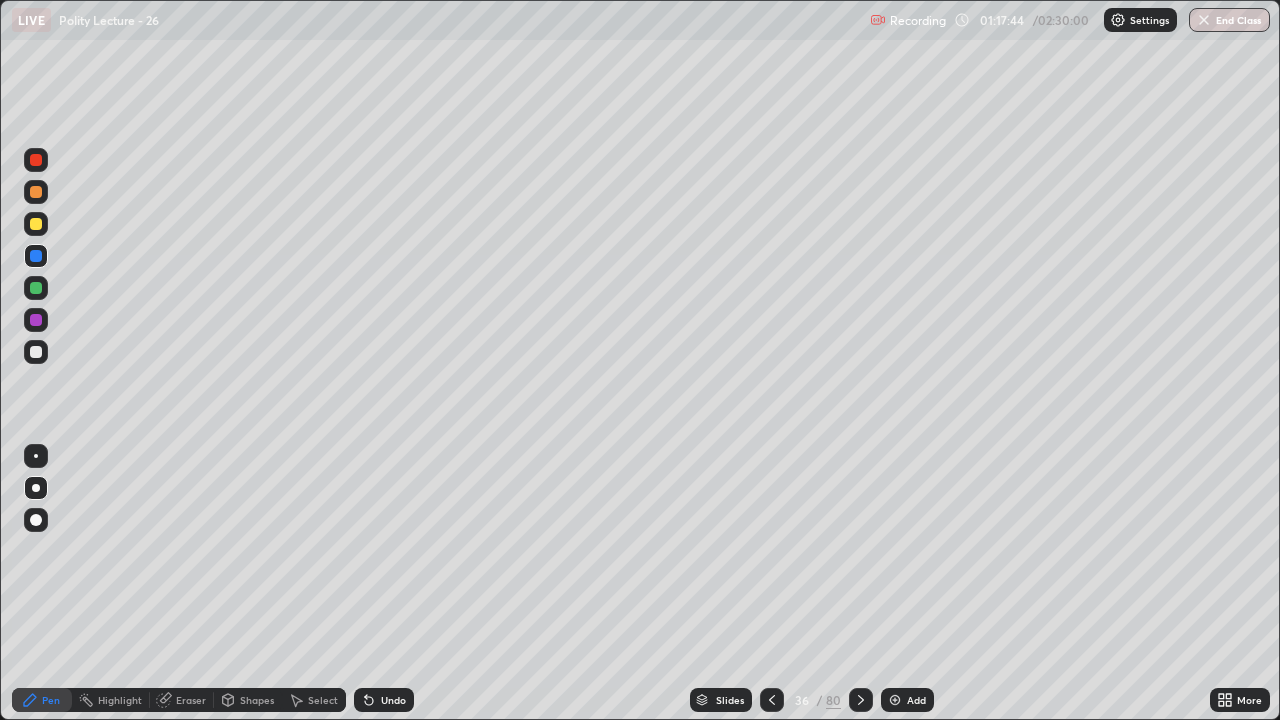 click 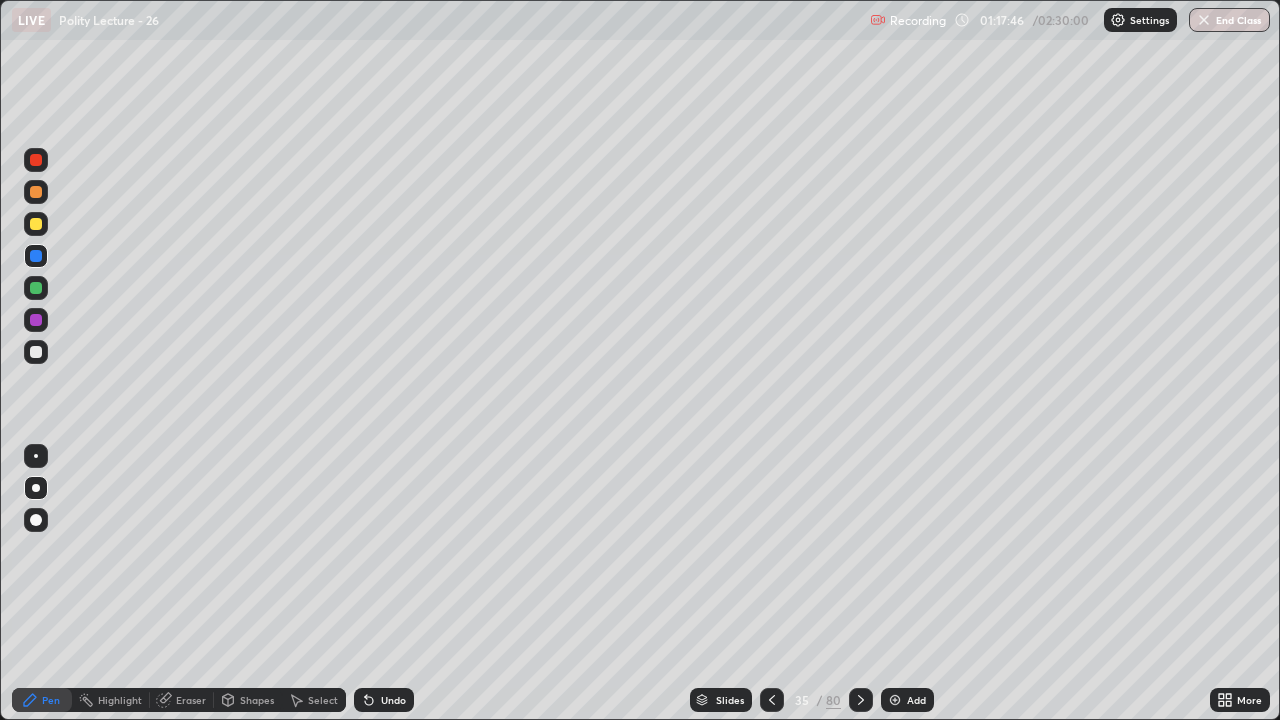 click at bounding box center (772, 700) 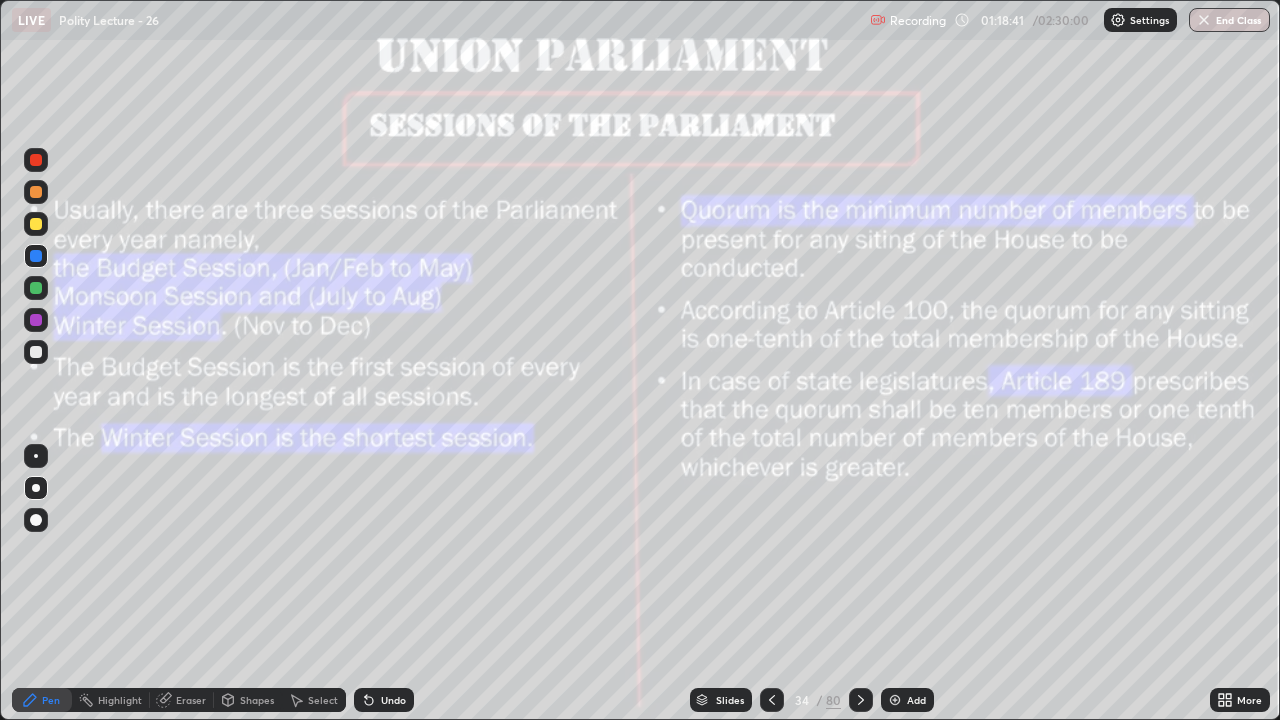 click at bounding box center [36, 224] 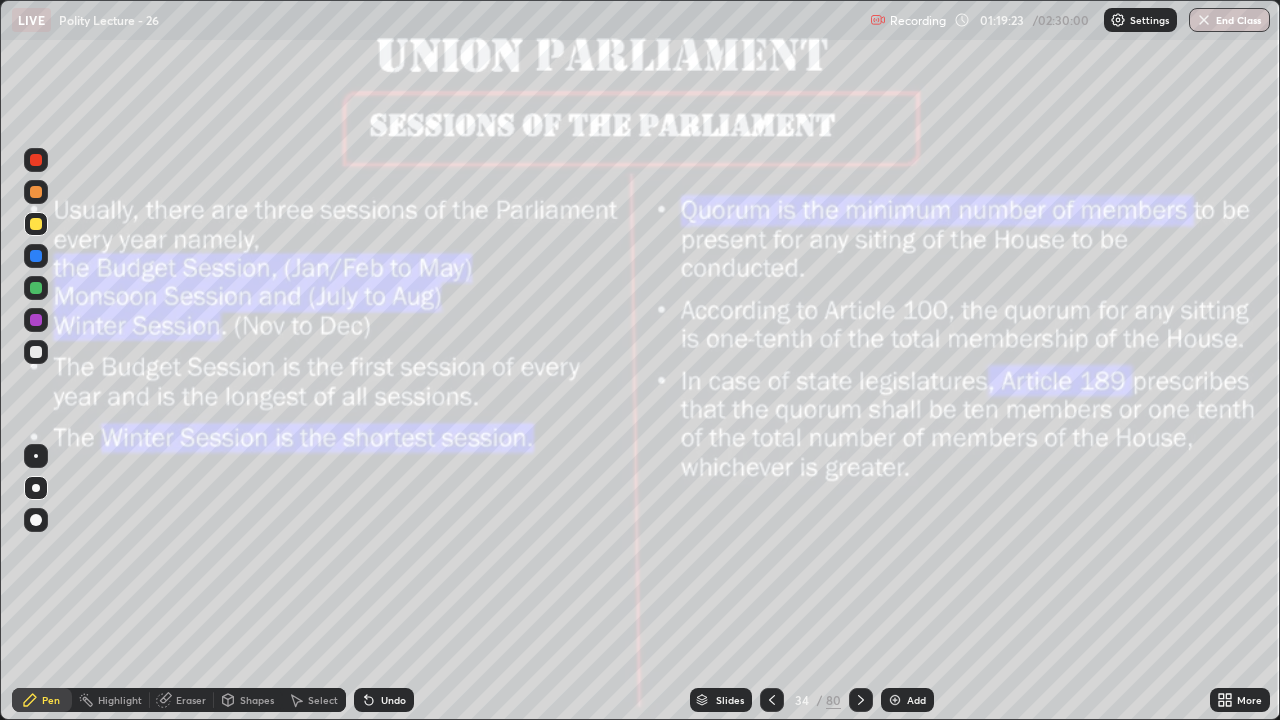 click 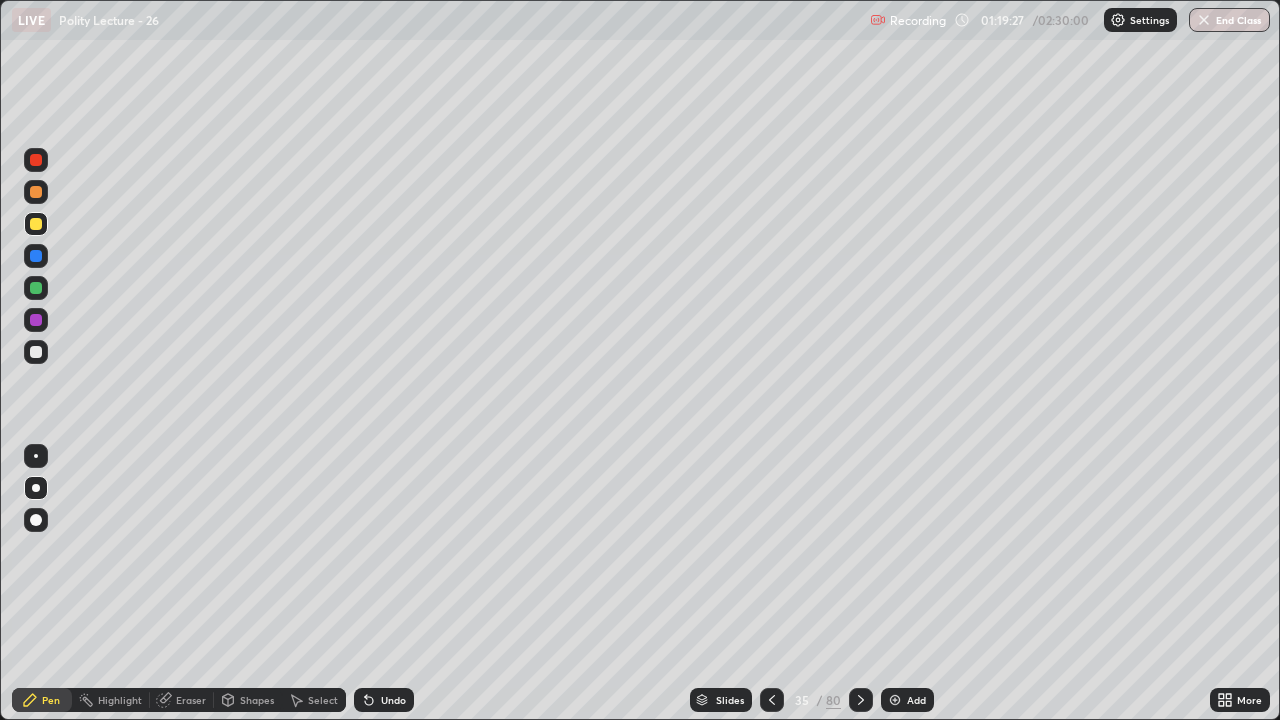 click 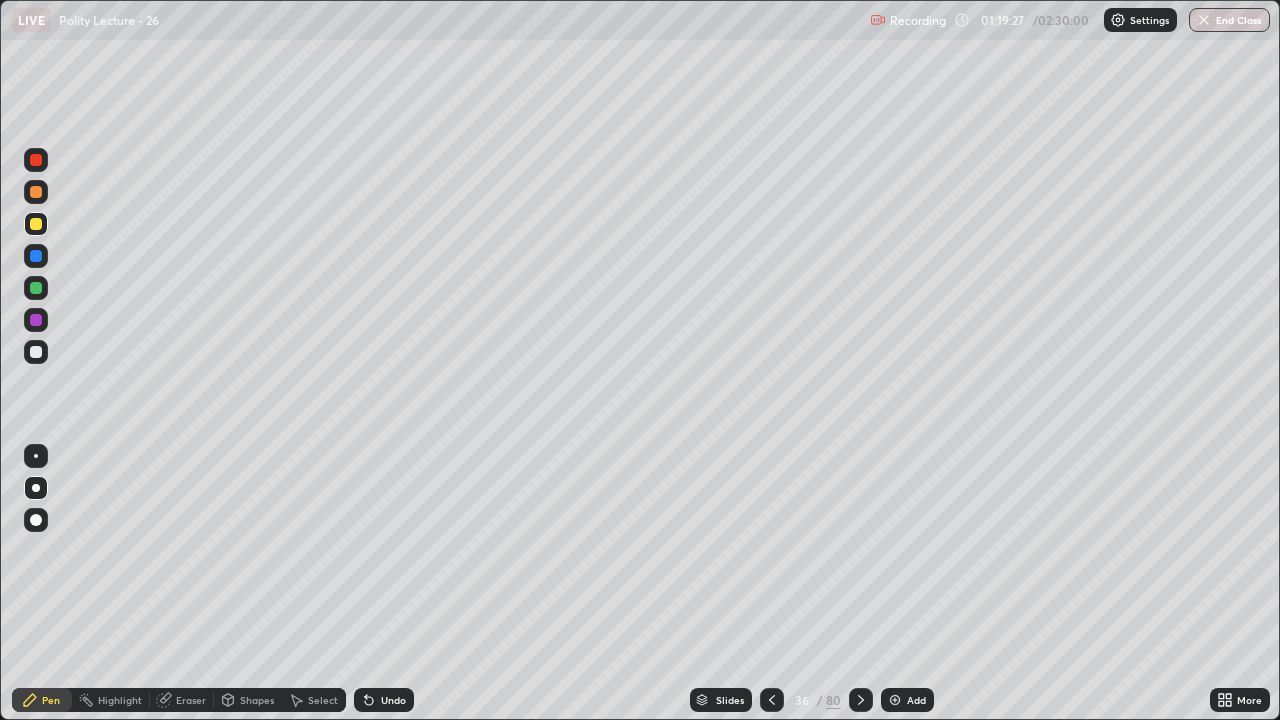 click 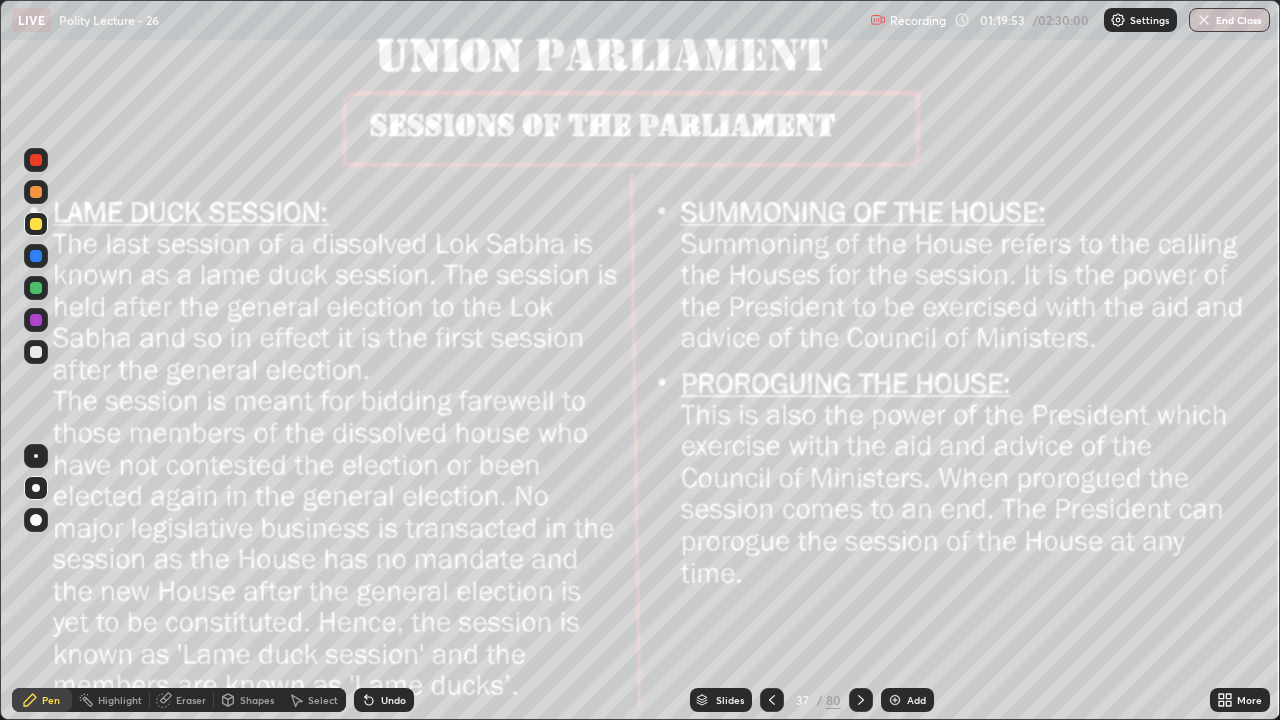 click on "Add" at bounding box center [916, 700] 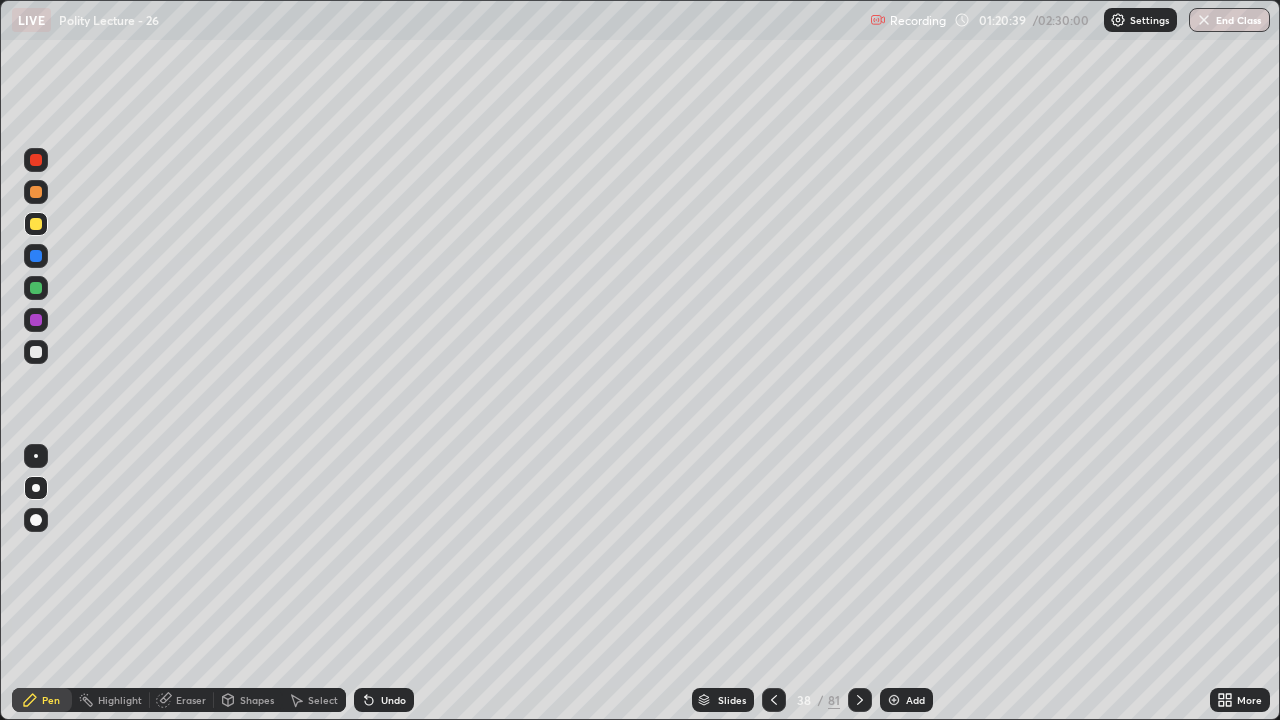 click at bounding box center (36, 256) 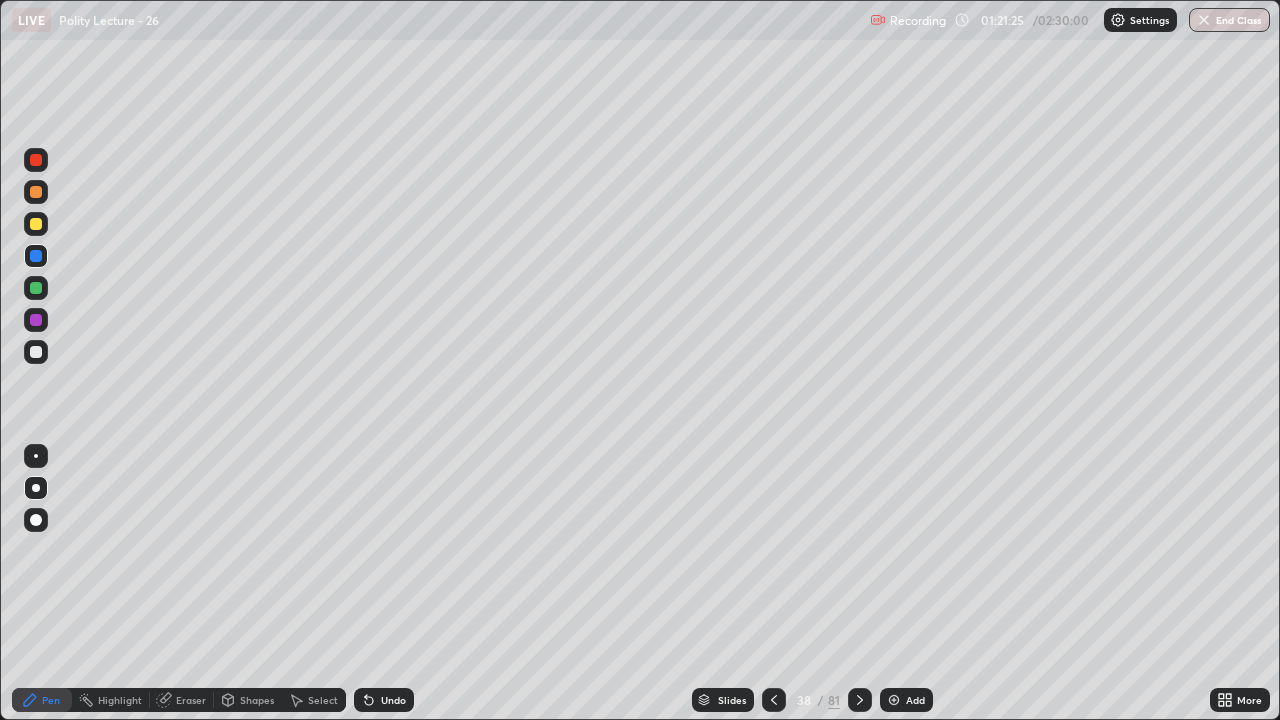 click at bounding box center (36, 224) 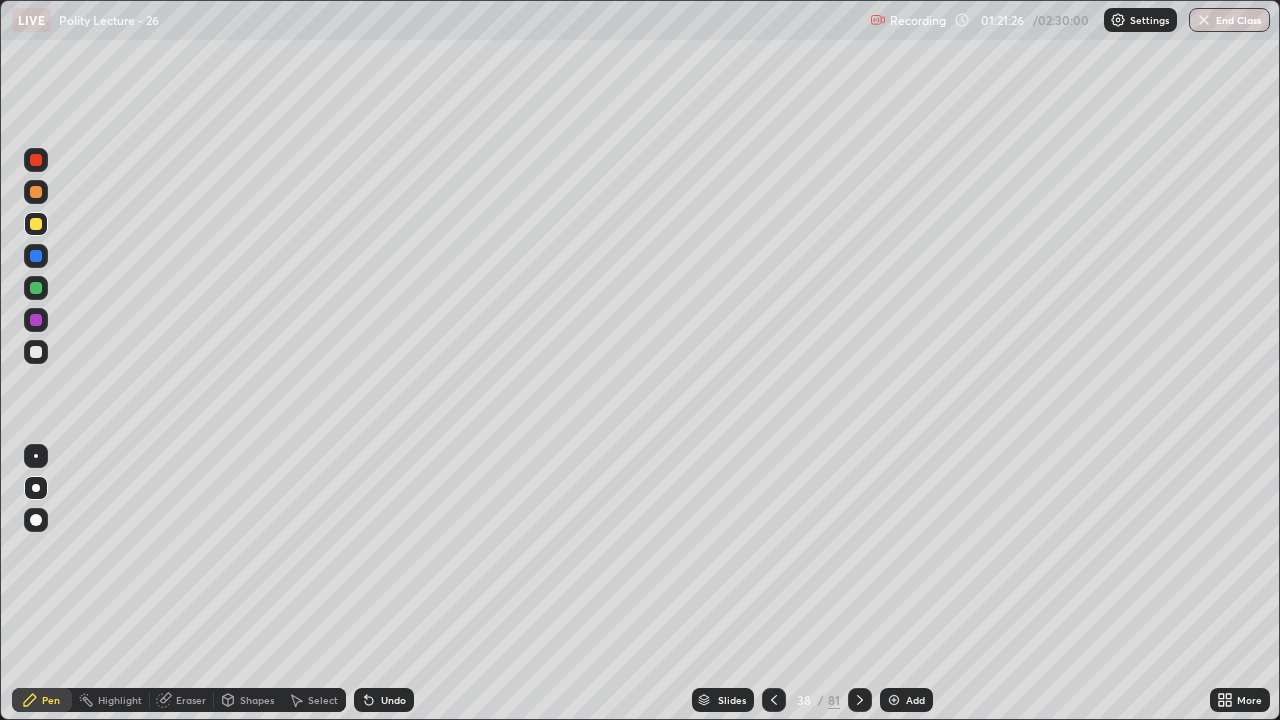 click at bounding box center (36, 192) 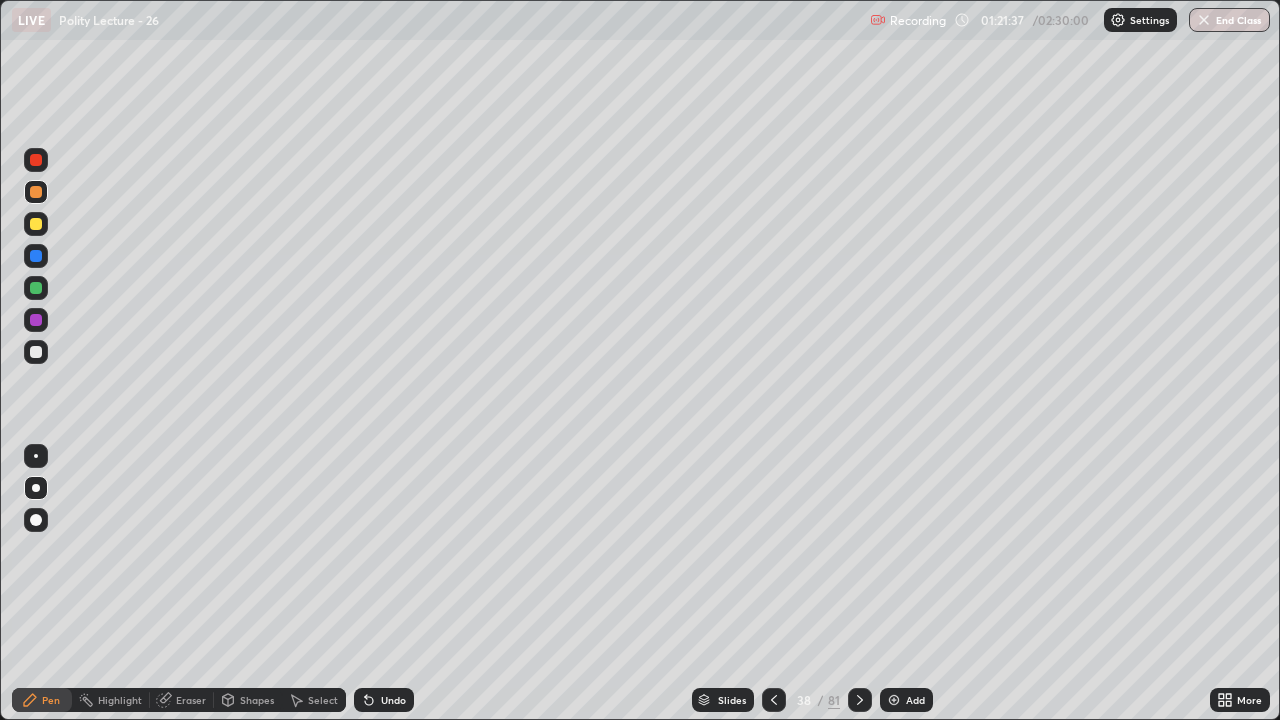 click at bounding box center [36, 224] 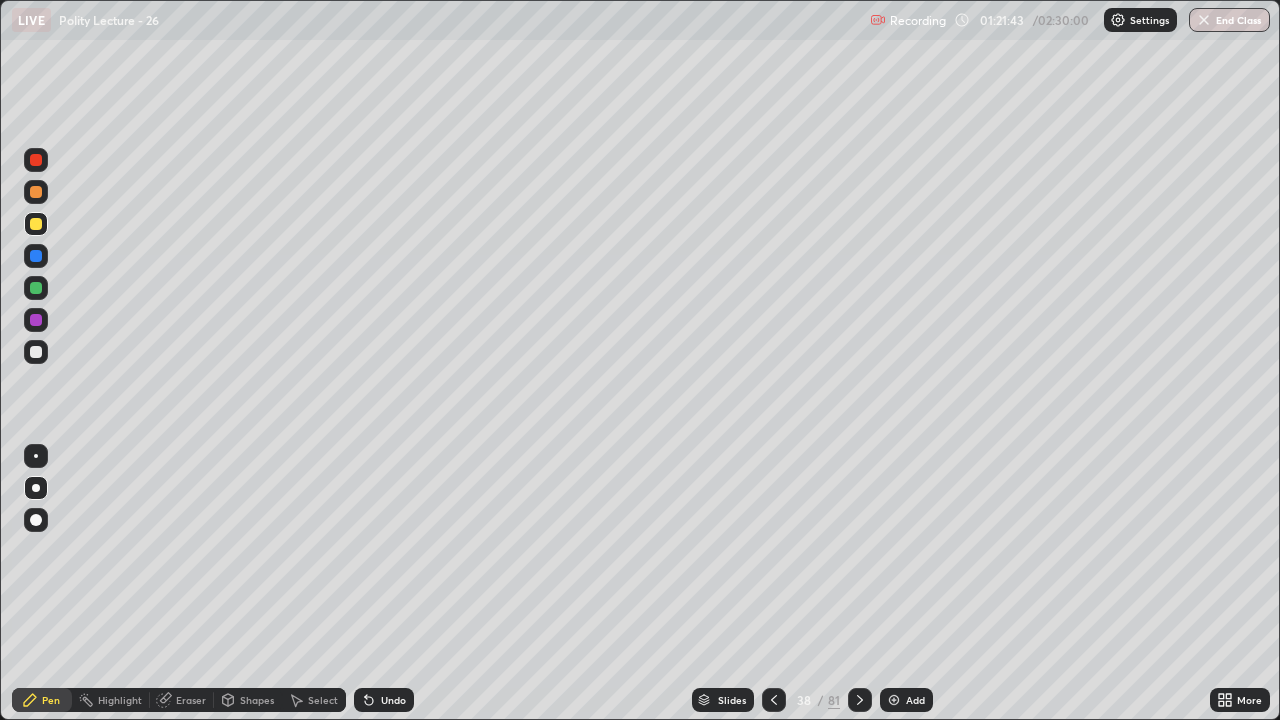 click at bounding box center [36, 288] 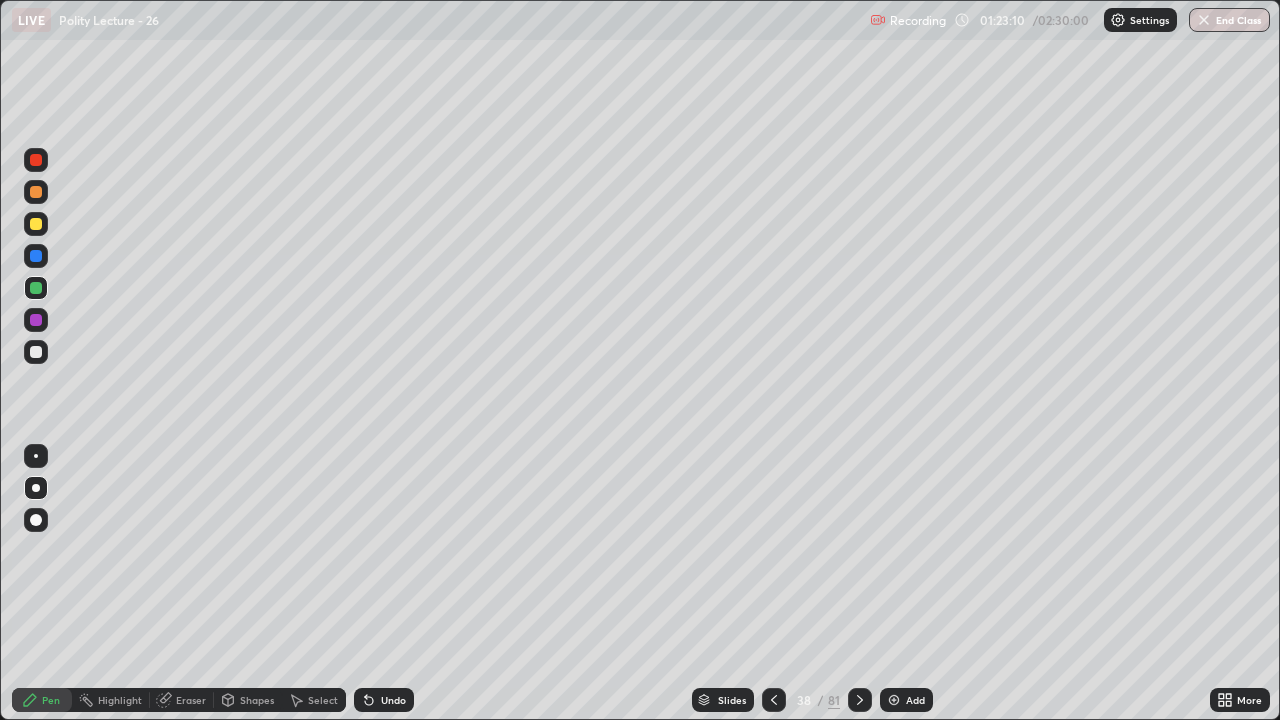 click 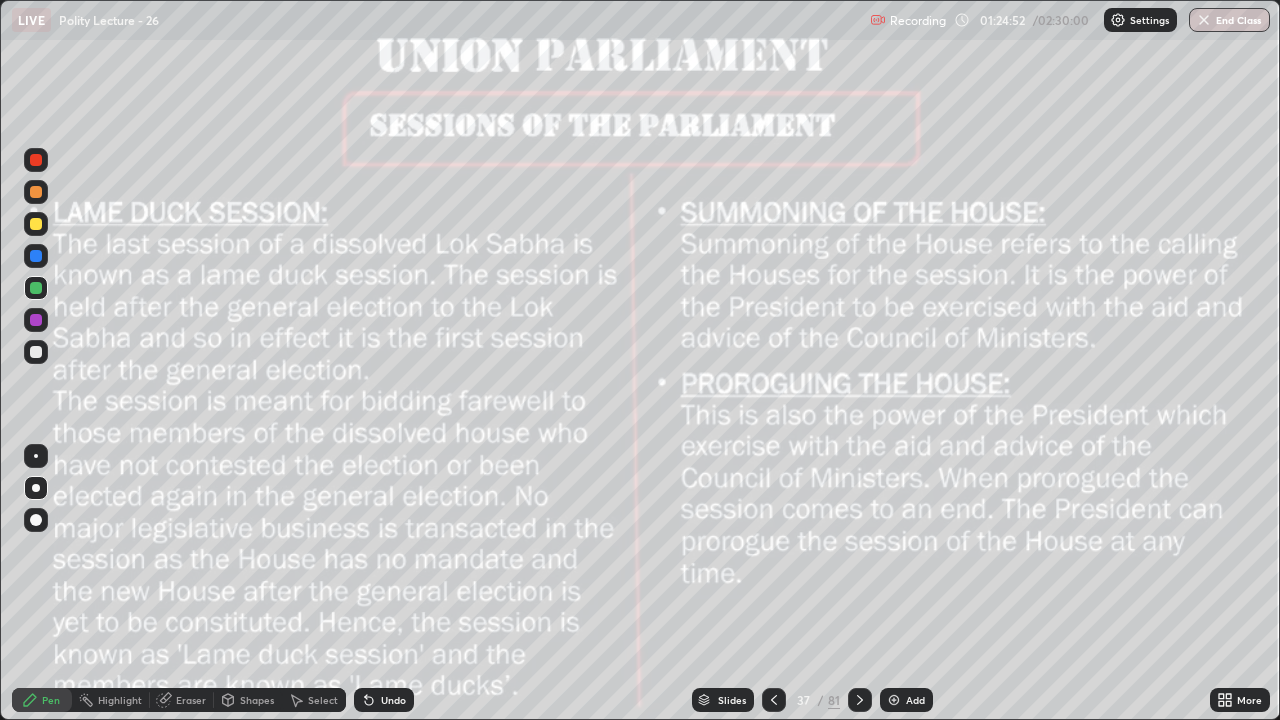 click at bounding box center [36, 224] 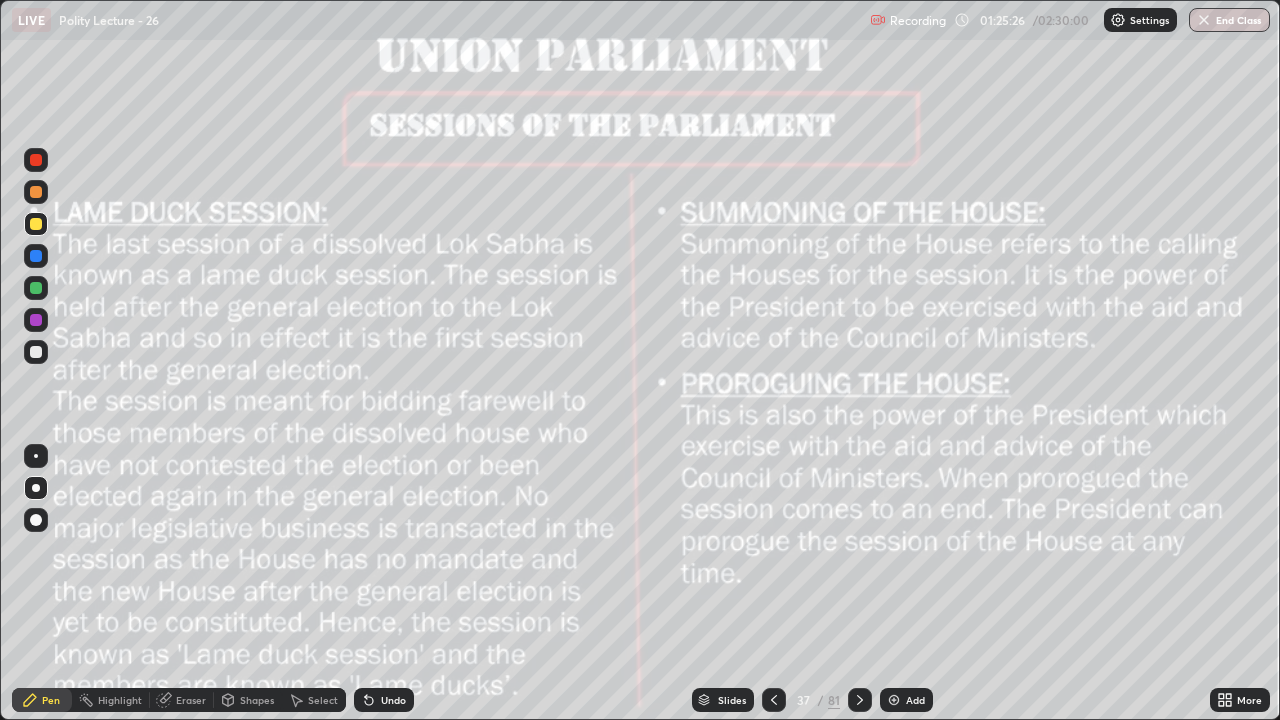click 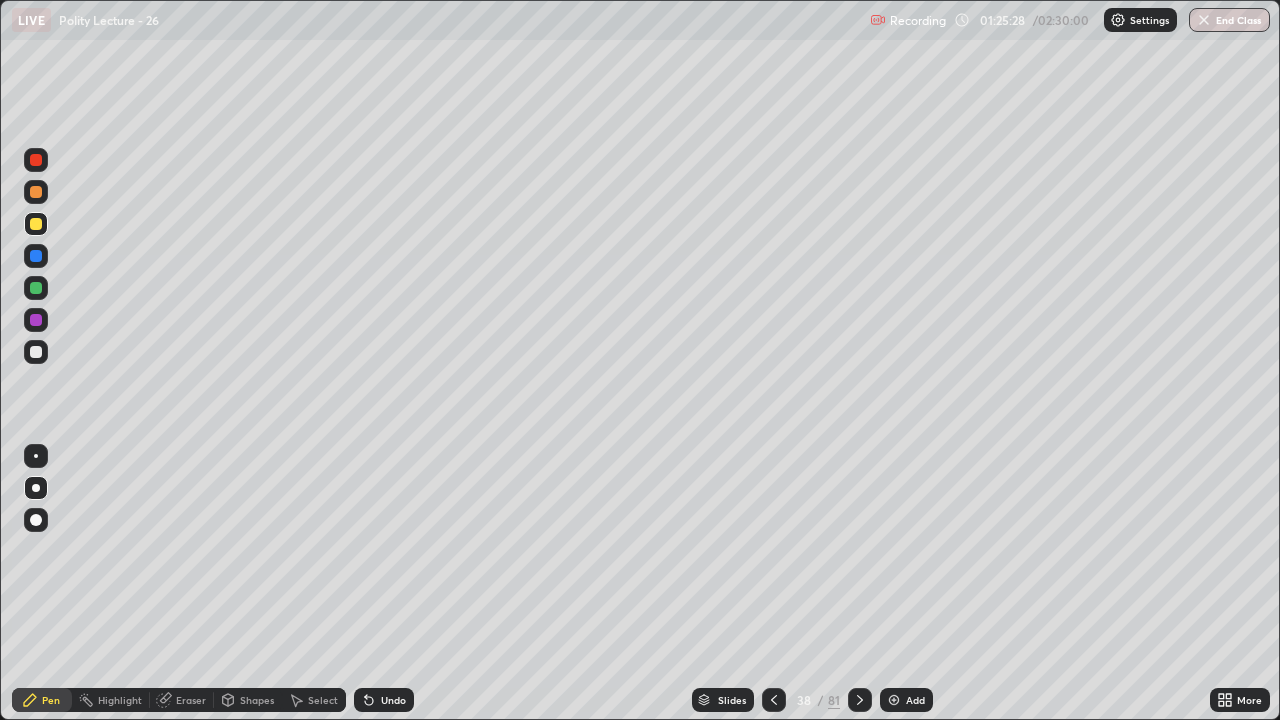 click 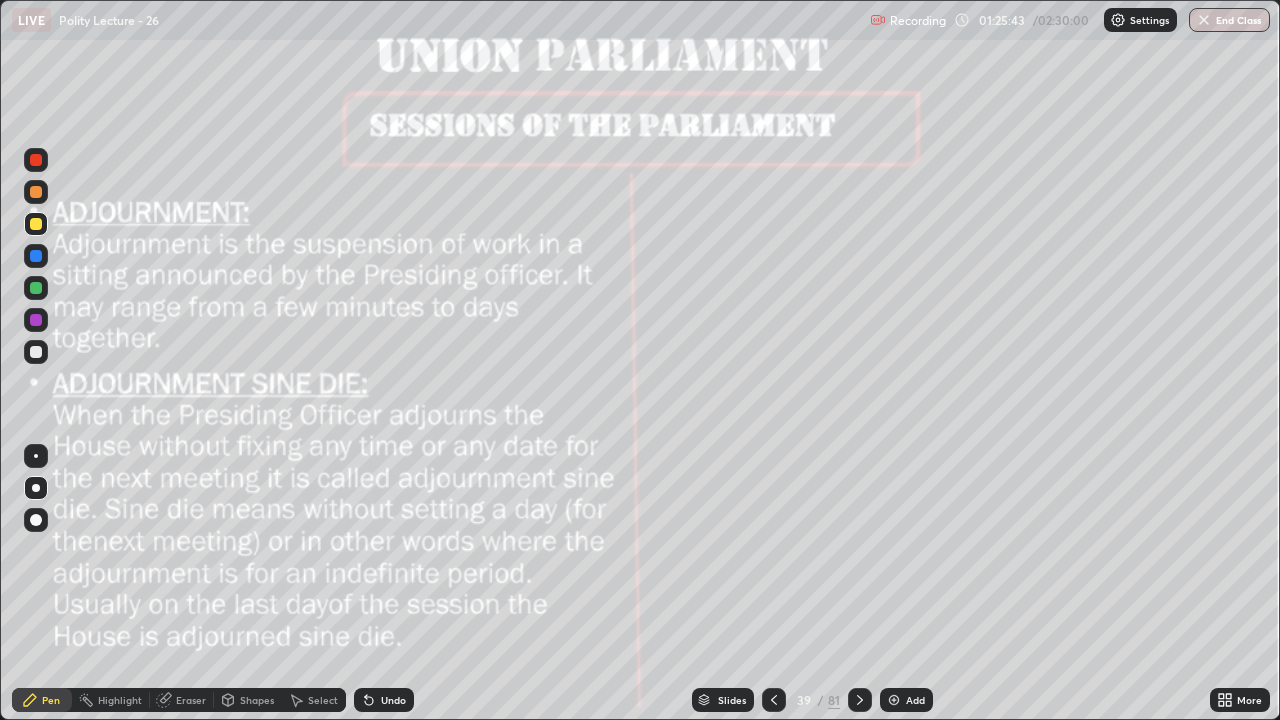 click 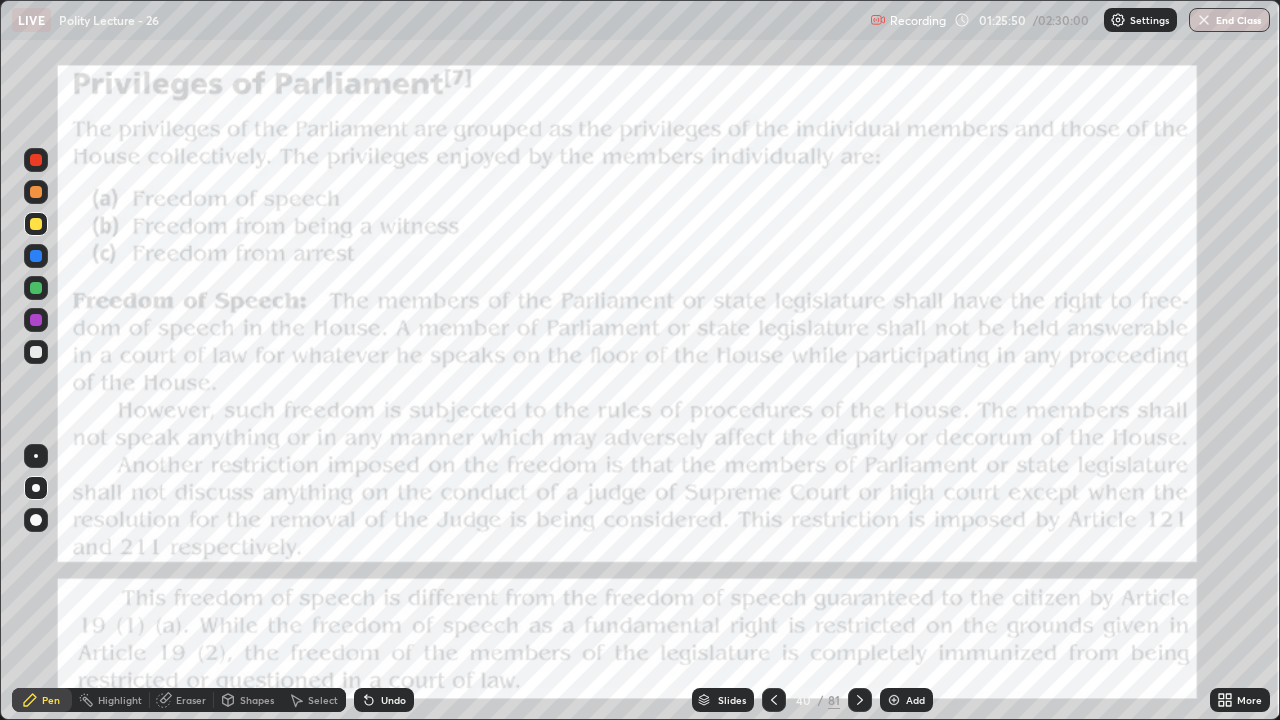 click at bounding box center [36, 160] 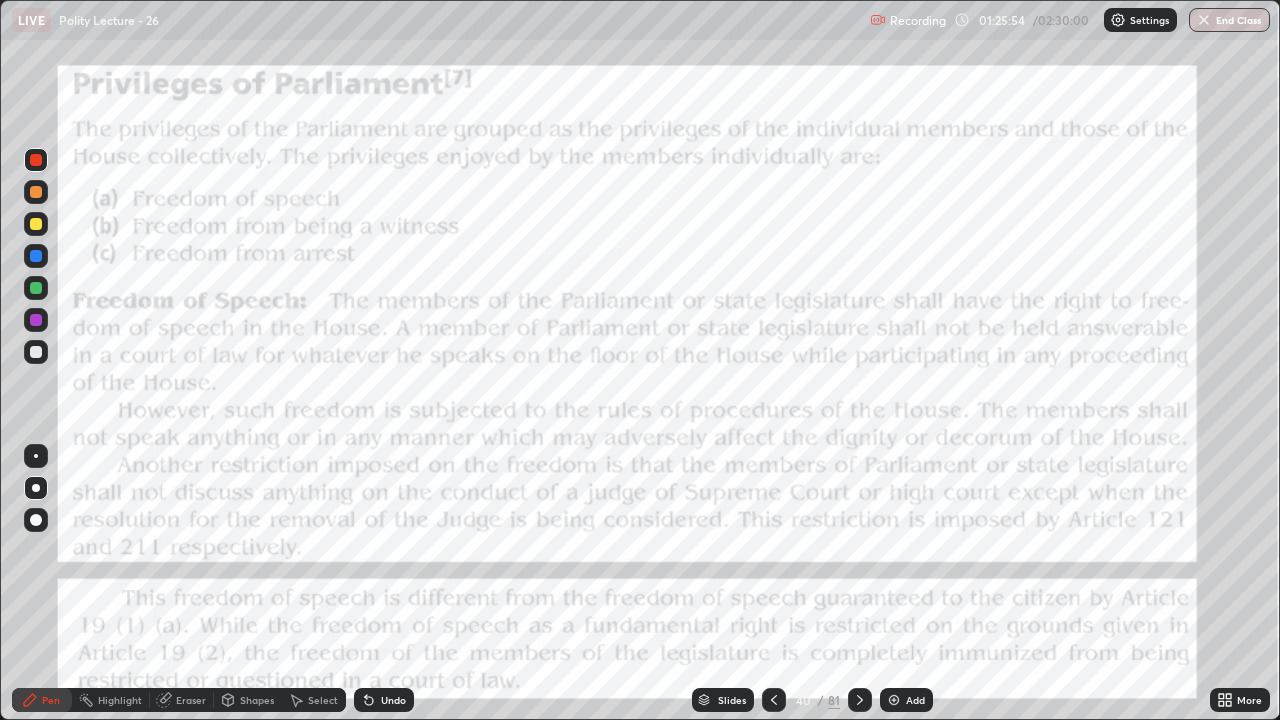 click on "Add" at bounding box center (906, 700) 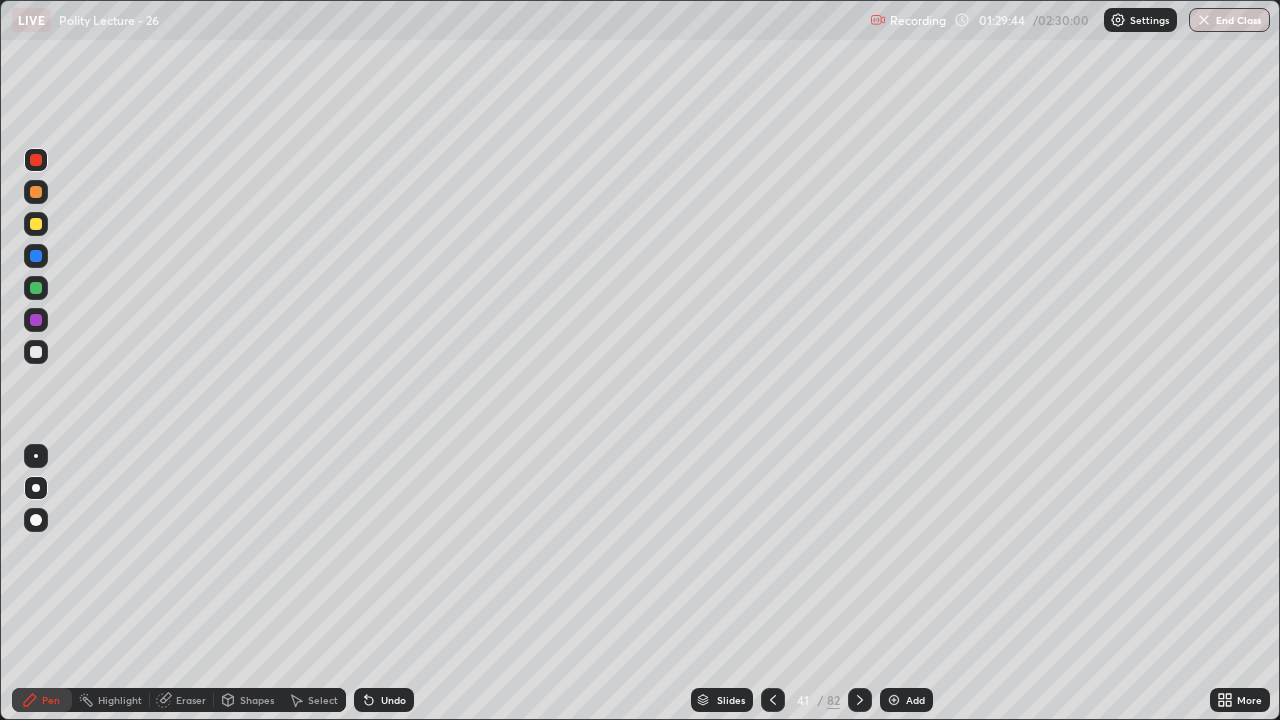 click at bounding box center [36, 224] 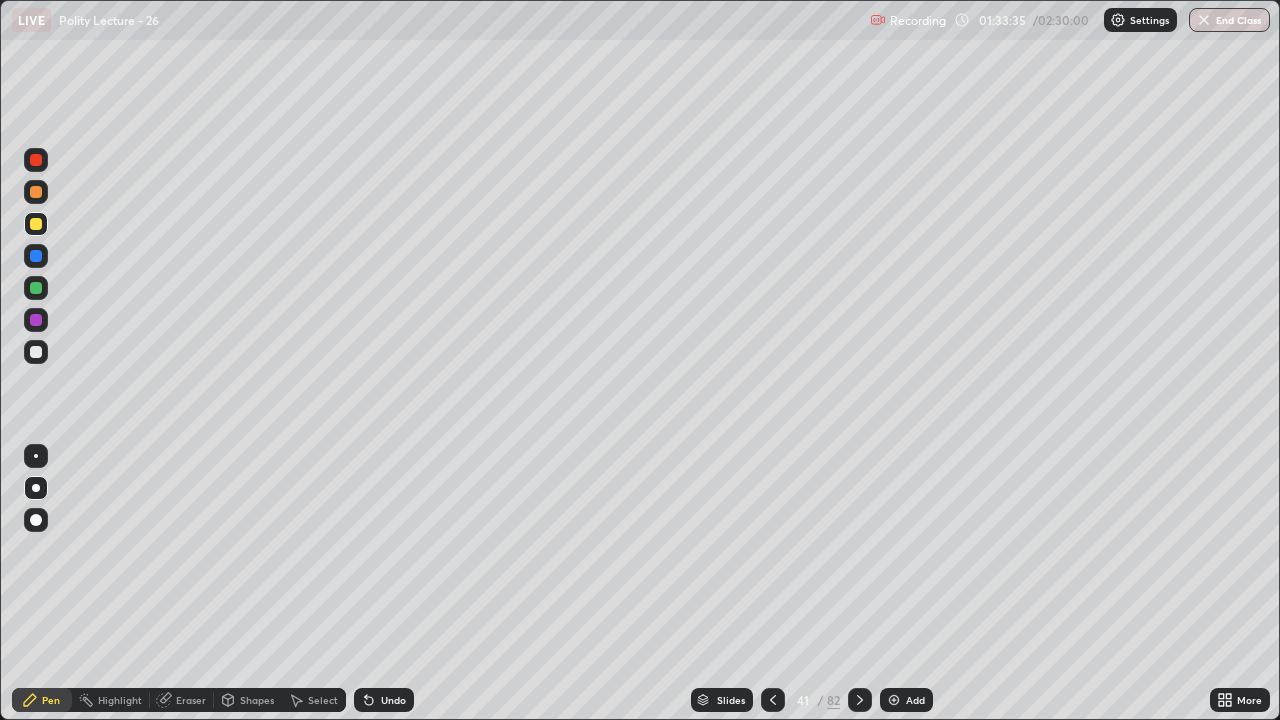 click 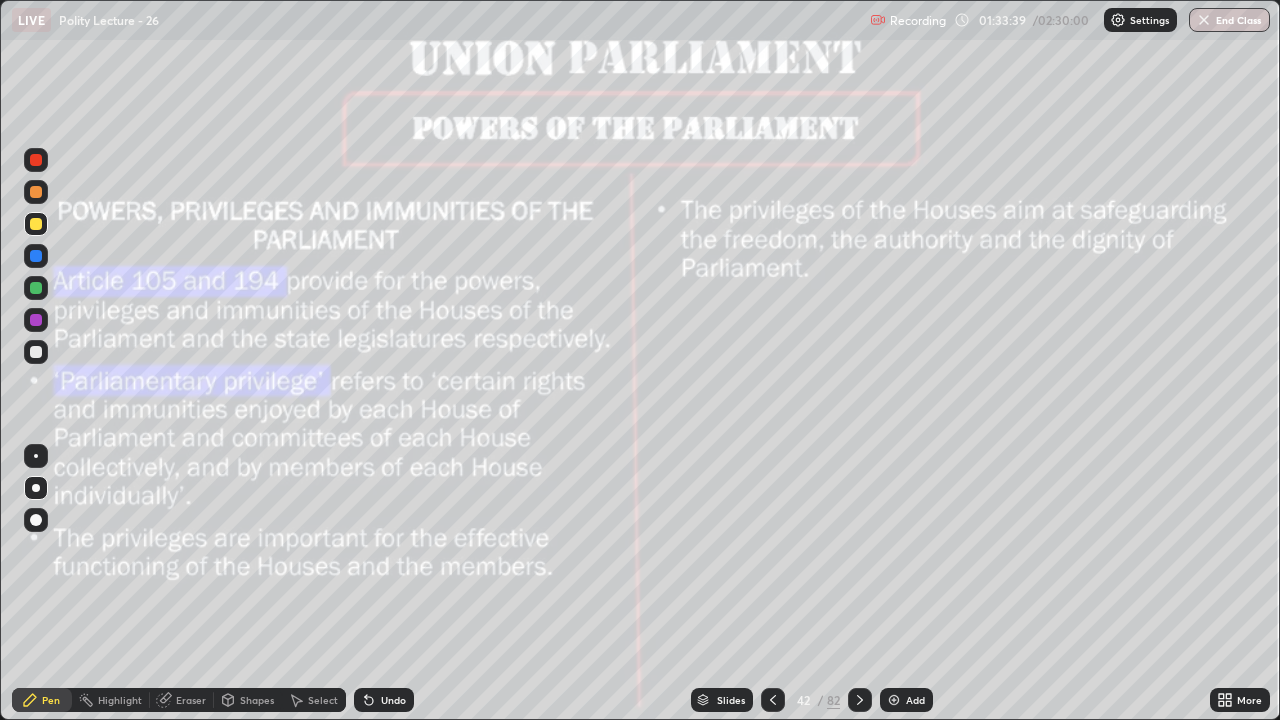 click on "Slides 42 / 82 Add" at bounding box center (812, 700) 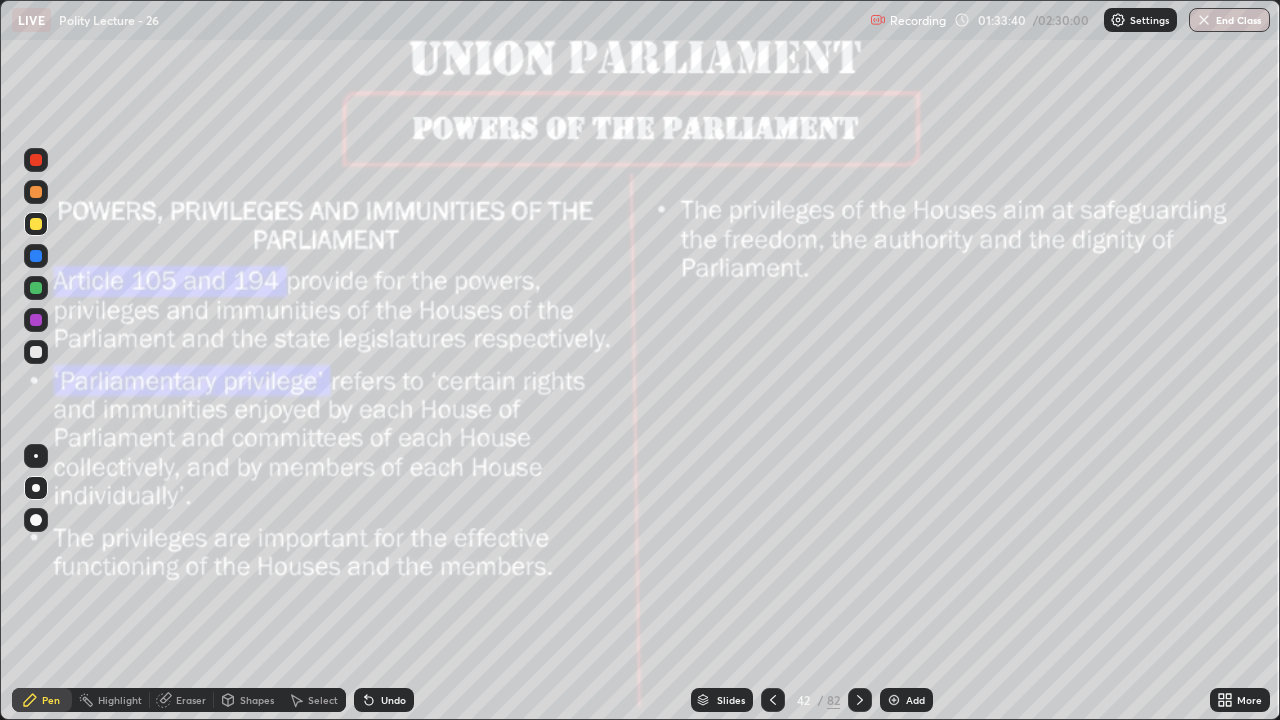 click at bounding box center (773, 700) 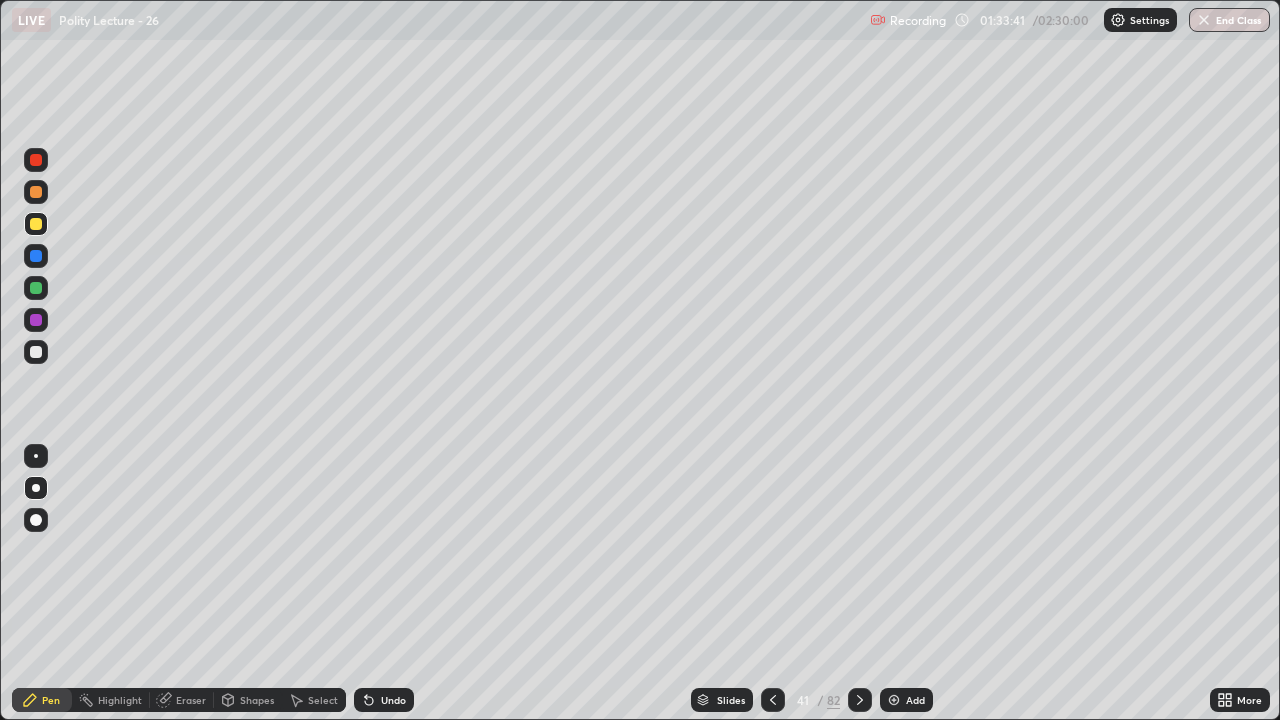 click 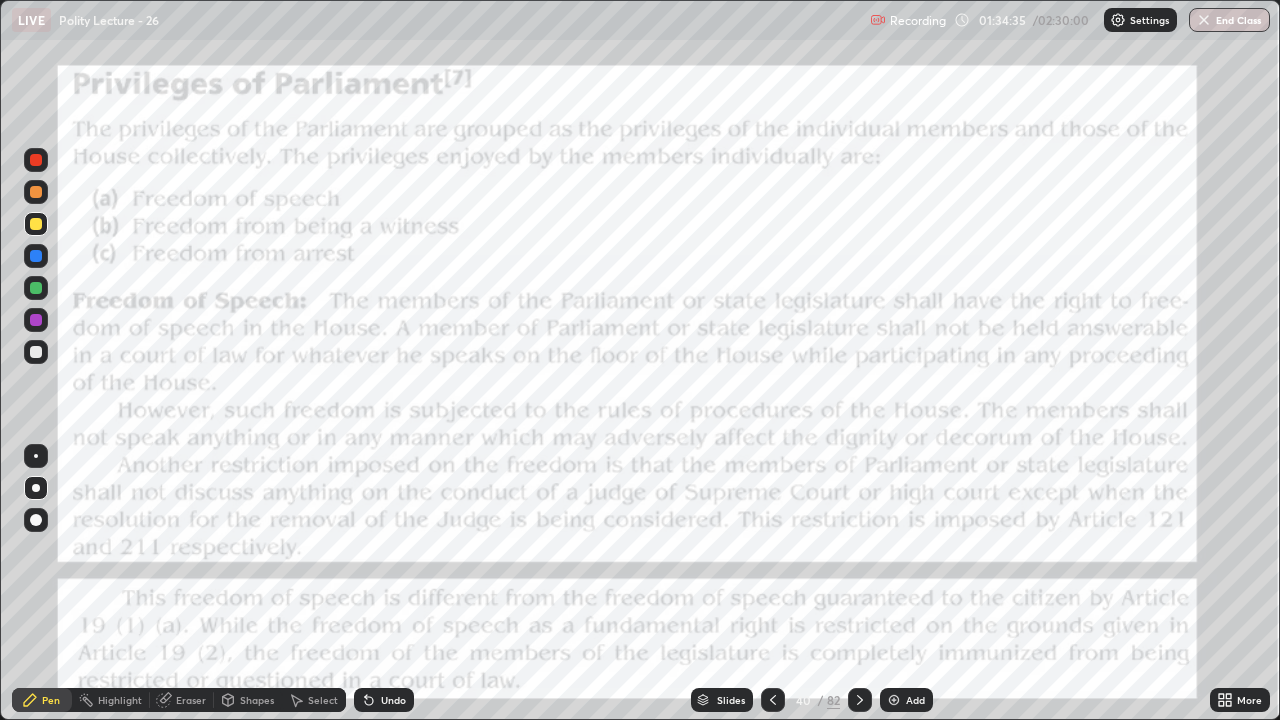 click on "Add" at bounding box center (906, 700) 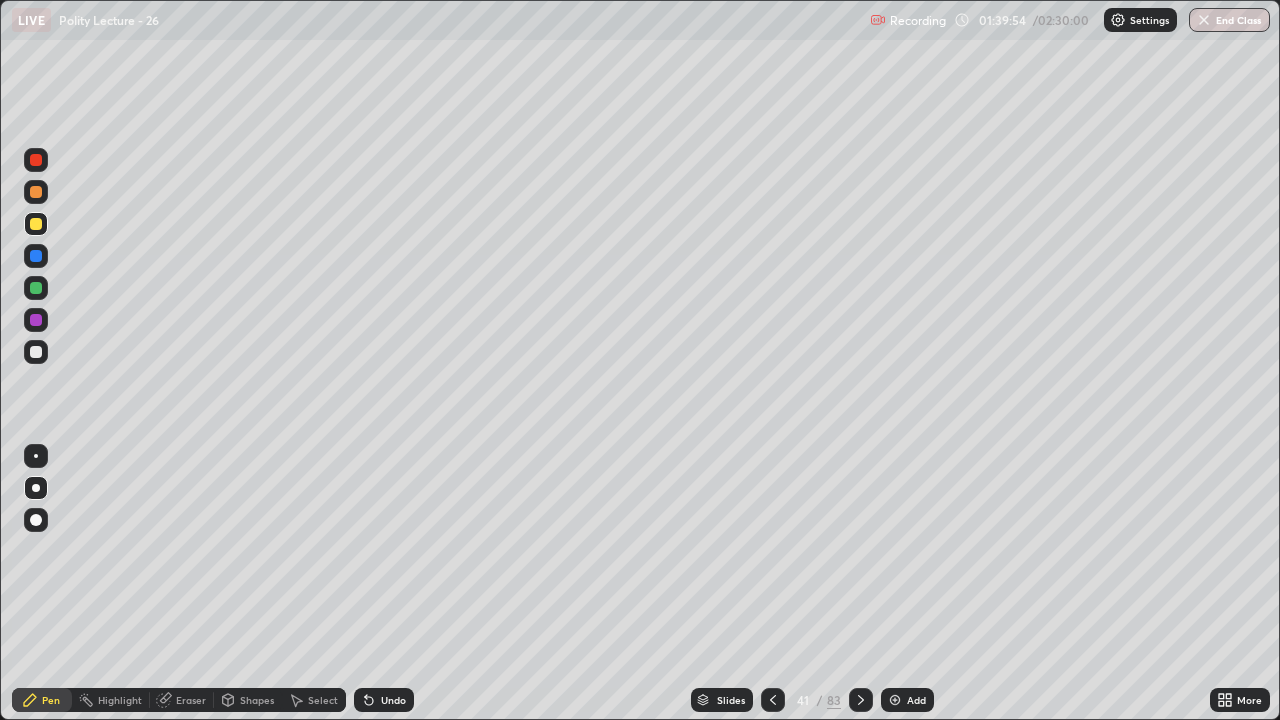 click 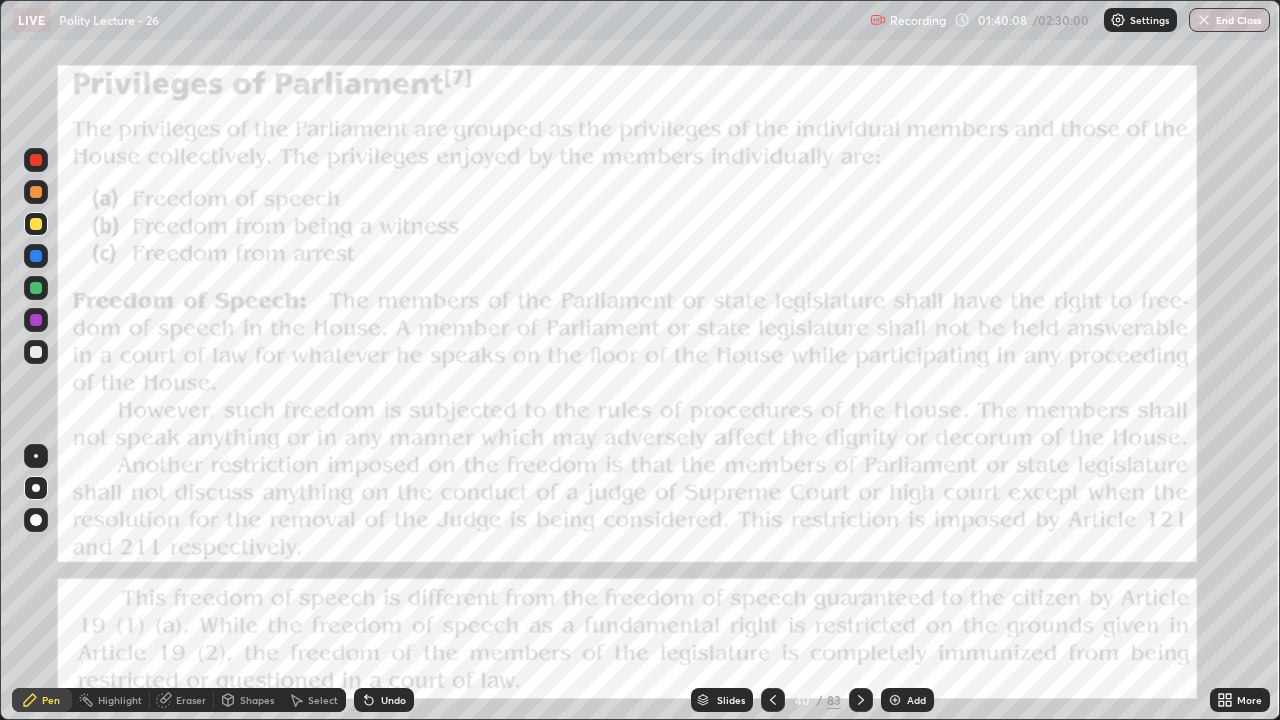 click at bounding box center [861, 700] 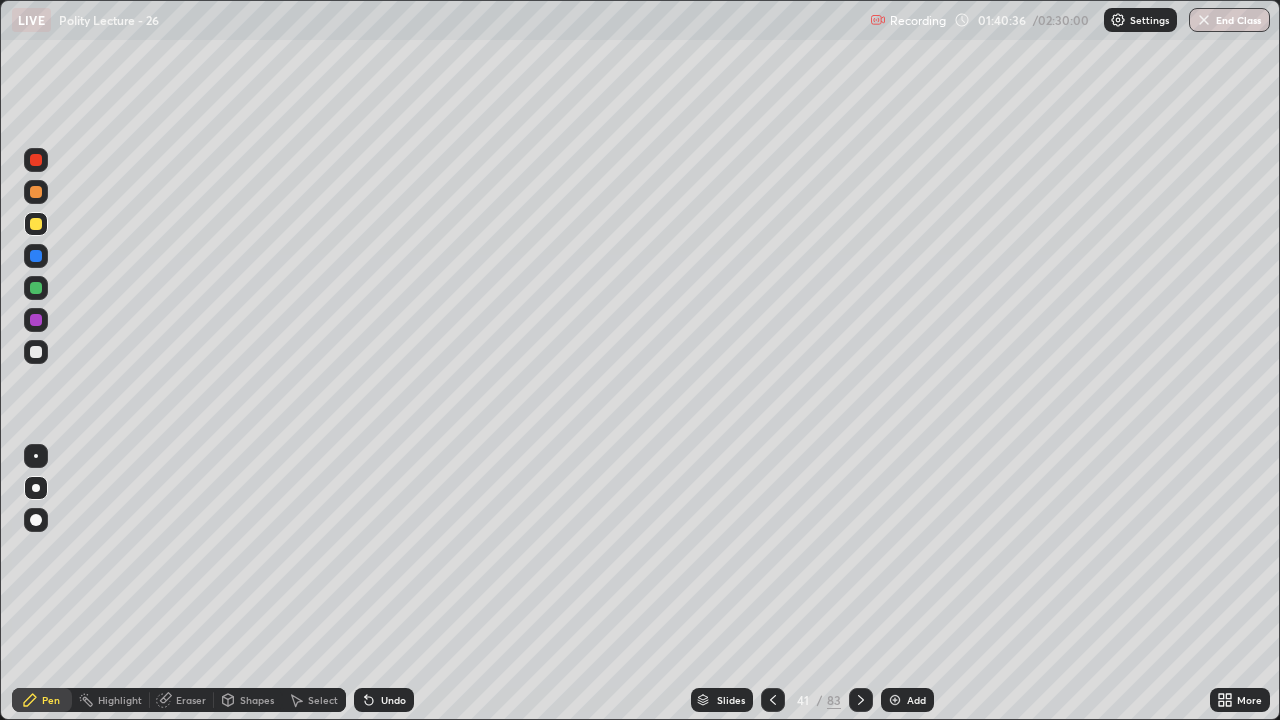 click at bounding box center (773, 700) 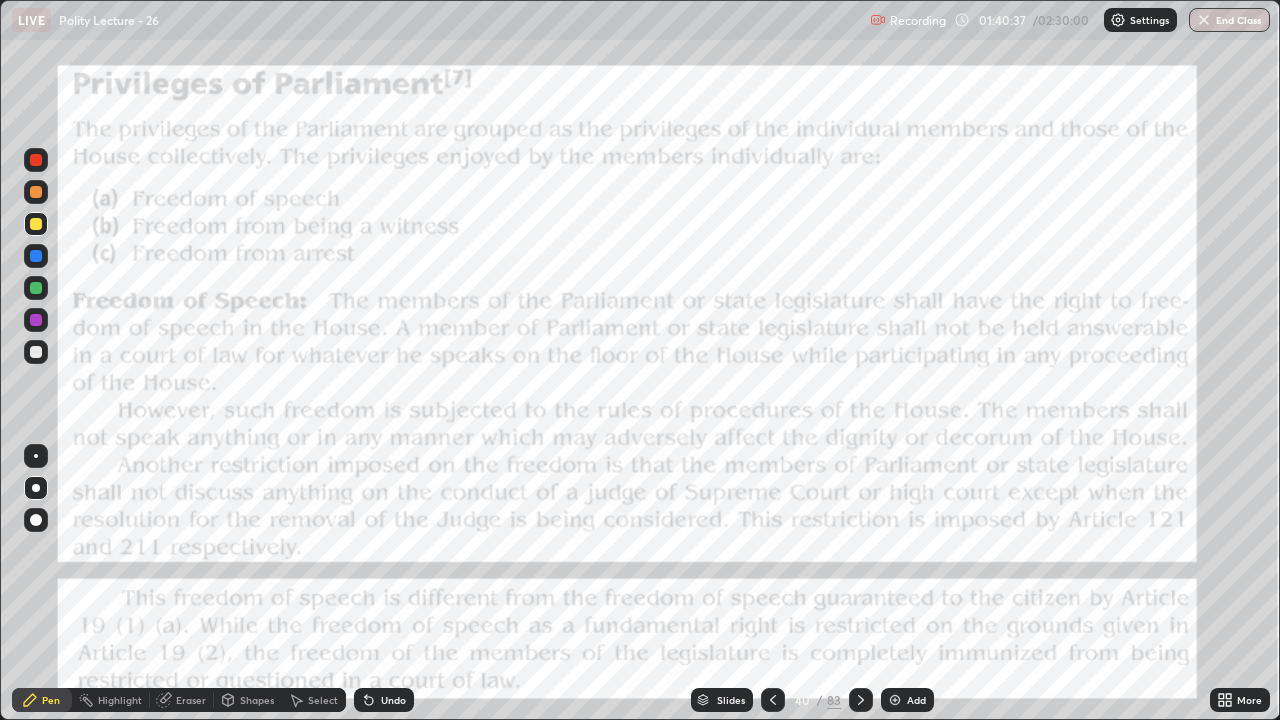 click 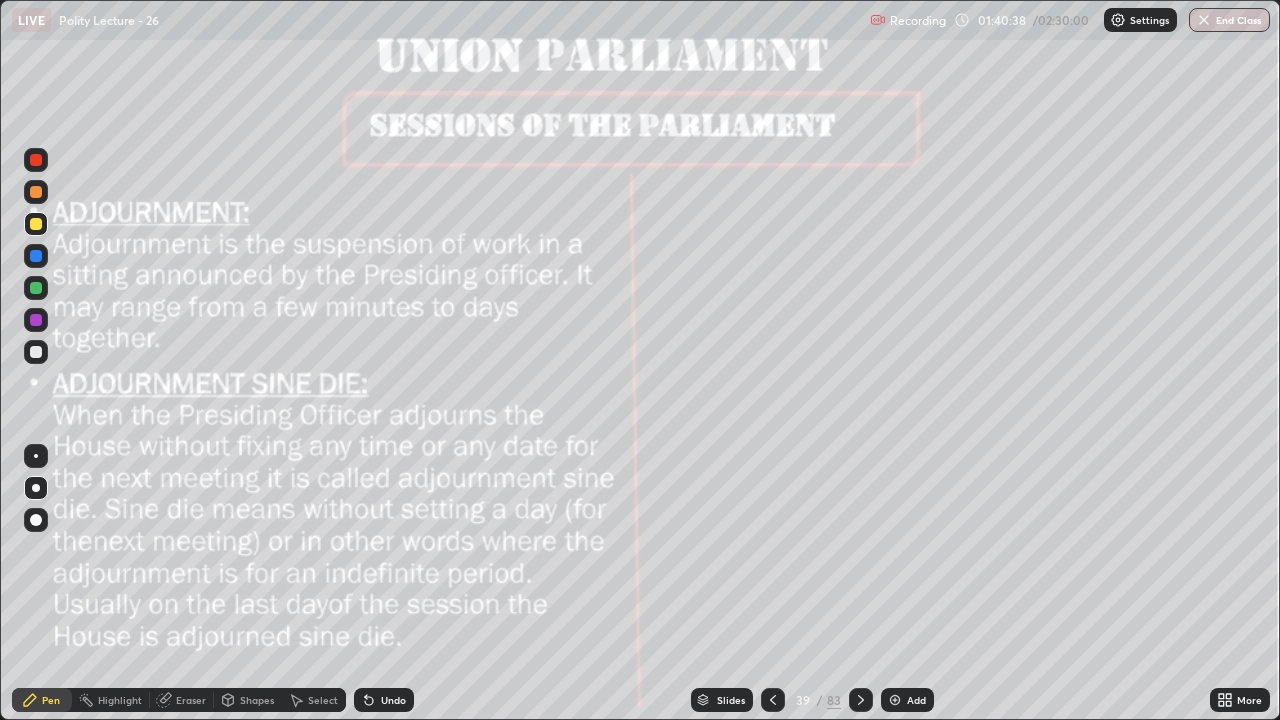 click 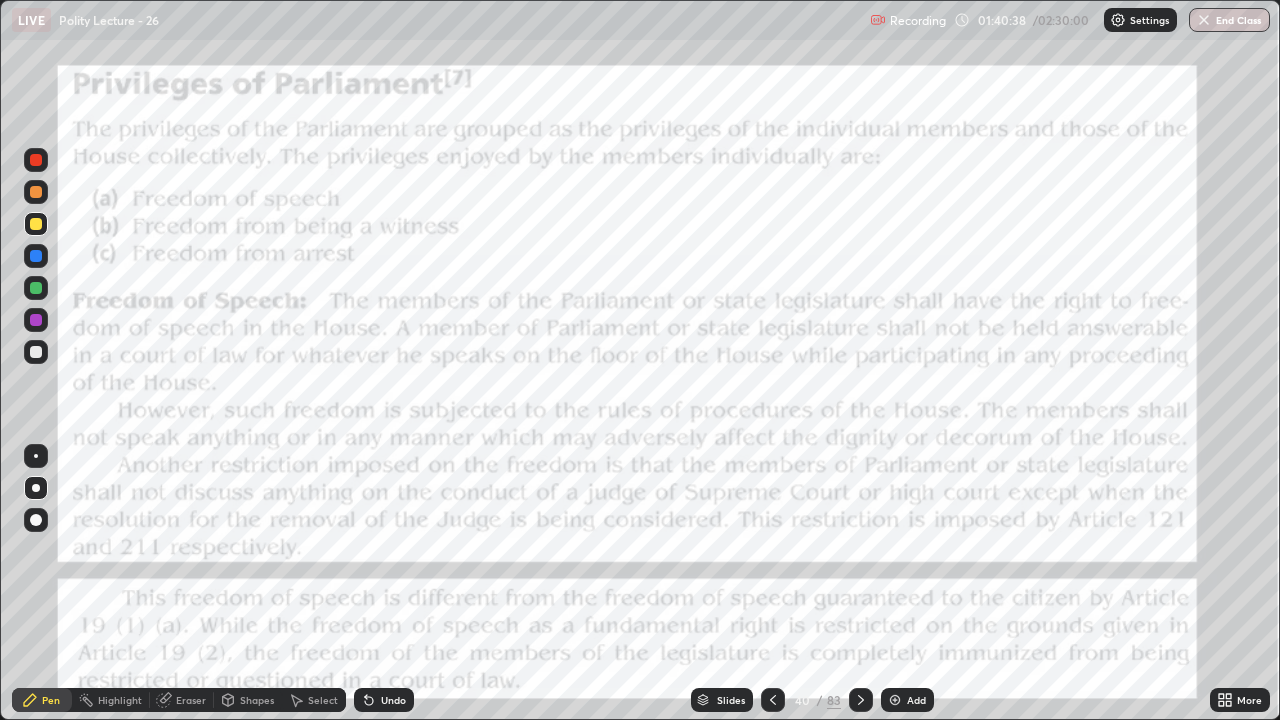 click 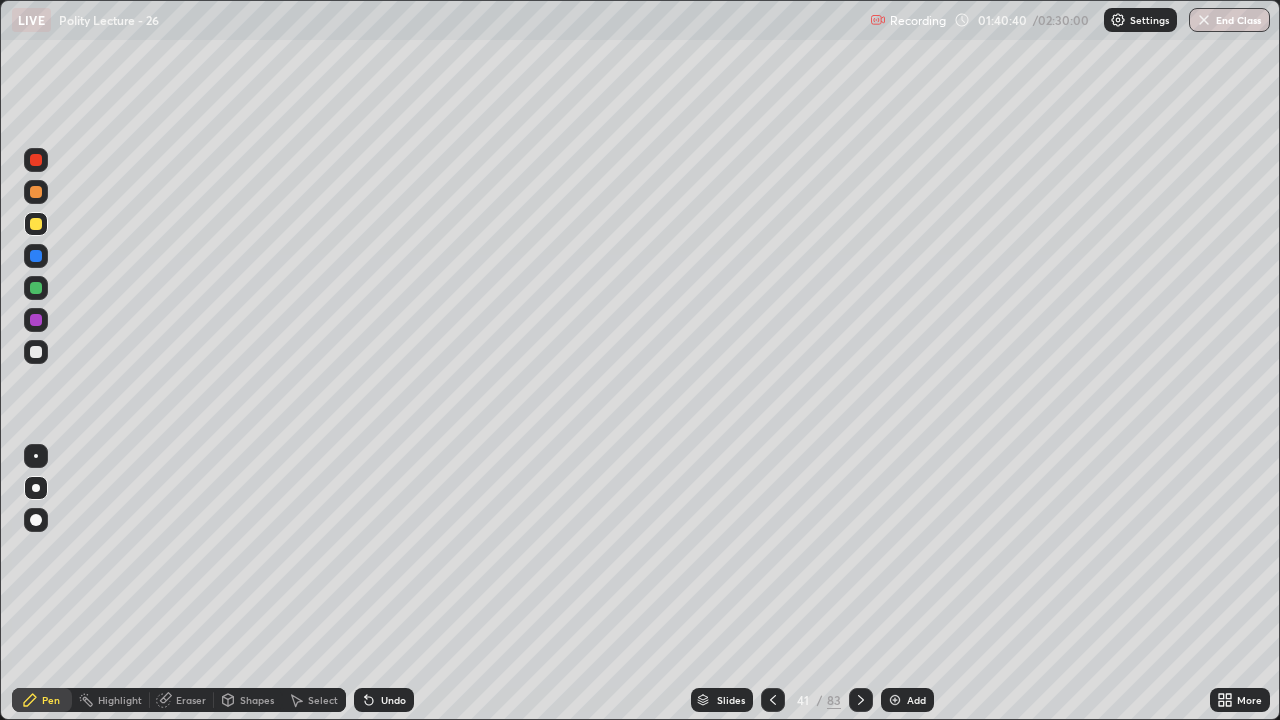 click 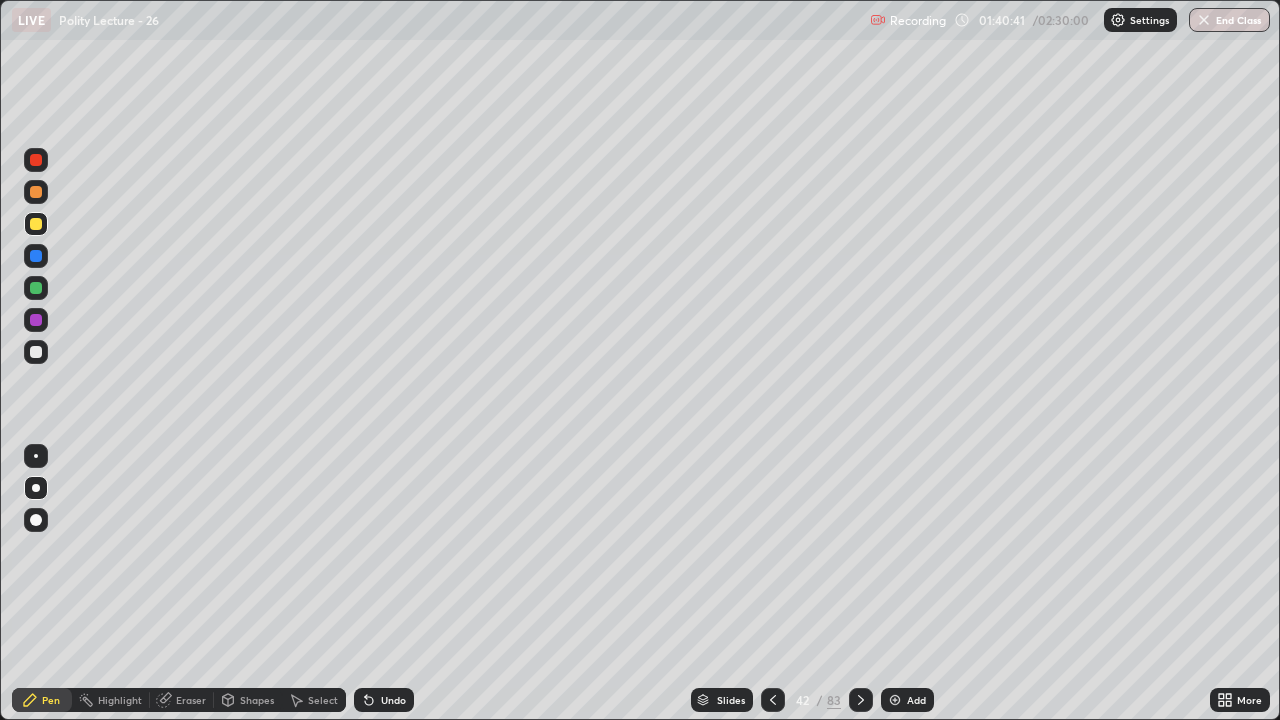 click 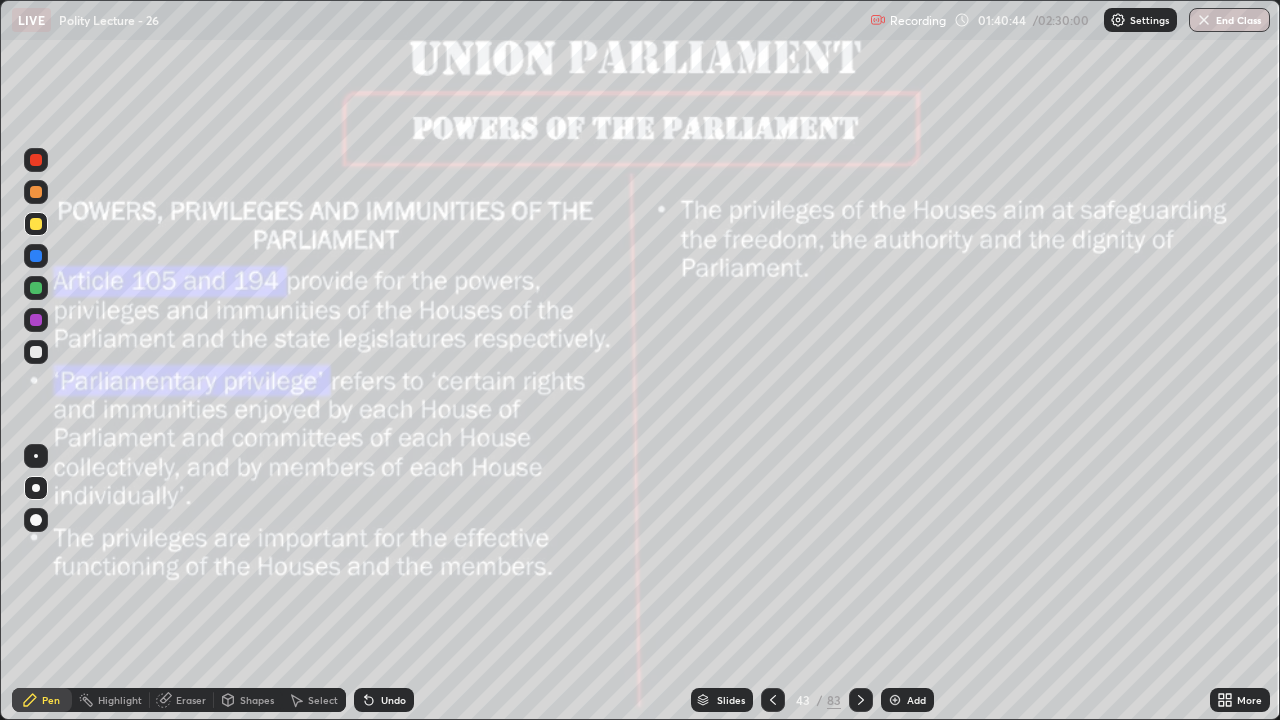 click at bounding box center [895, 700] 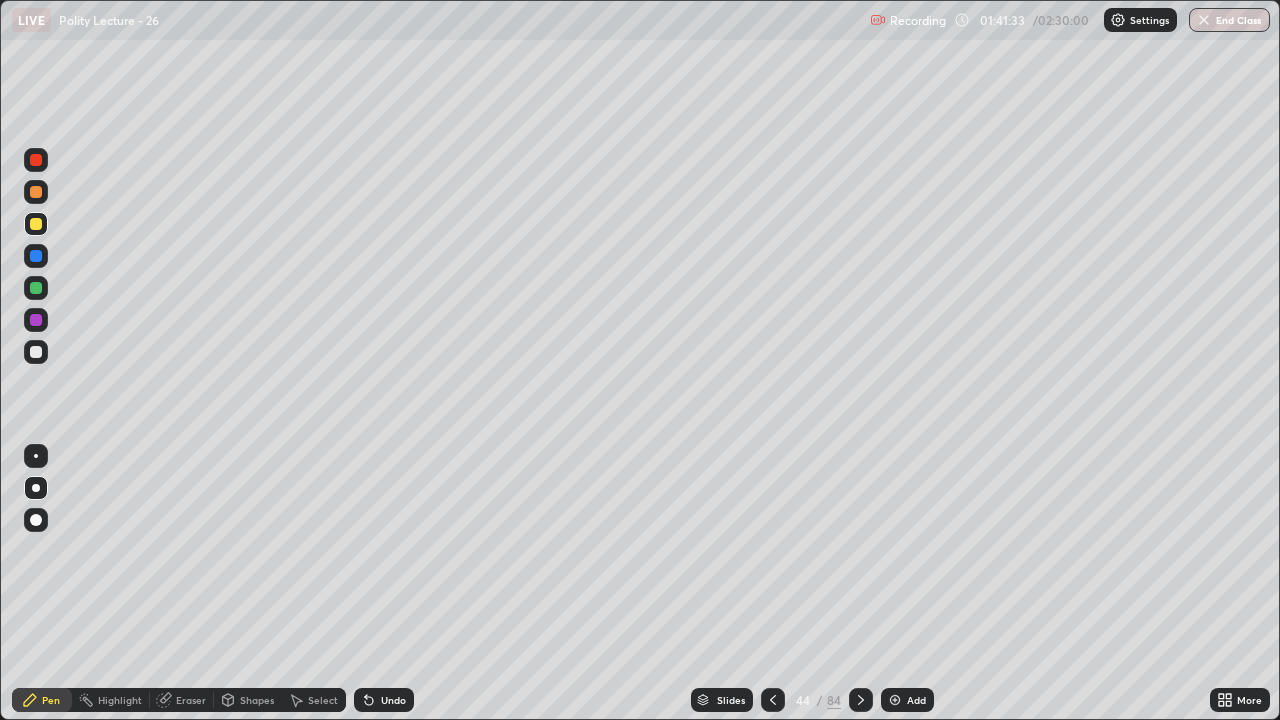 click at bounding box center [36, 352] 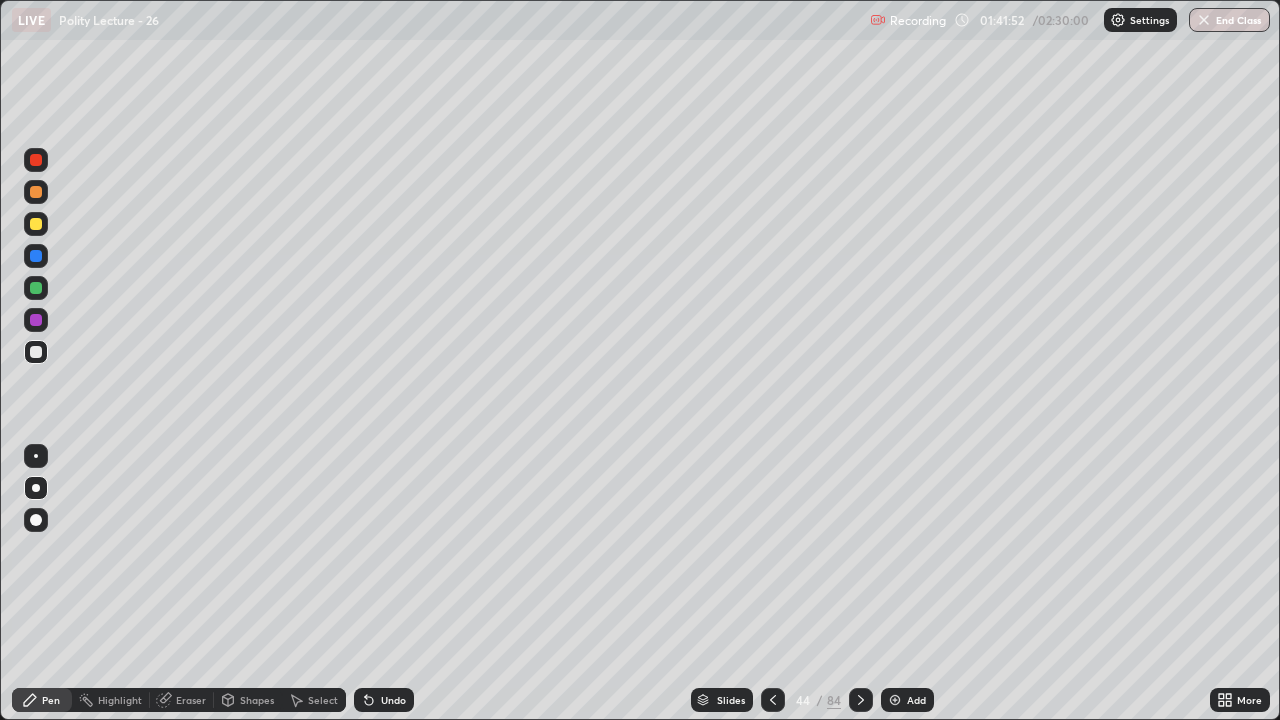 click at bounding box center [36, 224] 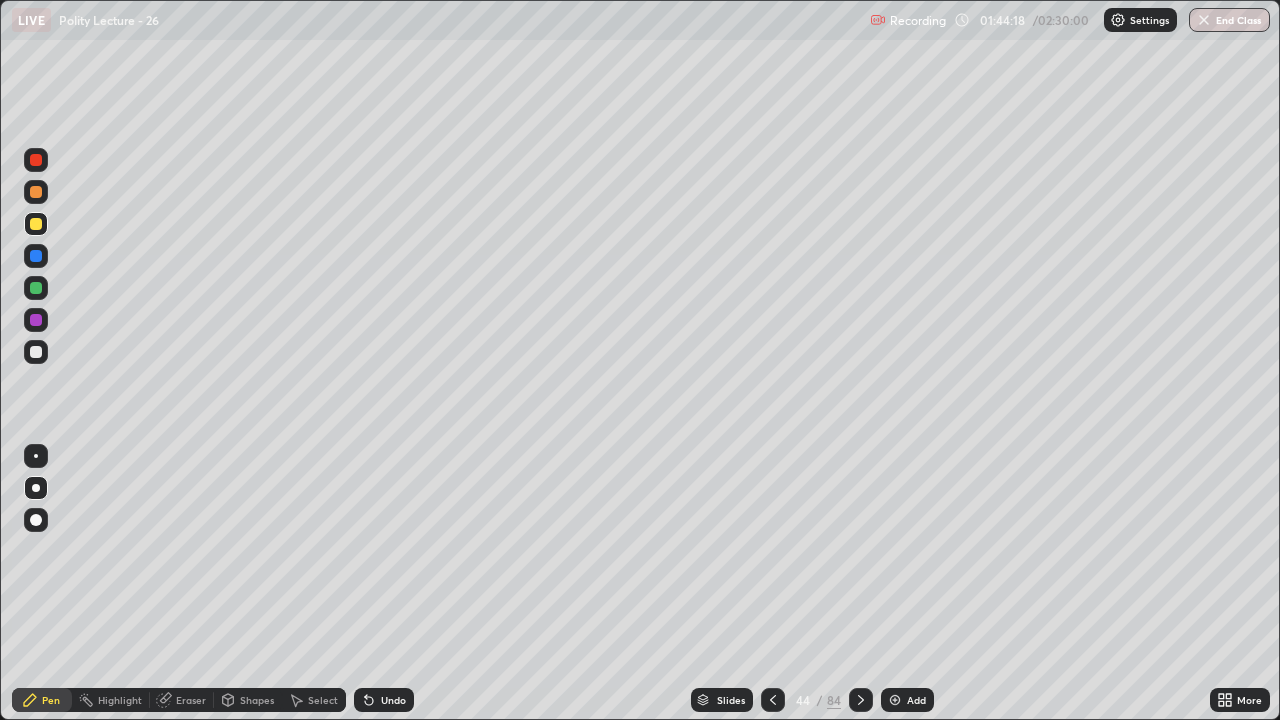 click at bounding box center (36, 288) 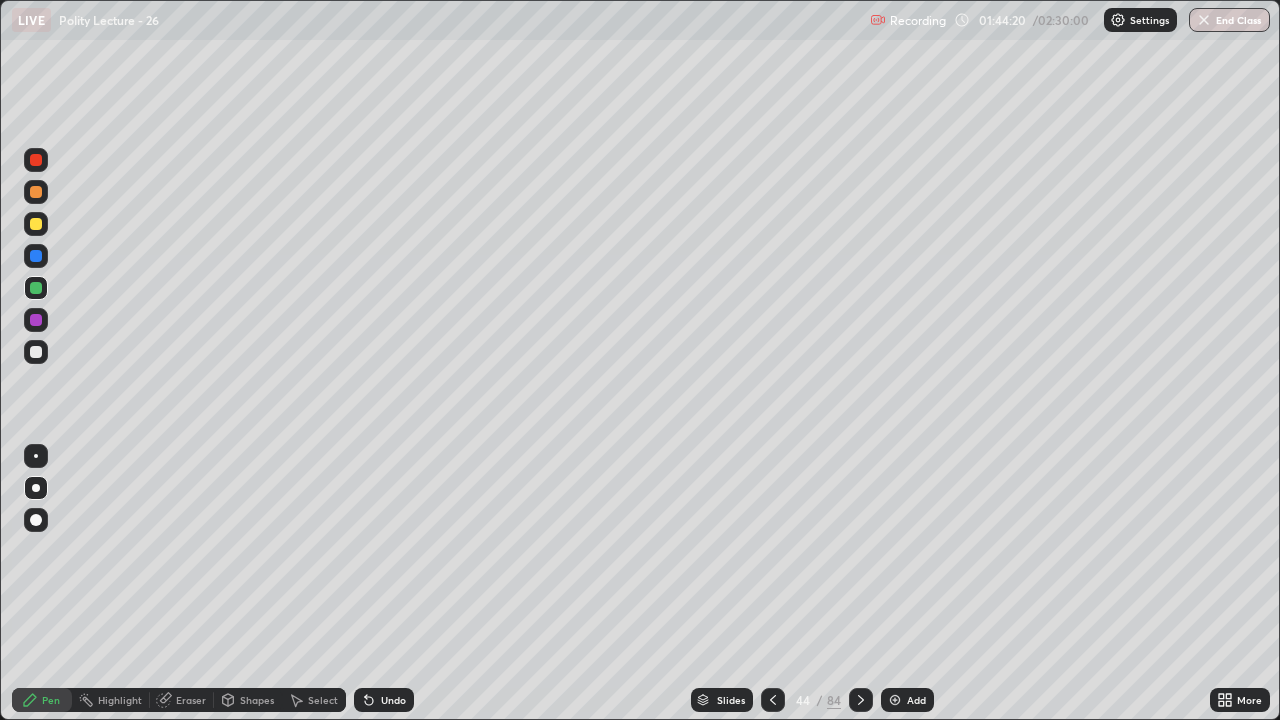 click at bounding box center (36, 288) 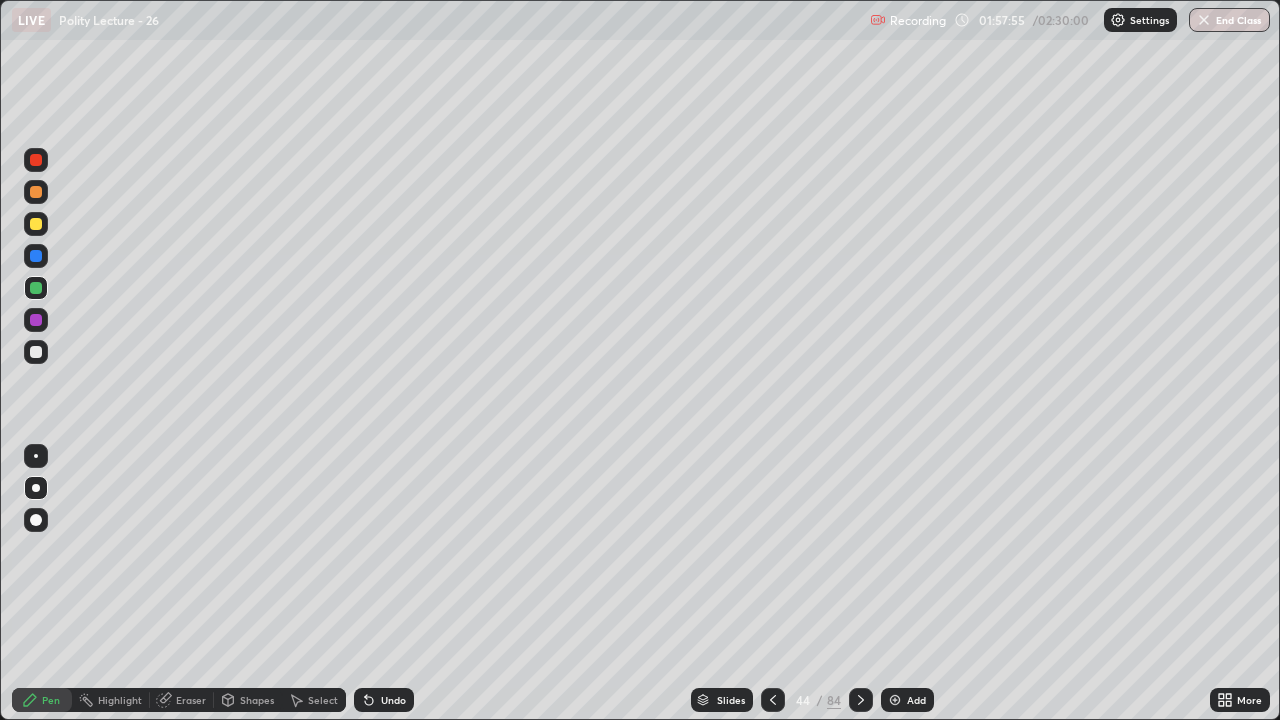 click 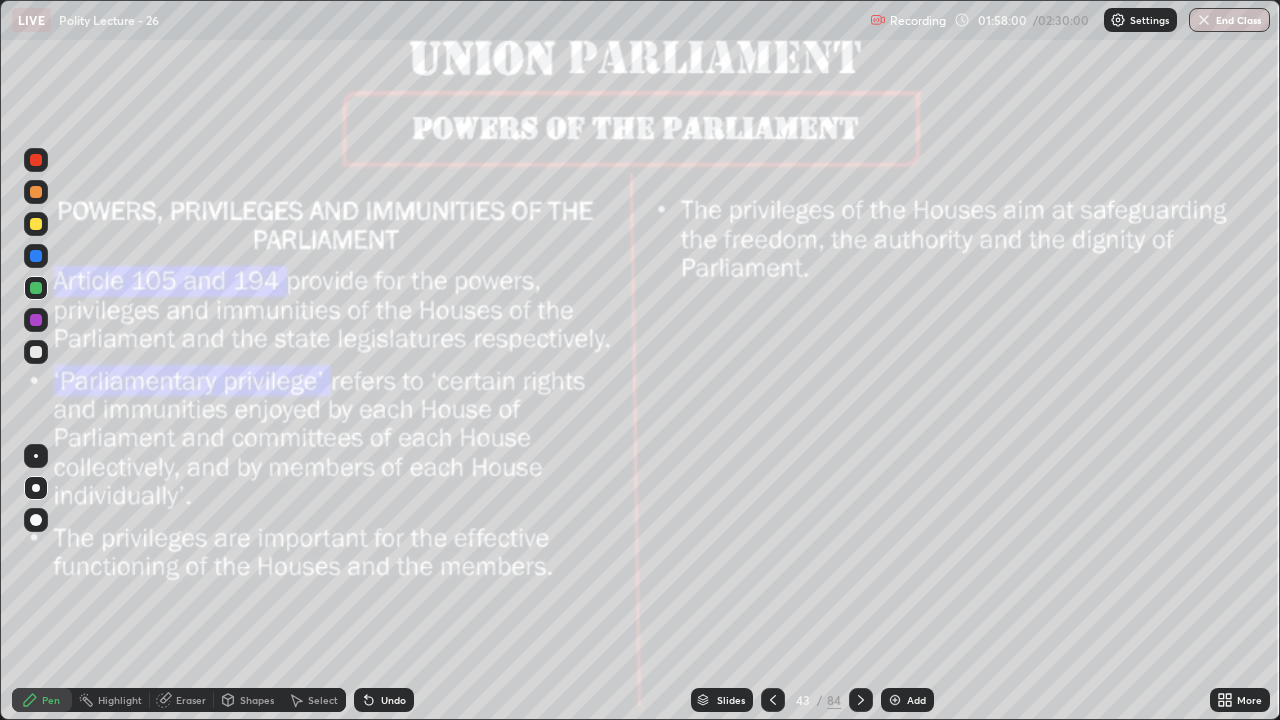 click 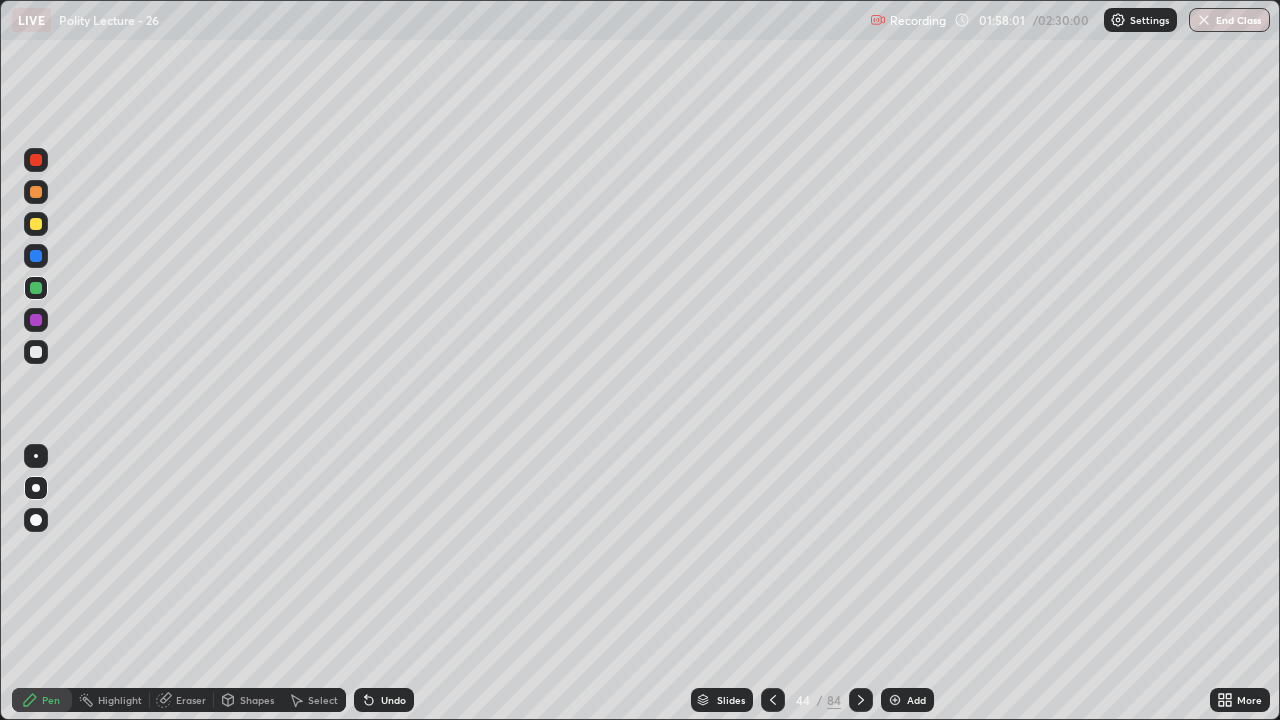 click on "Slides 44 / 84 Add" at bounding box center [812, 700] 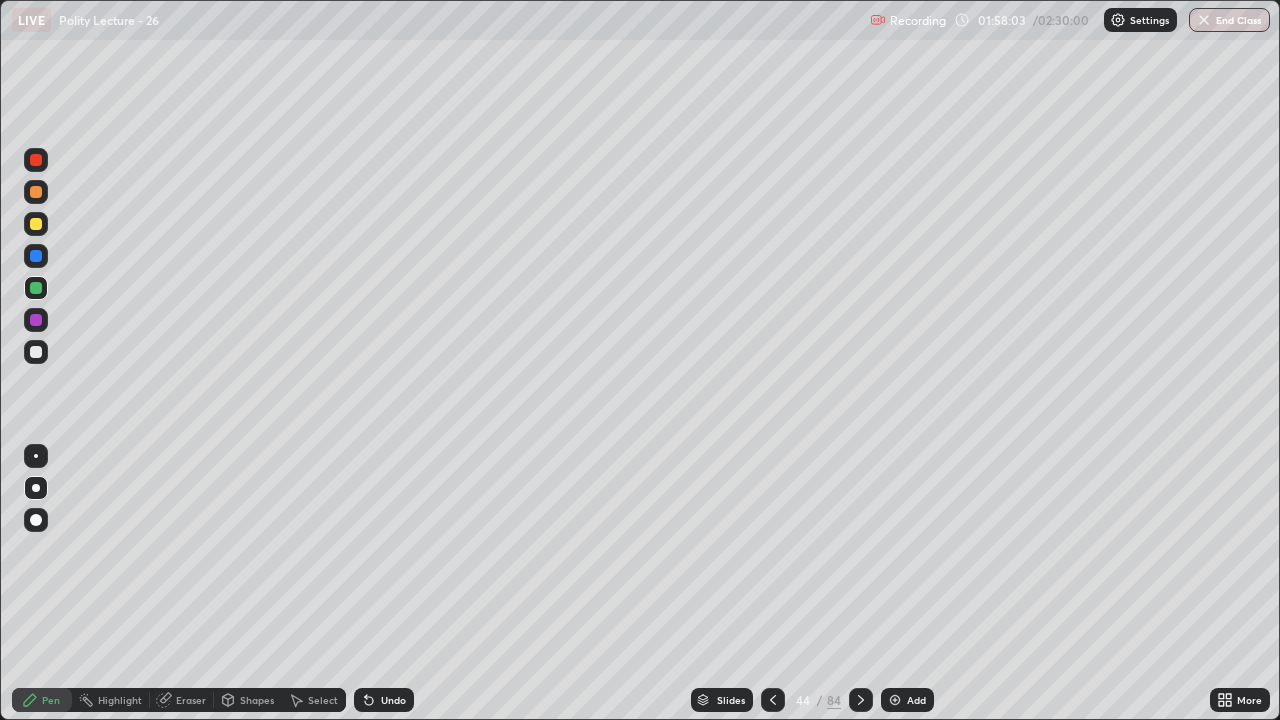 click on "Add" at bounding box center [916, 700] 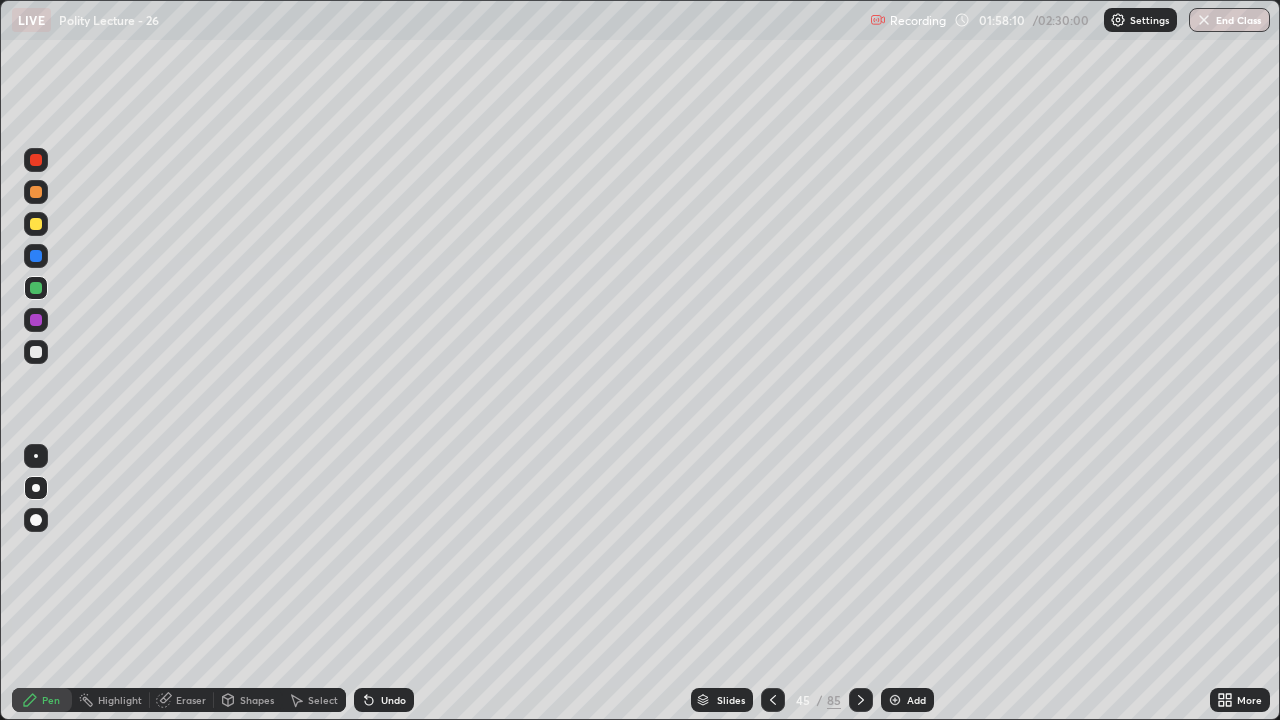click at bounding box center (36, 224) 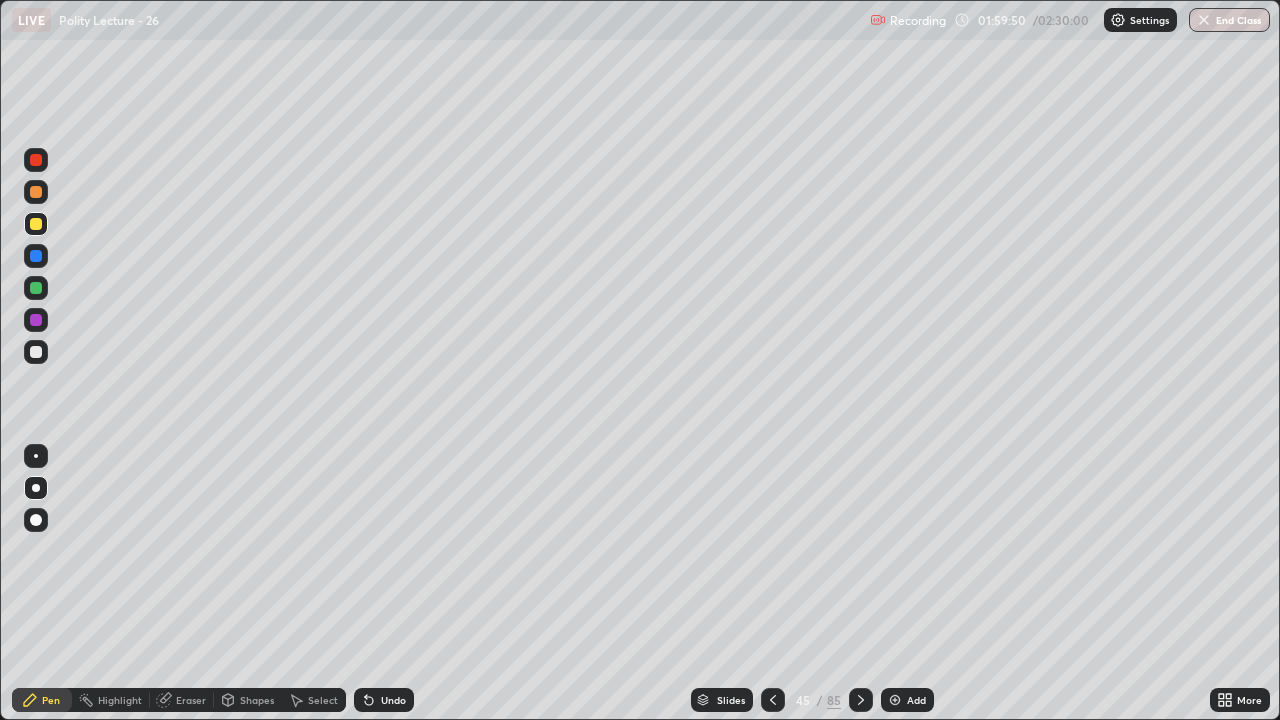 click 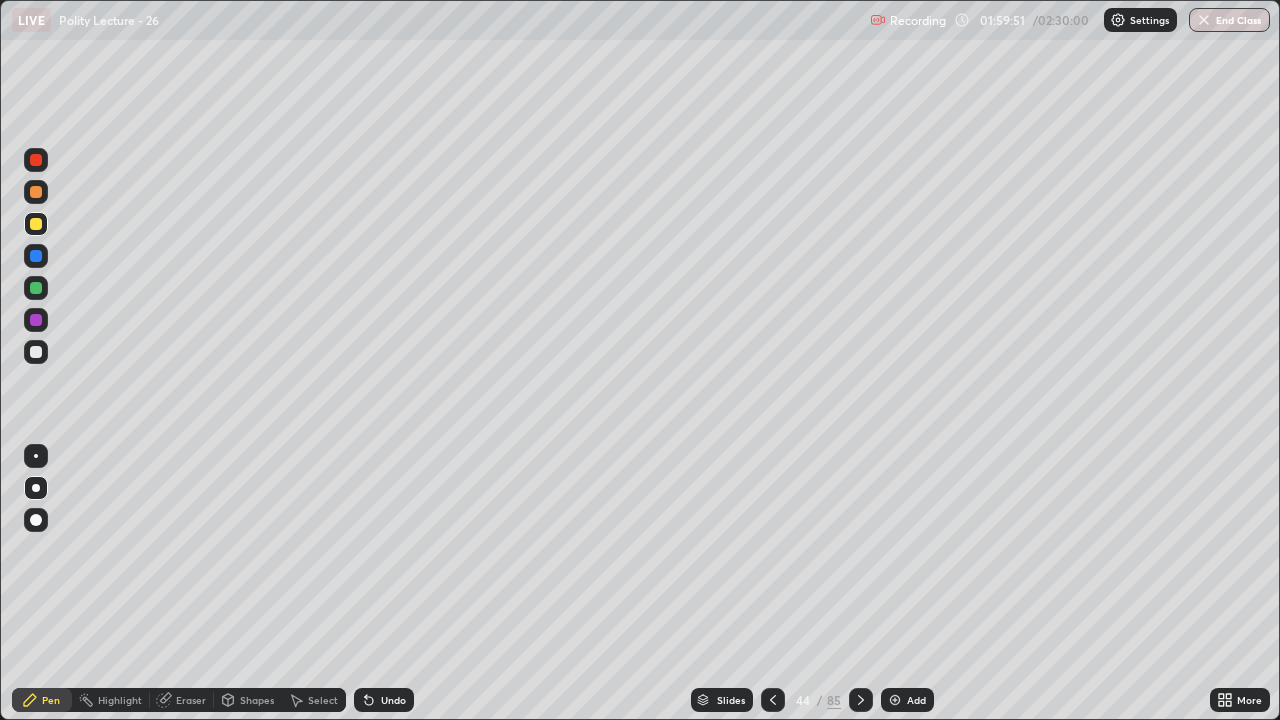 click 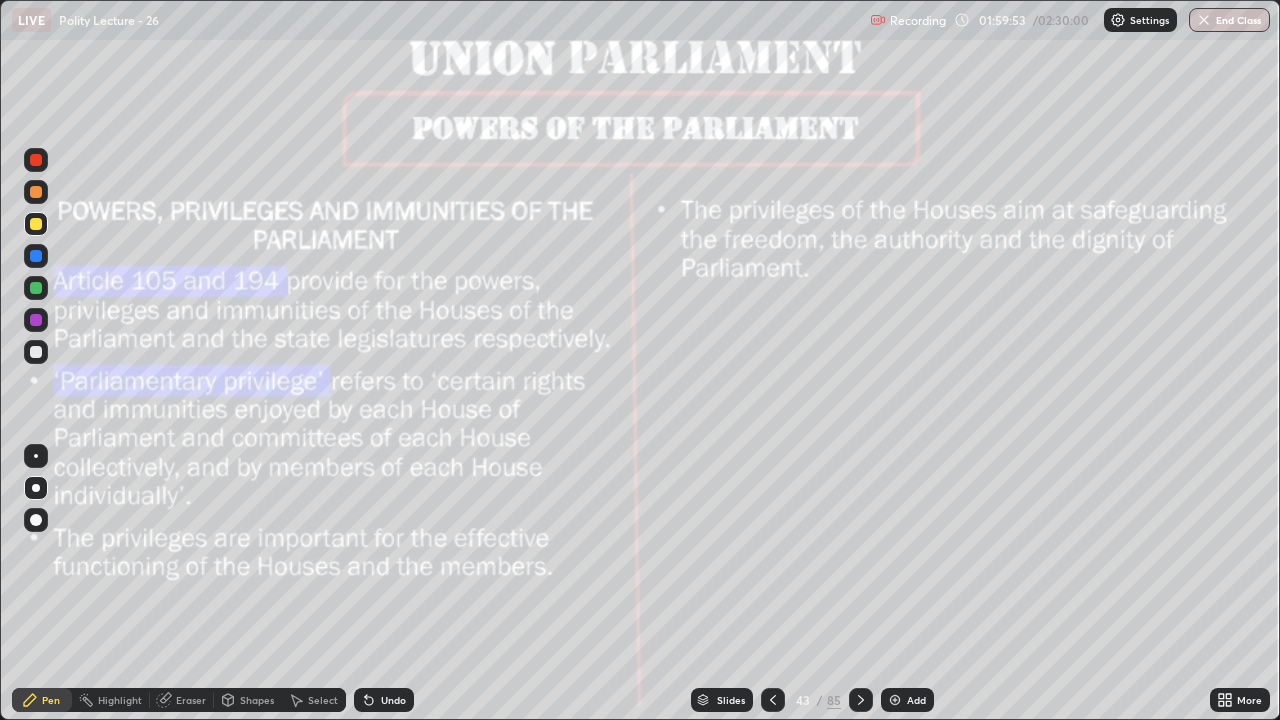click at bounding box center (36, 224) 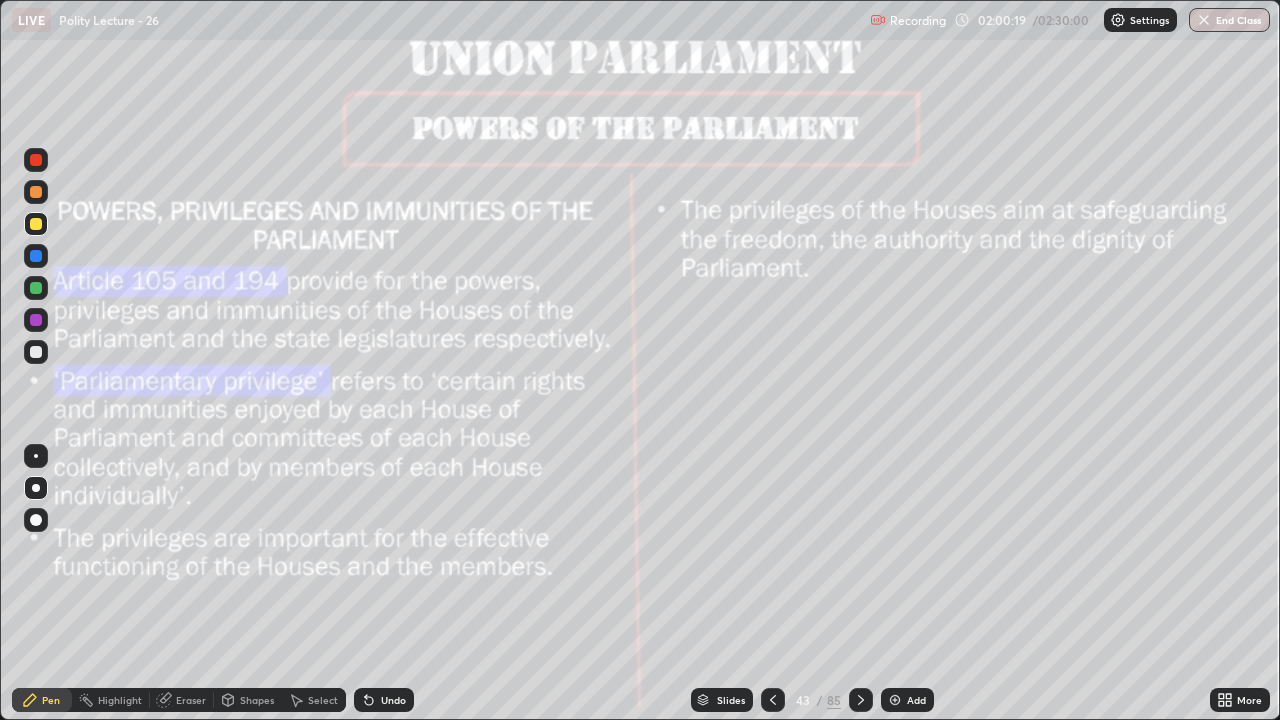 click 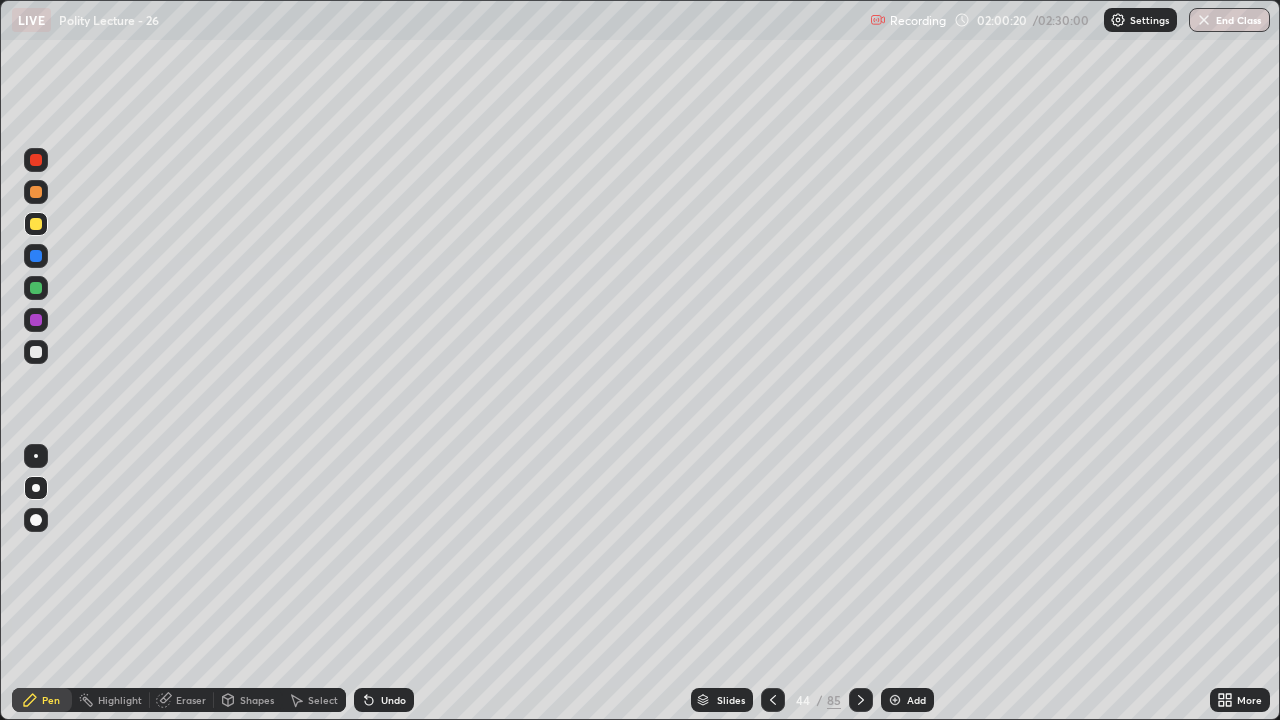 click 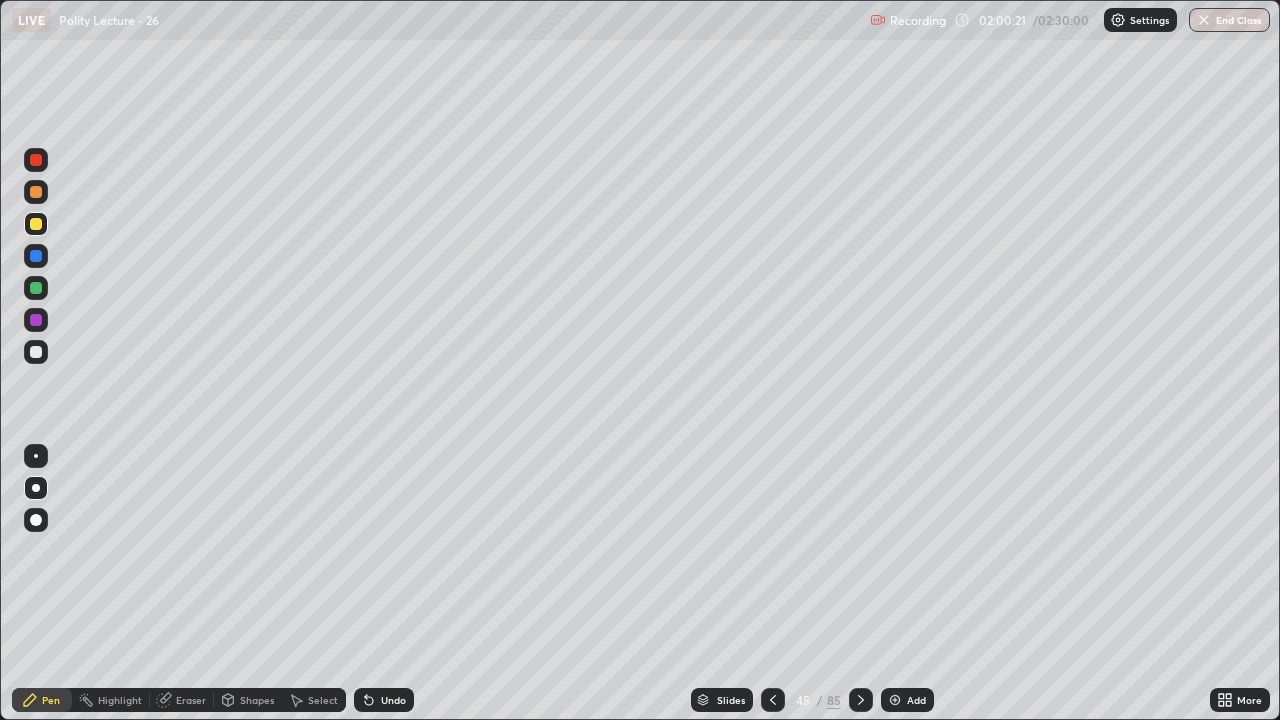 click 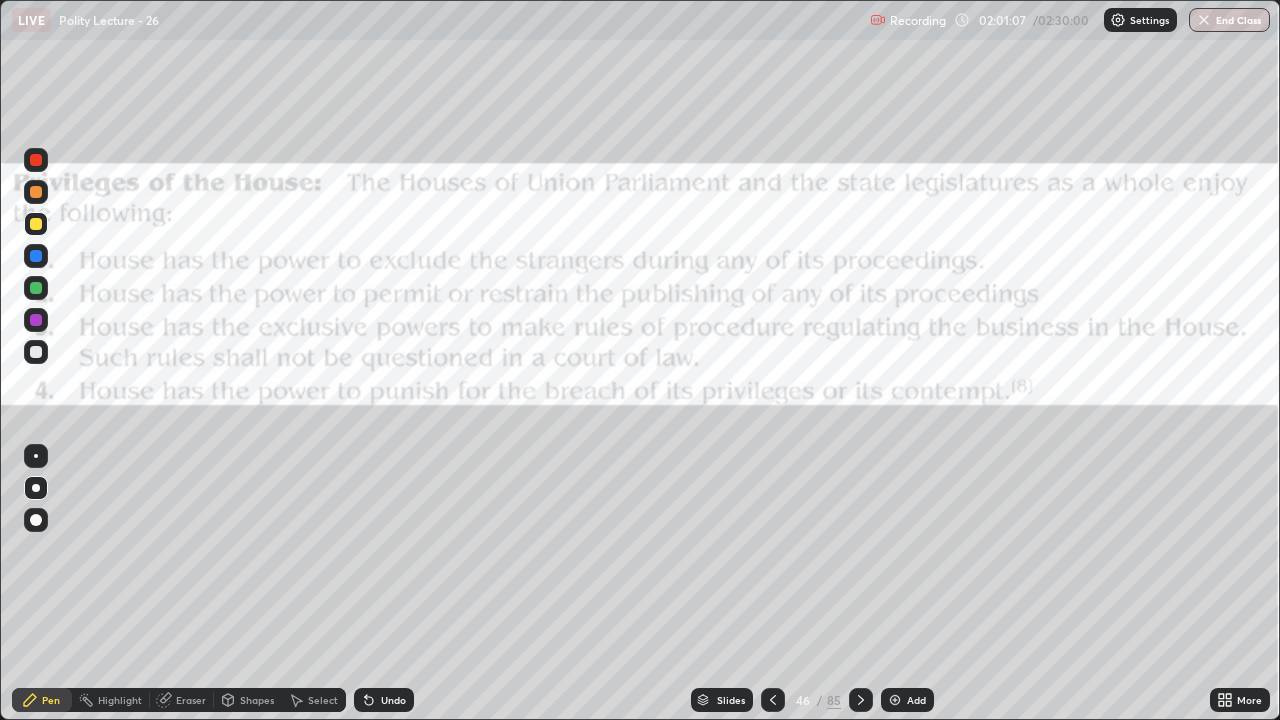click 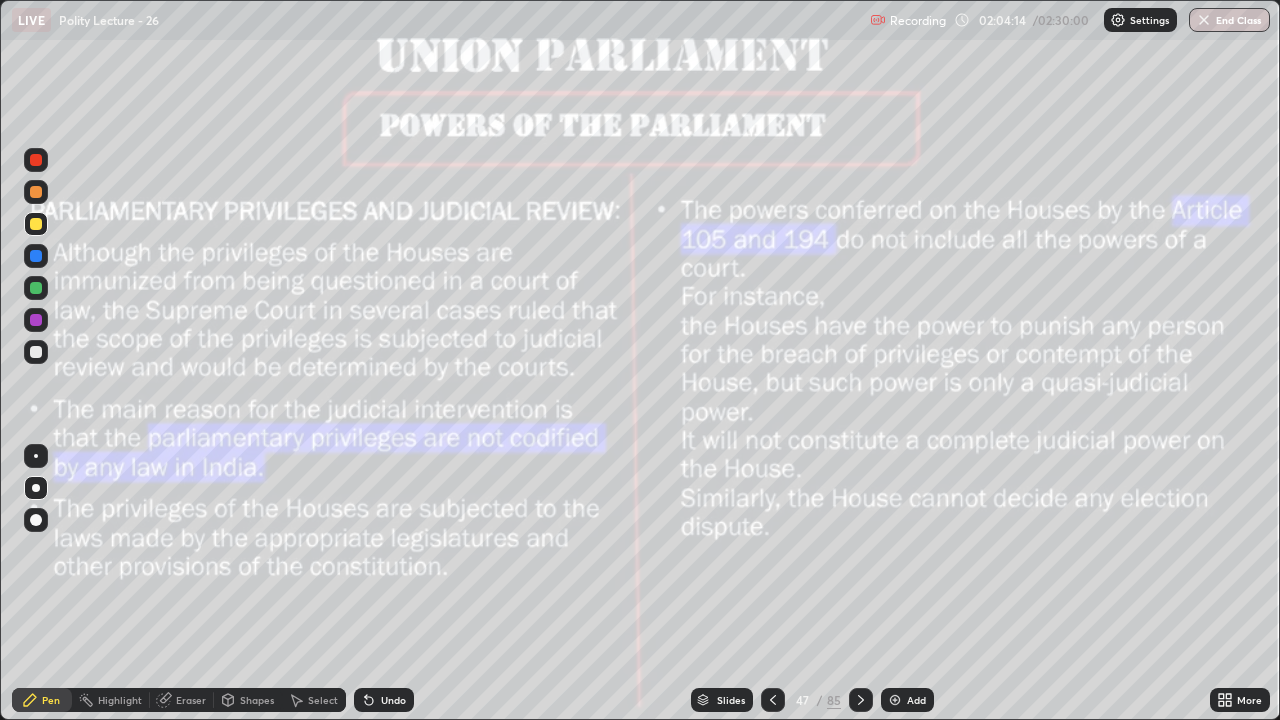 click 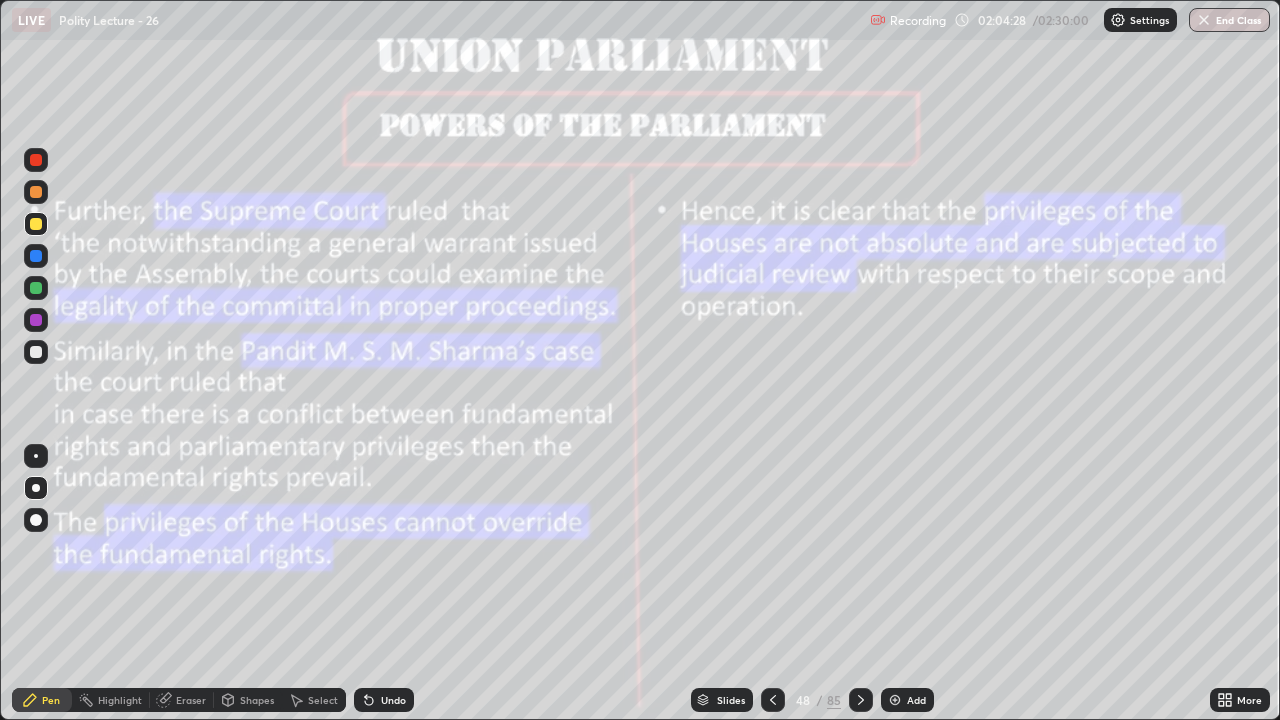 click 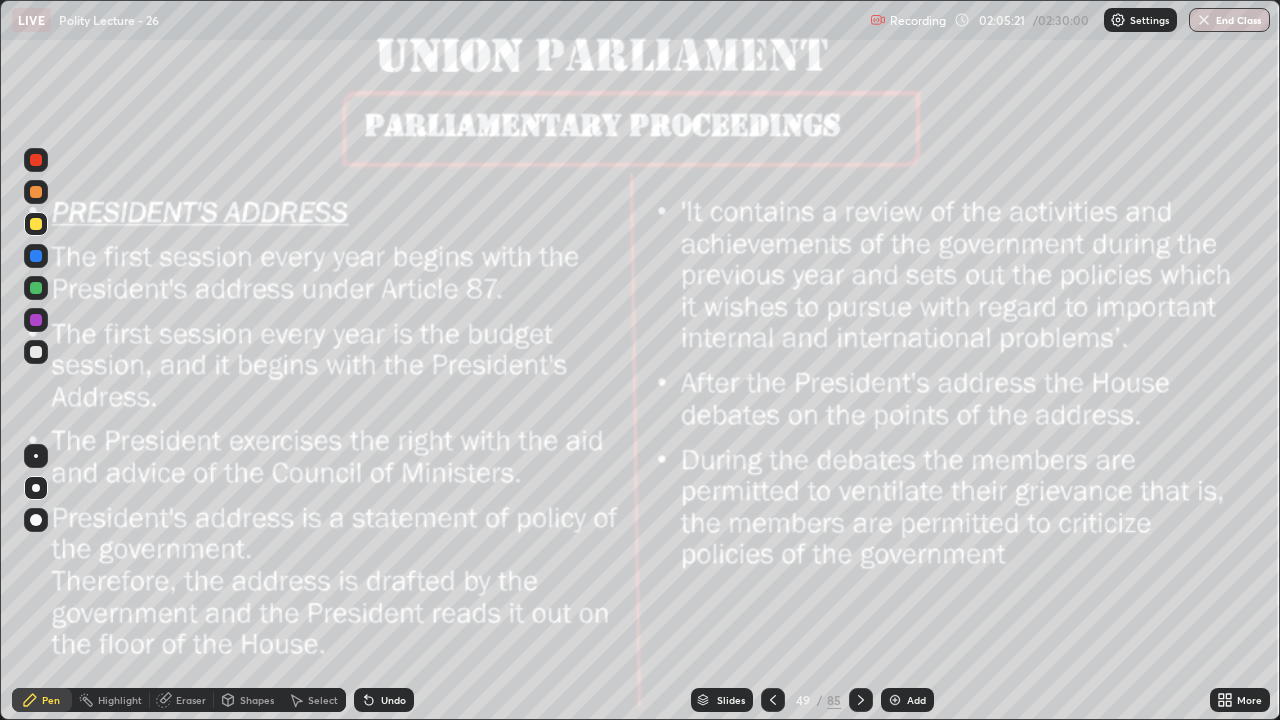 click at bounding box center [861, 700] 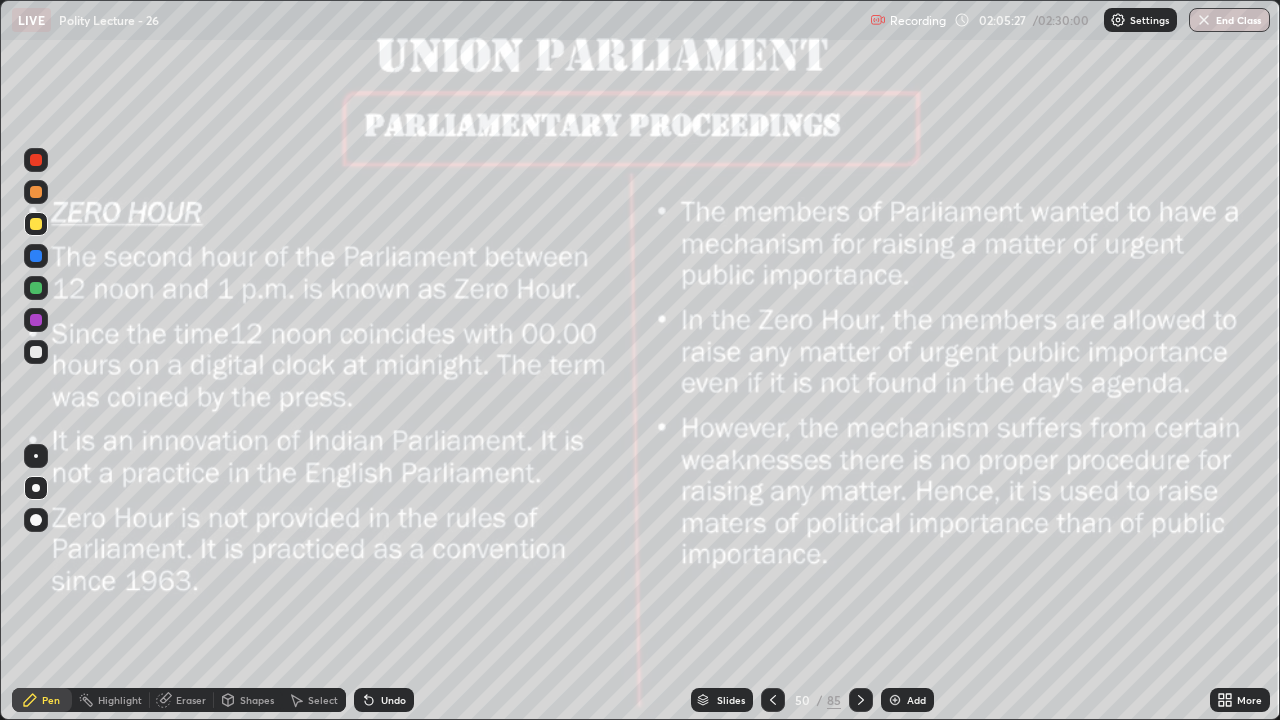 click at bounding box center (895, 700) 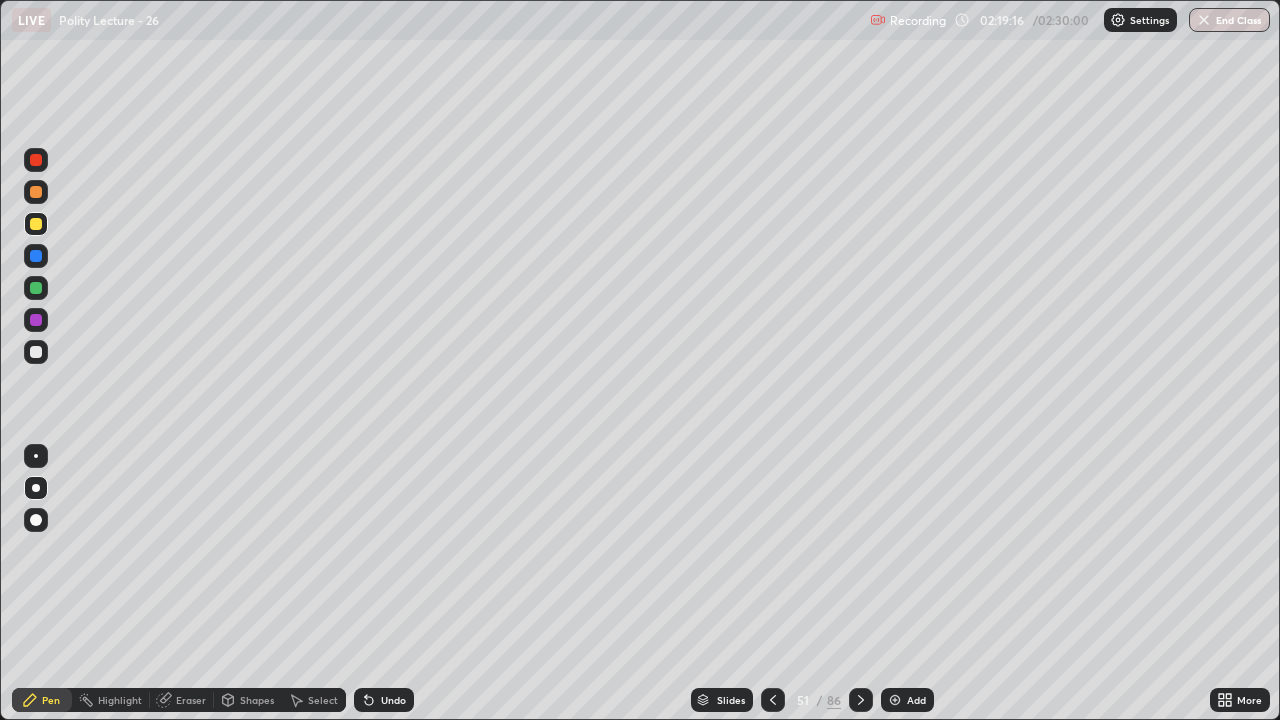 click on "End Class" at bounding box center [1229, 20] 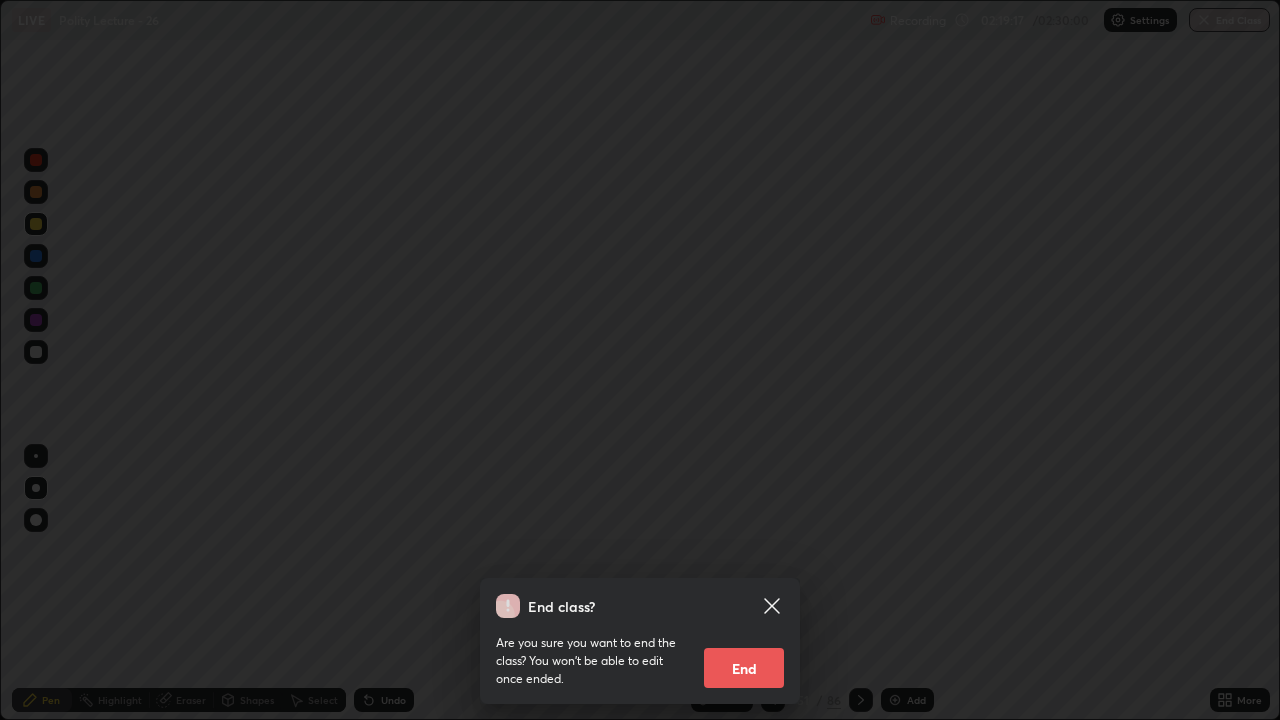 click on "End" at bounding box center (744, 668) 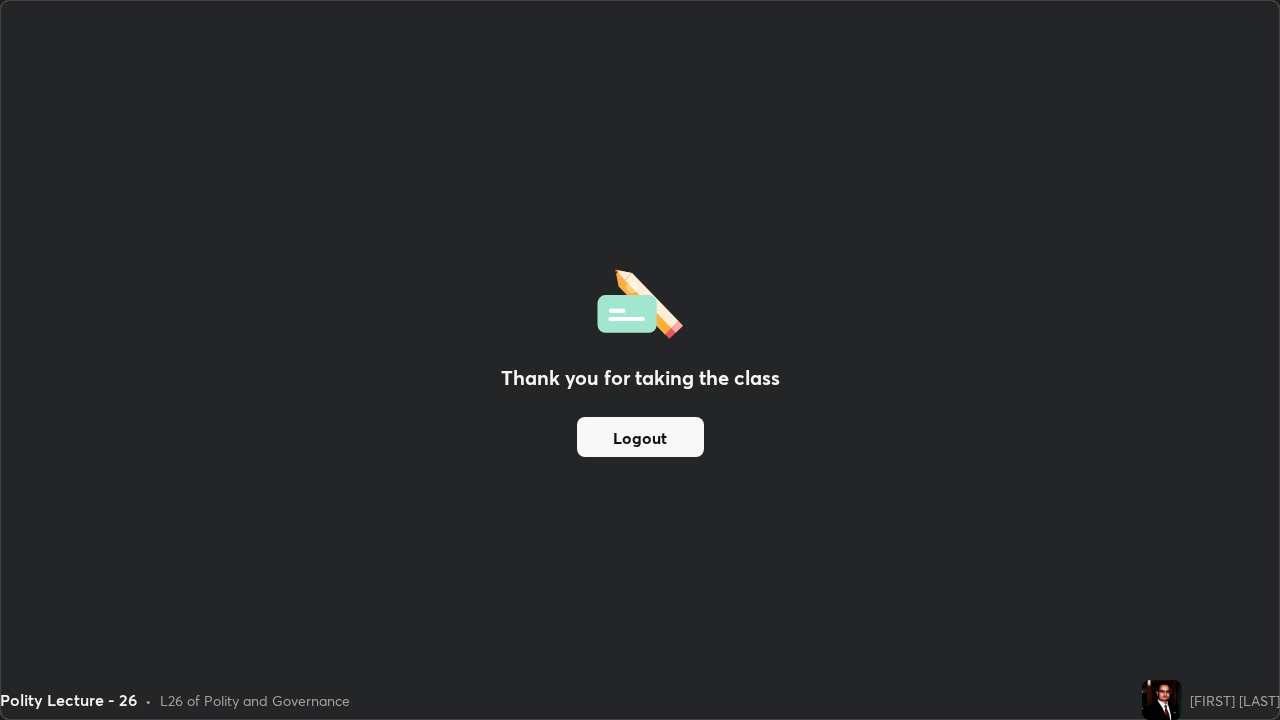 click on "Logout" at bounding box center [640, 437] 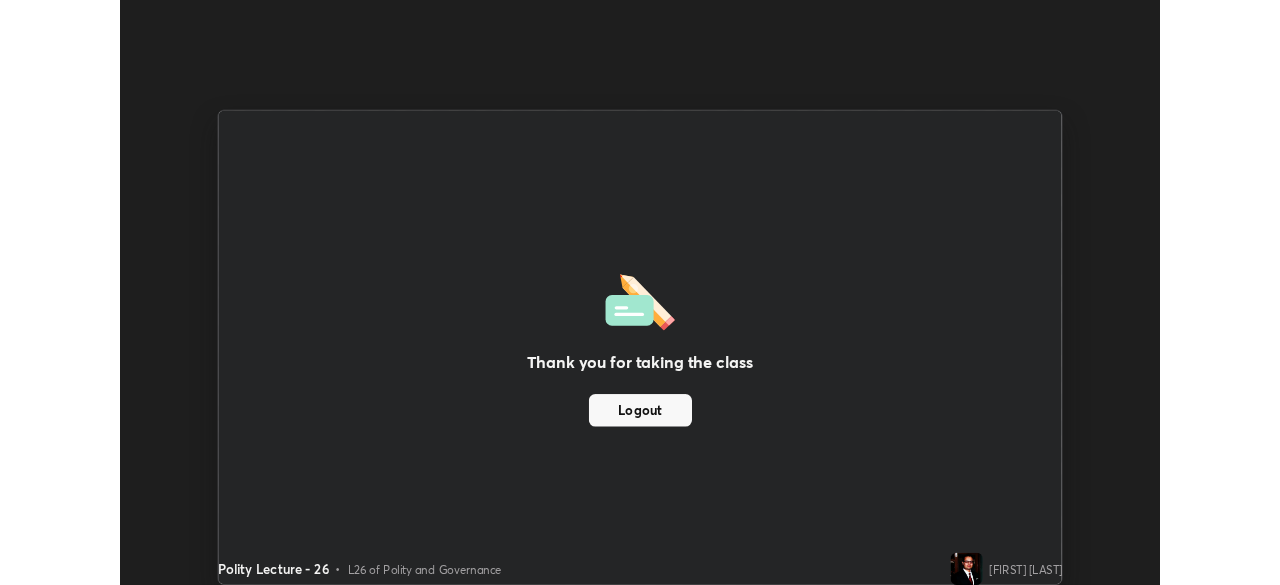 scroll, scrollTop: 585, scrollLeft: 1280, axis: both 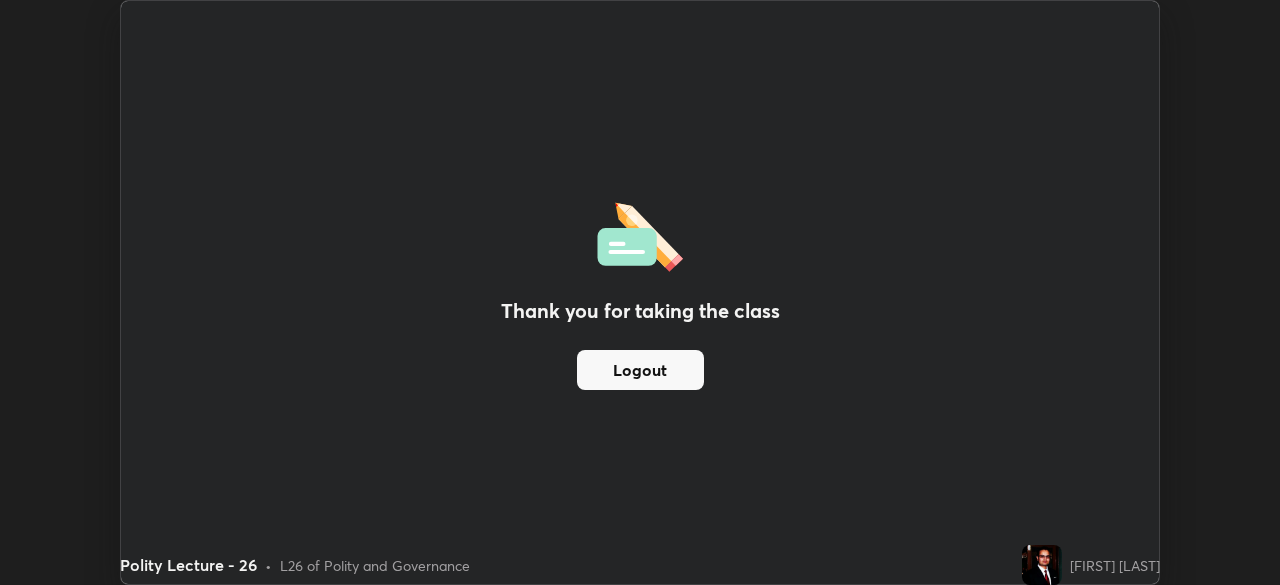 click on "Logout" at bounding box center (640, 370) 